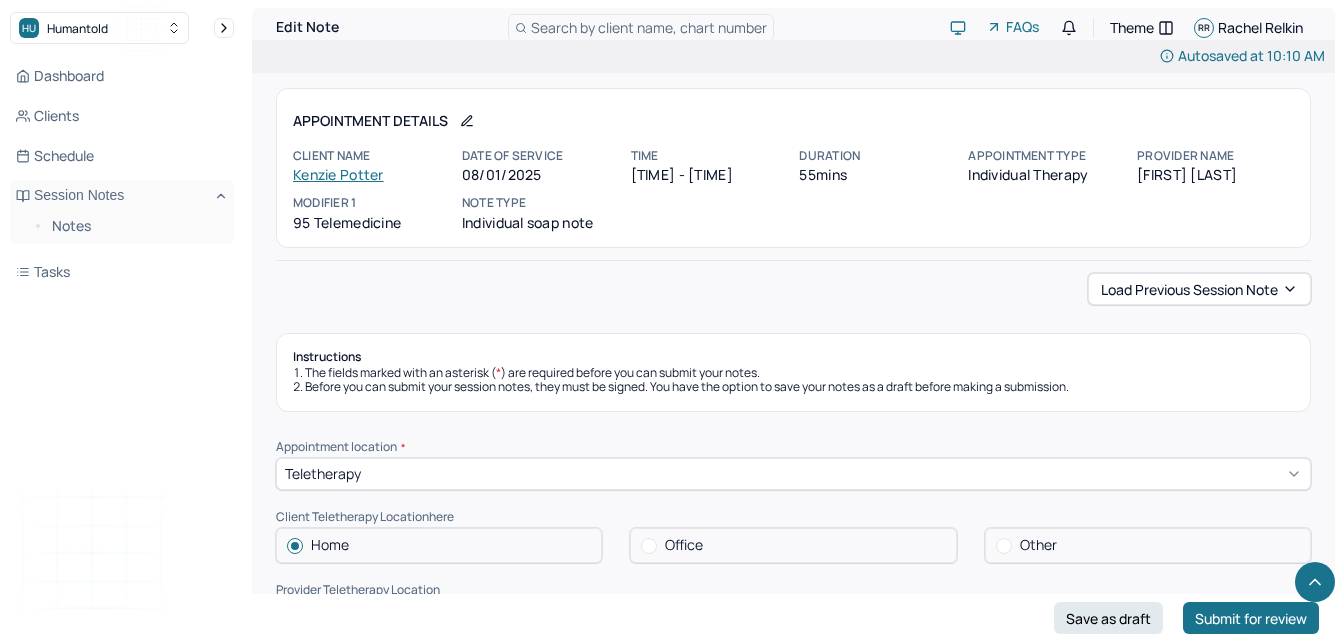 scroll, scrollTop: 1235, scrollLeft: 0, axis: vertical 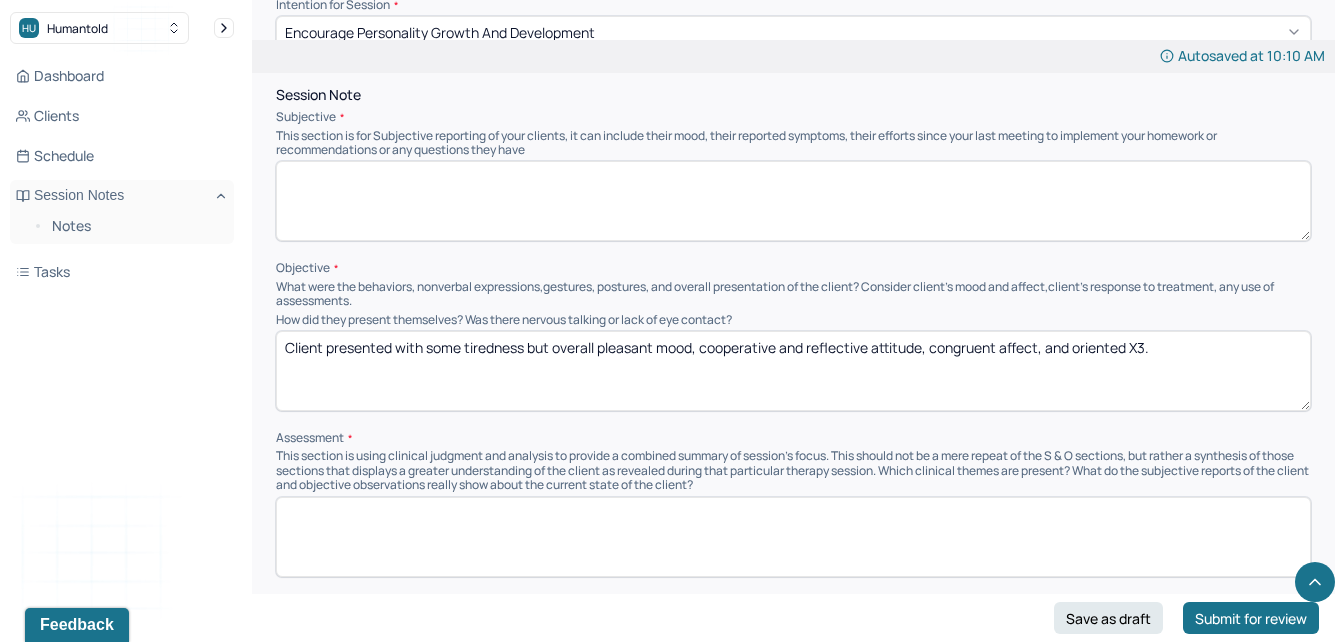 click at bounding box center [793, 201] 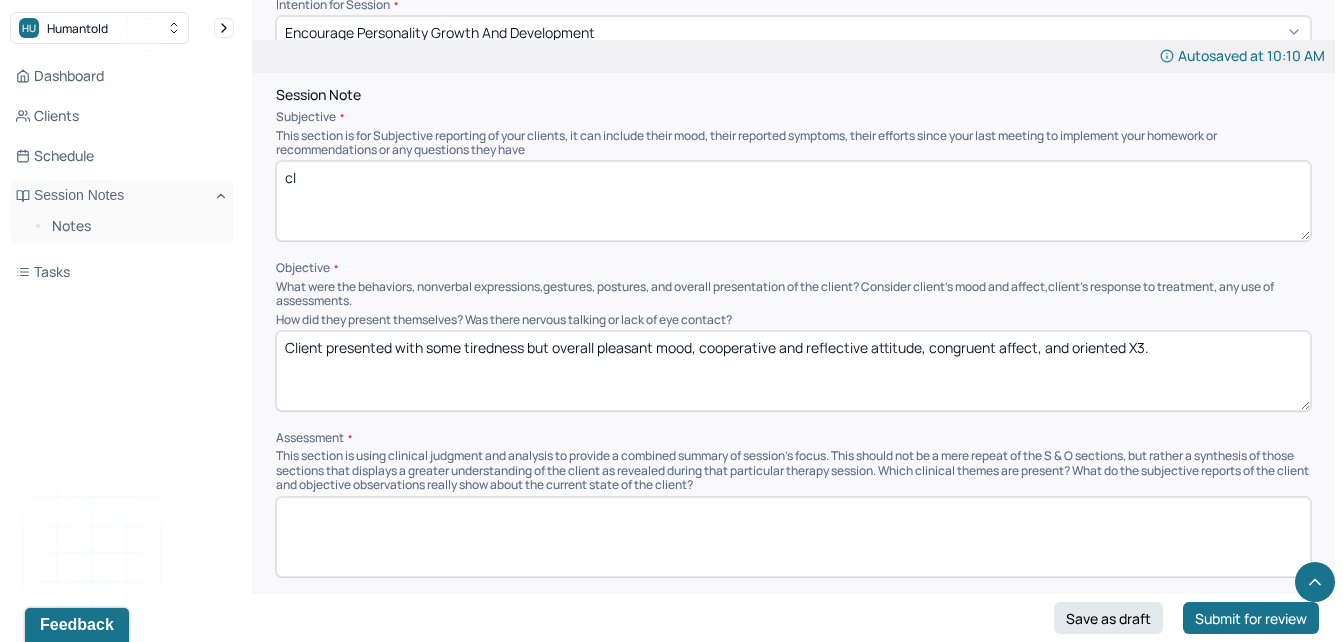 type on "c" 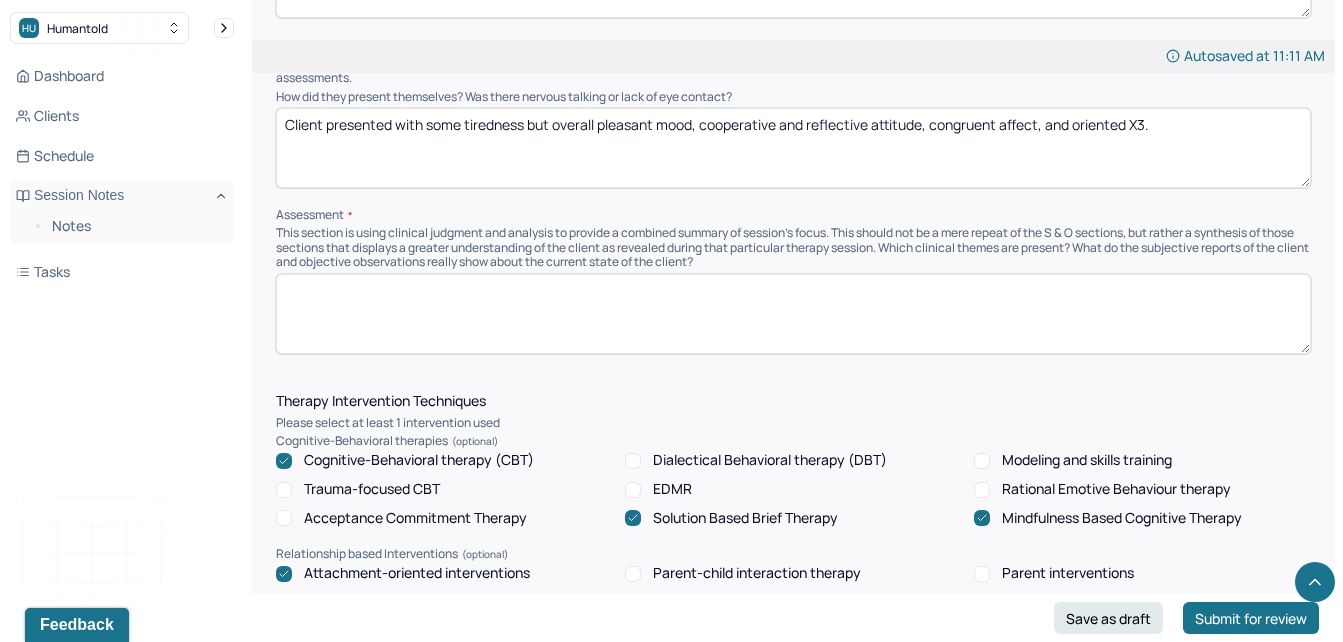scroll, scrollTop: 1374, scrollLeft: 0, axis: vertical 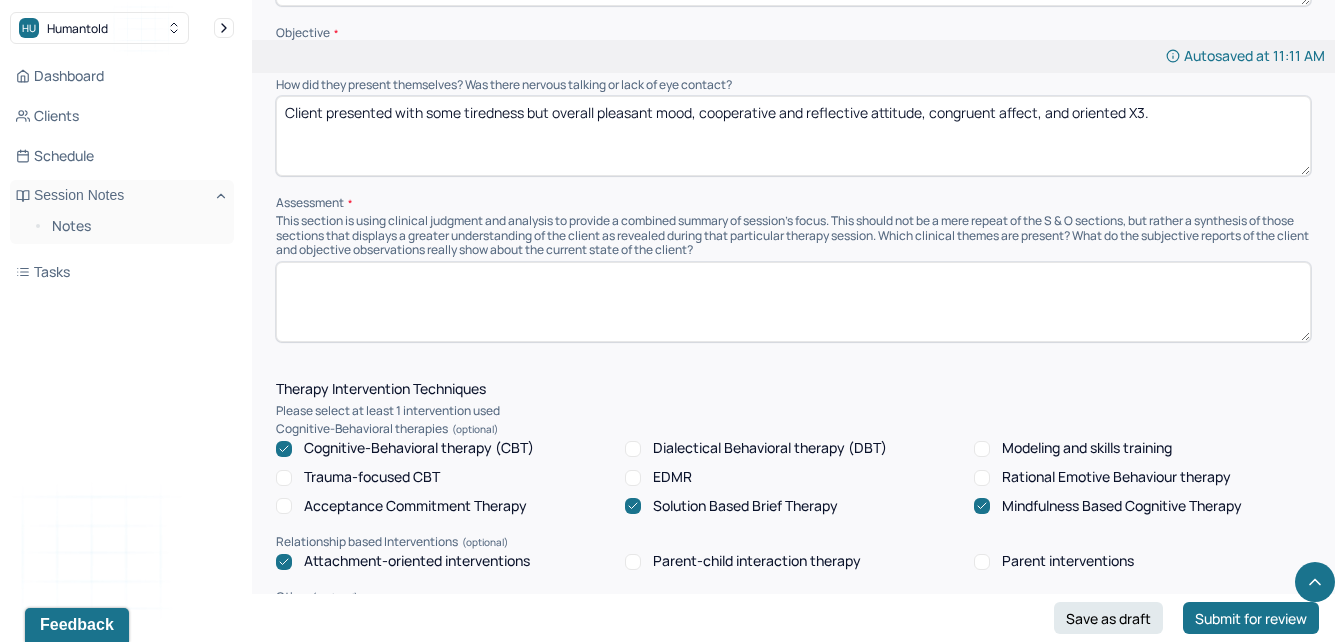 type on "Client utilized the session to process feelings towards recent job opportunity, maintaining healthy work/life balance, and starting couples therapy with partner." 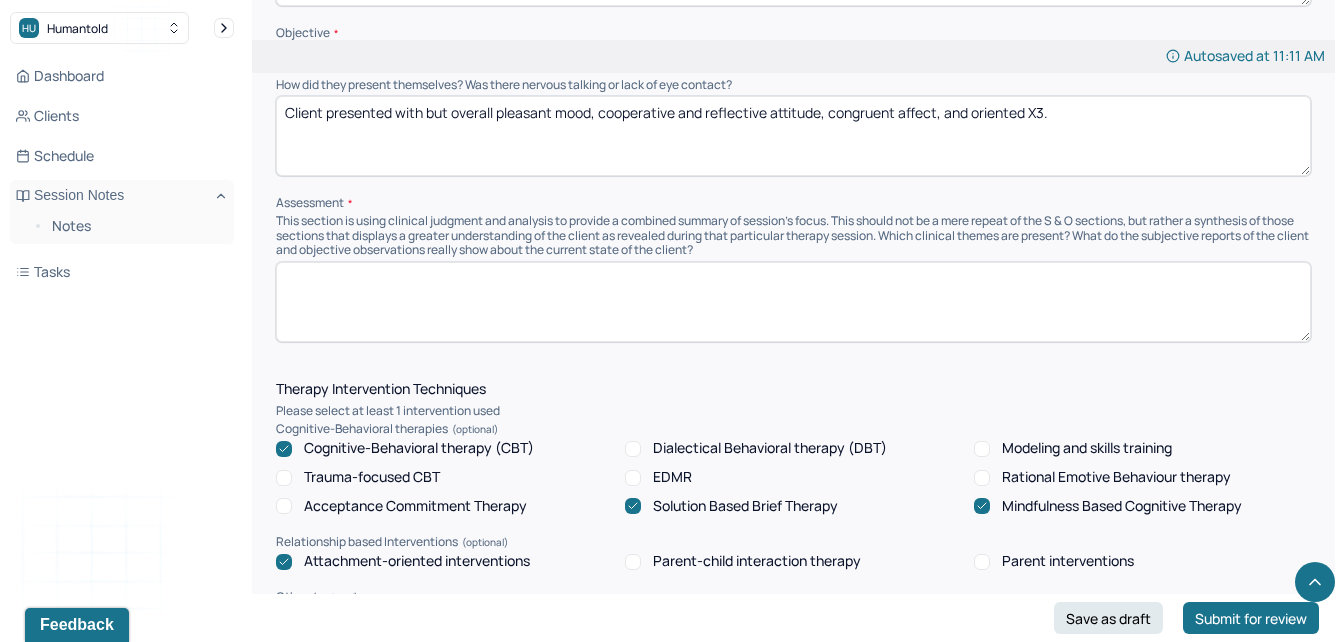 click on "Client presented with but overall pleasant mood, cooperative and reflective attitude, congruent affect, and oriented X3." at bounding box center (793, 136) 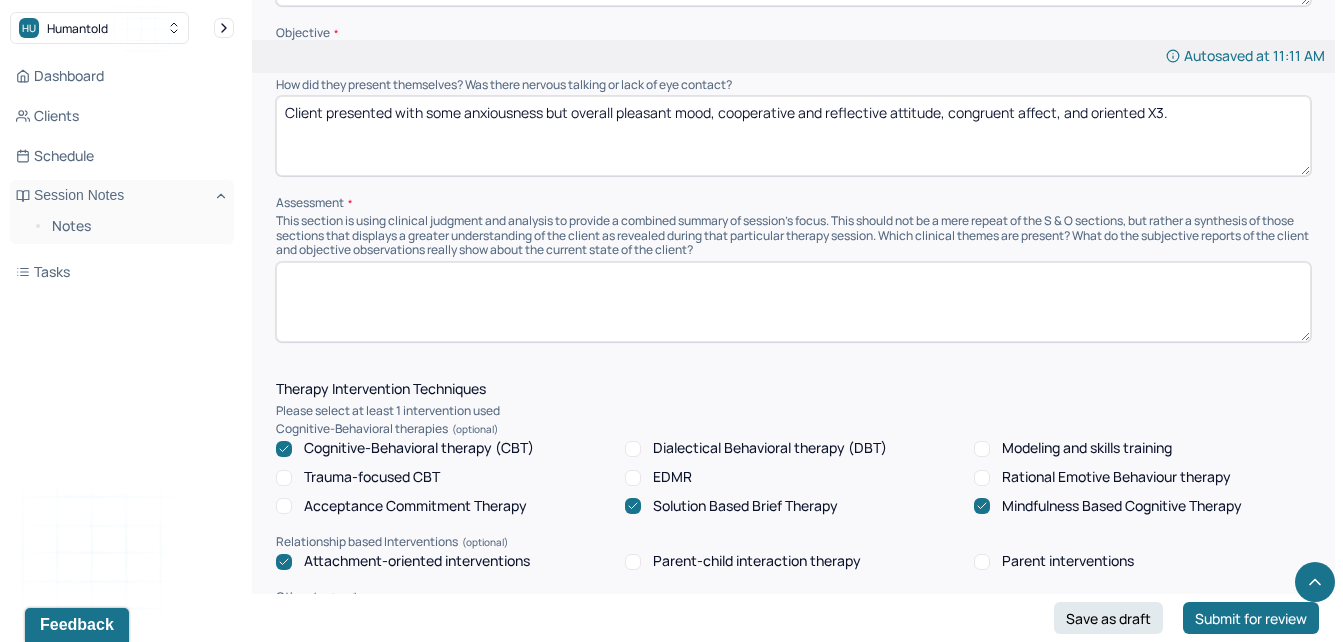 click on "Client presented with some anxiousness but overall pleasant mood, cooperative and reflective attitude, congruent affect, and oriented X3." at bounding box center [793, 136] 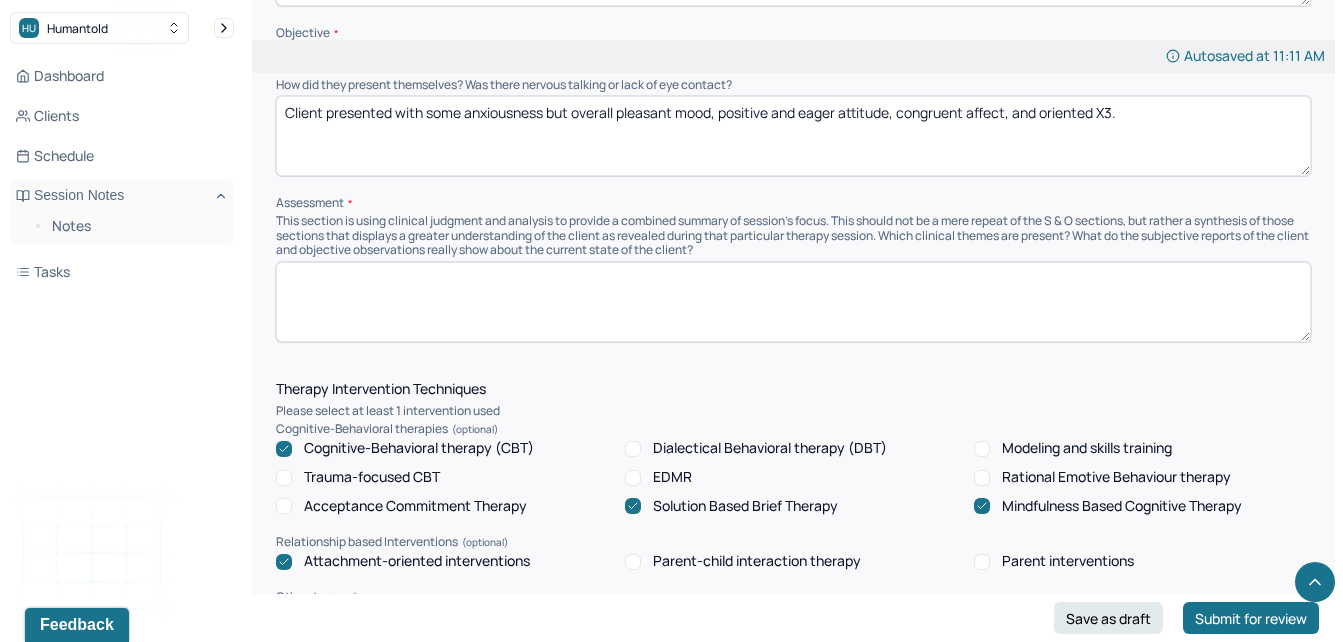 click on "Client presented with some anxiousness but overall pleasant mood, postiive and eager attitude, congruent affect, and oriented X3." at bounding box center (793, 136) 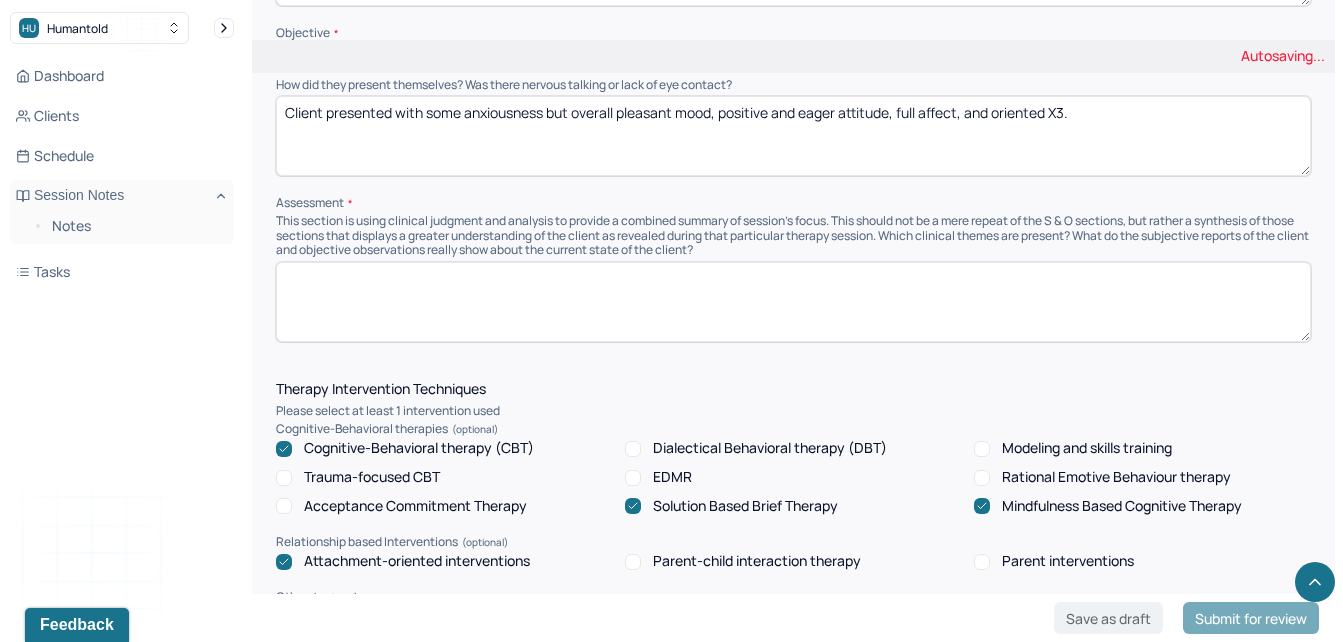 type on "Client presented with some anxiousness but overall pleasant mood, positive and eager attitude, full affect, and oriented X3." 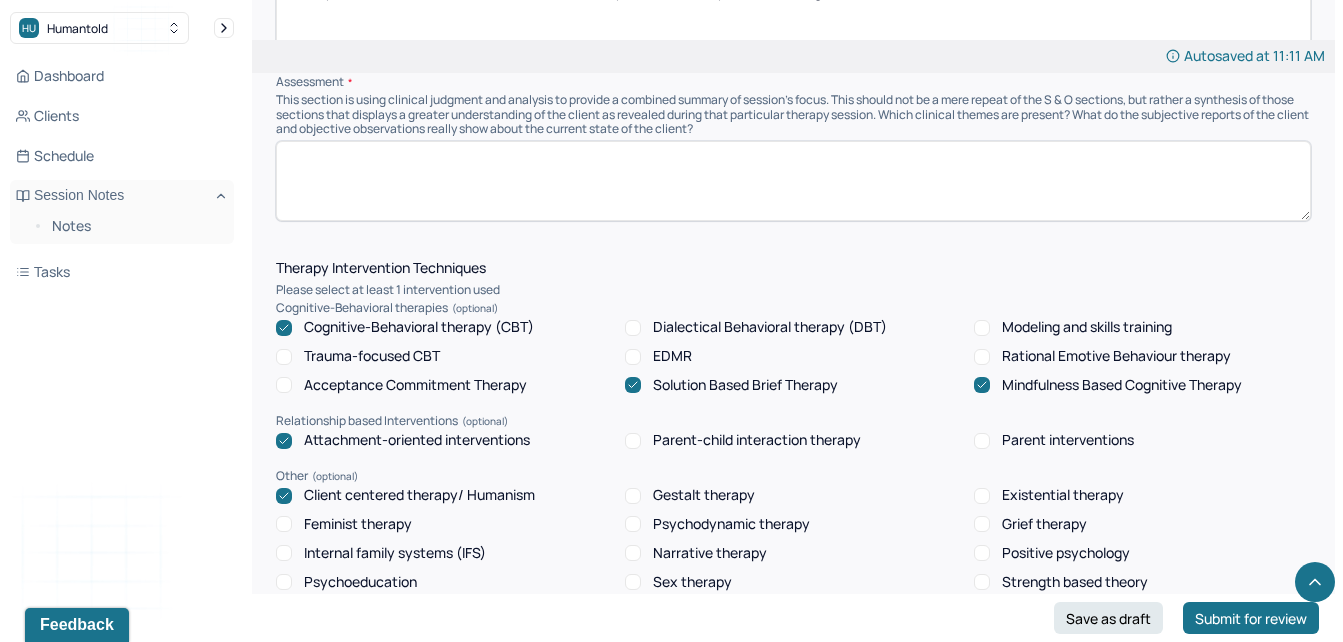 scroll, scrollTop: 1513, scrollLeft: 0, axis: vertical 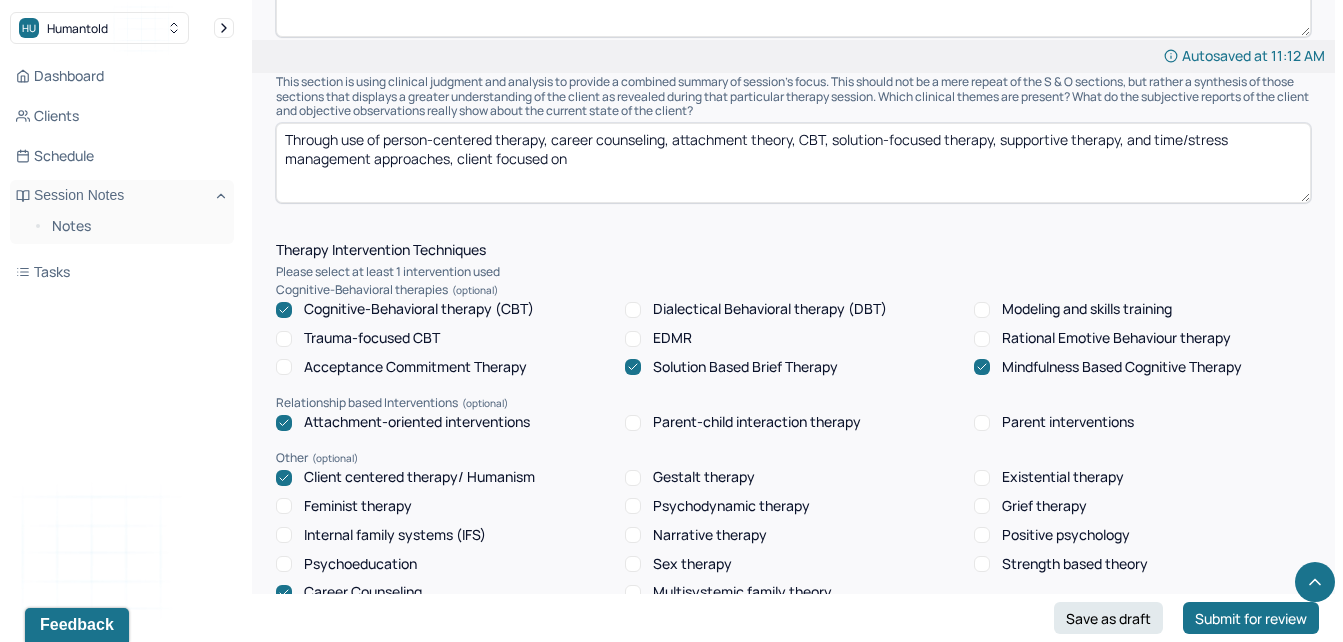 click on "Through use of person-centered therapy, career counseling, attachment theory, CBT, solution-focused therapy, supportive therapy, and time/stress management appraoches, client focused on" at bounding box center [793, 163] 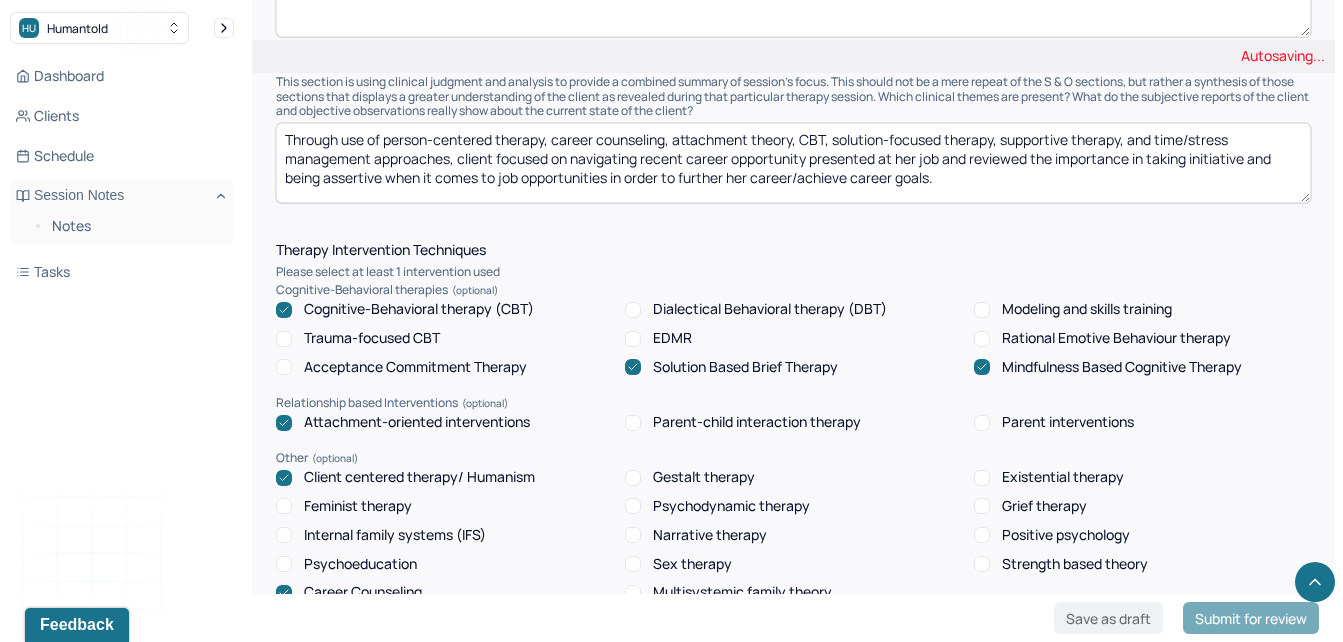 click on "Through use of person-centered therapy, career counseling, attachment theory, CBT, solution-focused therapy, supportive therapy, and time/stress management approaches, client focused on navigating recent career opportunity presented at her job and reviewed the importanec in taking initiative and being assertive when it comes to job opportunities in order to further her career/achieve career goals." at bounding box center [793, 163] 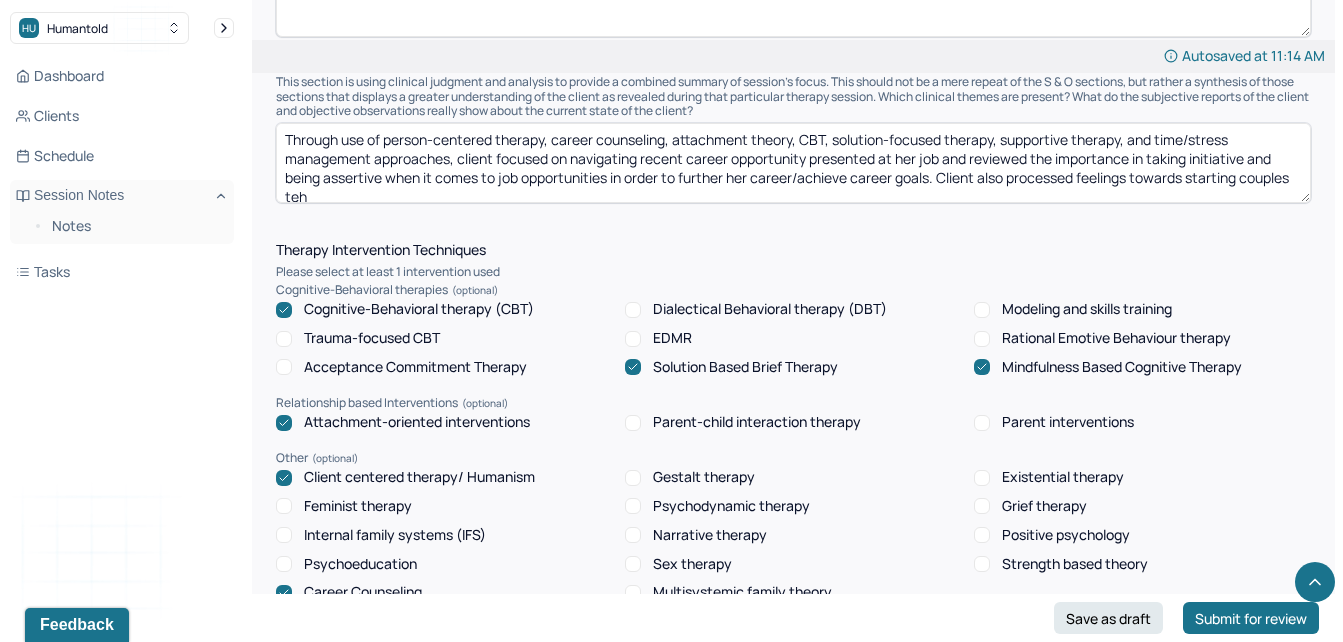 scroll, scrollTop: 4, scrollLeft: 0, axis: vertical 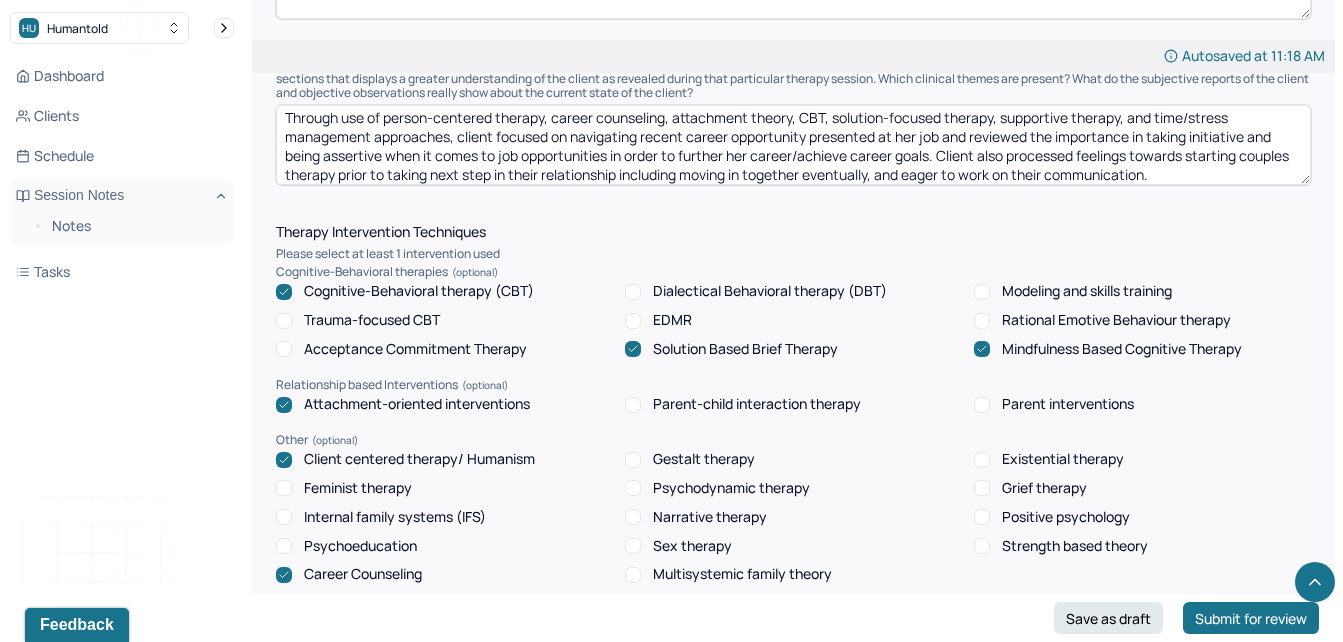 click on "Through use of person-centered therapy, career counseling, attachment theory, CBT, solution-focused therapy, supportive therapy, and time/stress management approaches, client focused on navigating recent career opportunity presented at her job and reviewed the importance in taking initiative and being assertive when it comes to job opportunities in order to further her career/achieve career goals. Client also processed feelings towards starting couples therapy prior to taking next step in their relationship including moving in together eventually, and eager to work on their communication." at bounding box center [793, 145] 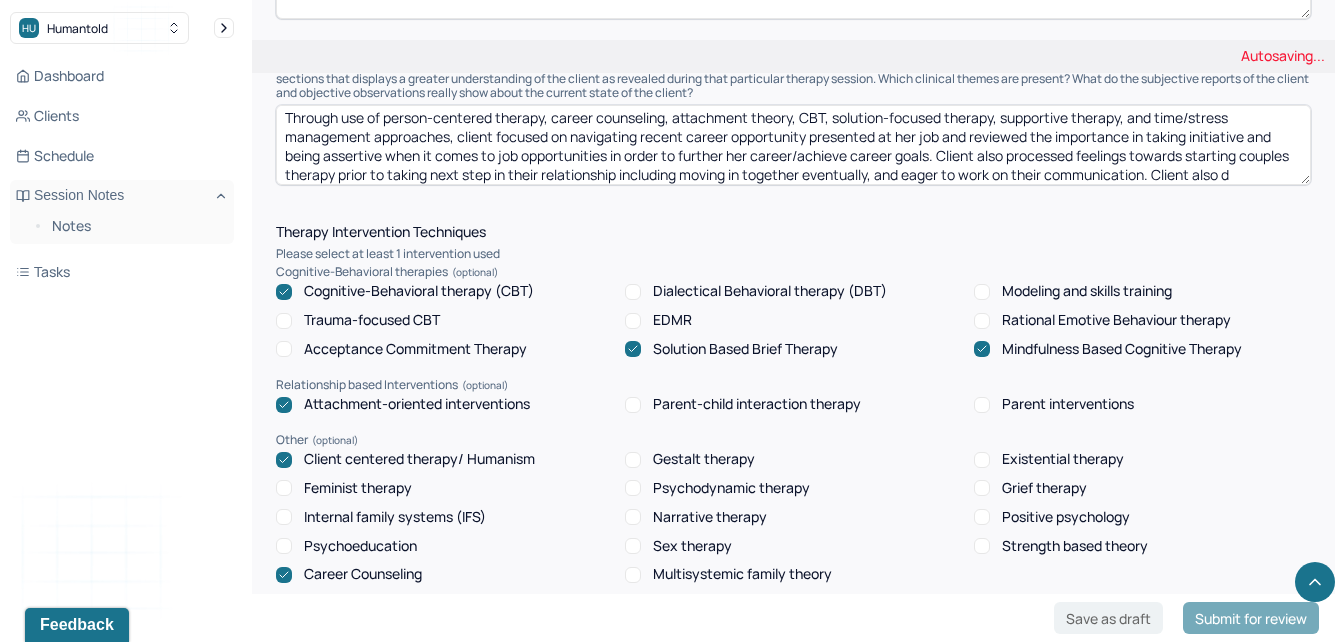 scroll, scrollTop: 23, scrollLeft: 0, axis: vertical 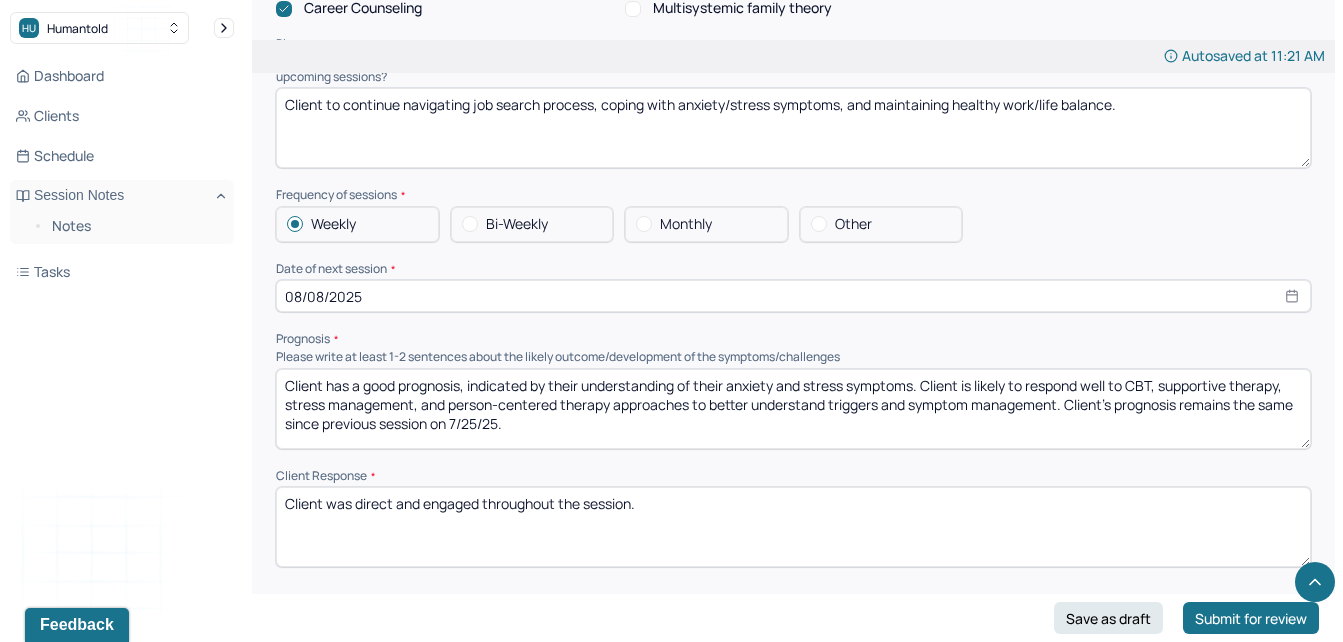 type on "Through use of person-centered therapy, career counseling, attachment theory, CBT, solution-focused therapy, supportive therapy, and time/stress management approaches, client focused on navigating recent career opportunity presented at her job and reviewed the importance in taking initiative and being assertive when it comes to job opportunities in order to further her career/achieve career goals. Client also processed feelings towards starting couples therapy prior to taking next step in their relationship including moving in together eventually, and eager to work on their communication. Client also discussed feeling a bit overwhelmed with social life and being more intentional in creating healthy/work life balance and having more alone time to rest/recharge." 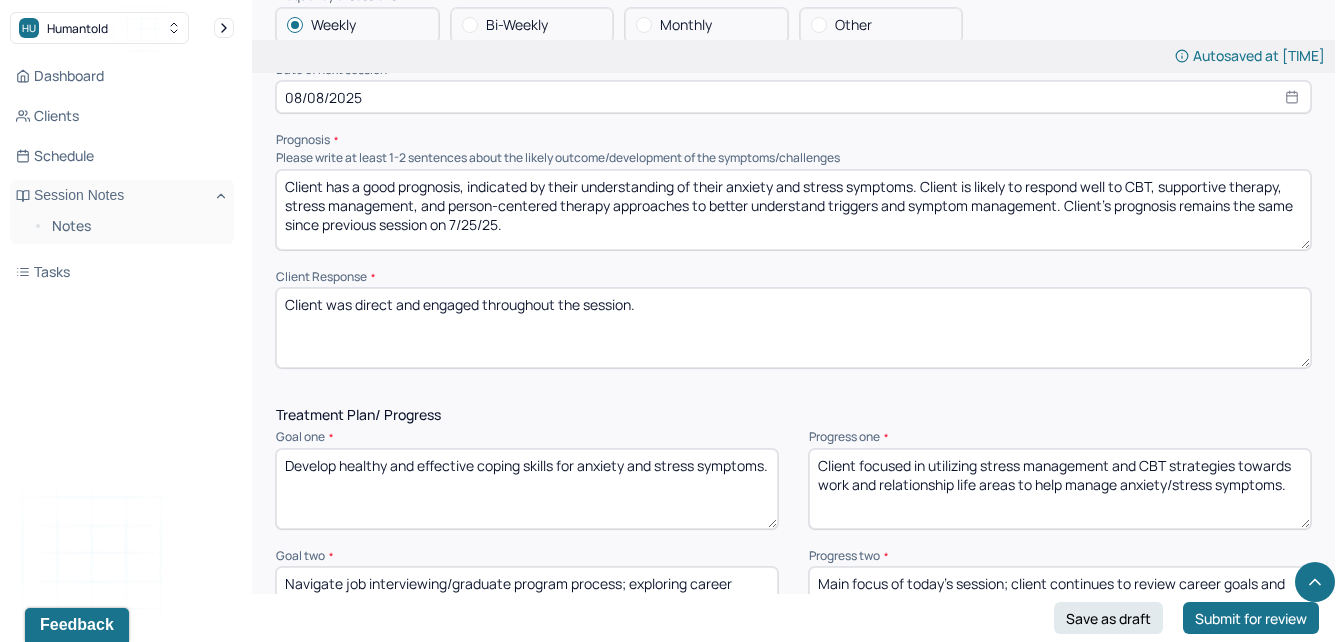 scroll, scrollTop: 2302, scrollLeft: 0, axis: vertical 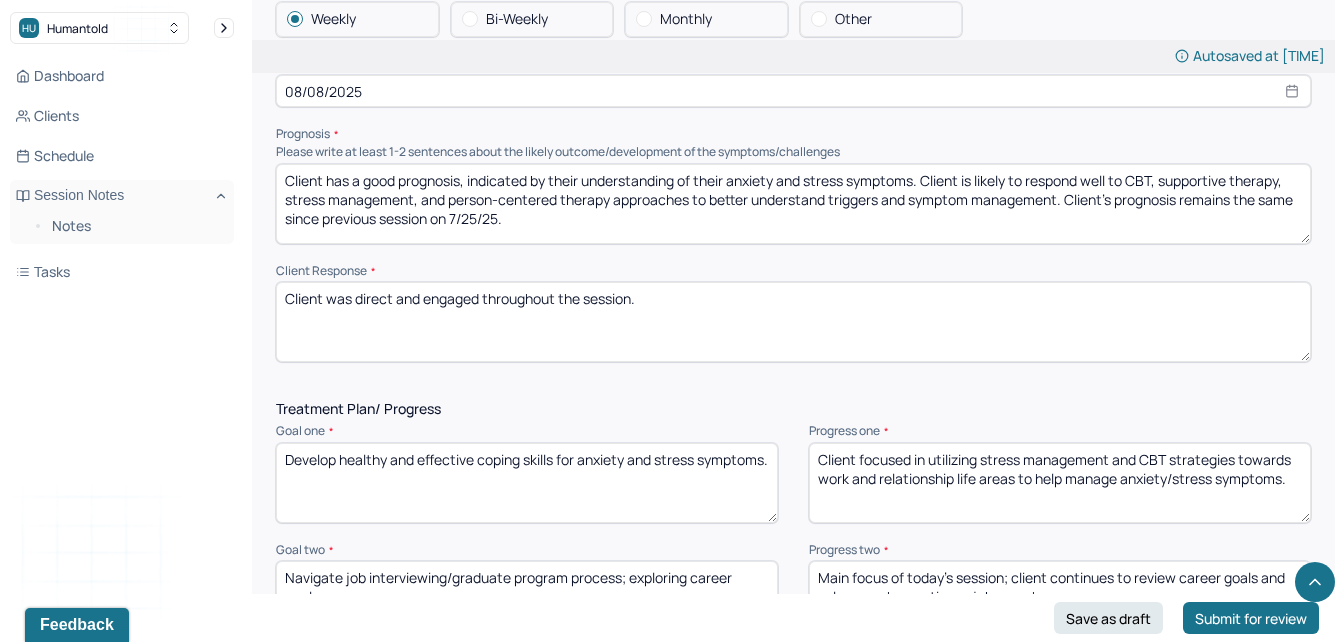 type on "Client to continue navigating job search process, coping with anxiety/stress symptoms, preparing to start couples therapy, and maintaining healthy work/life balance." 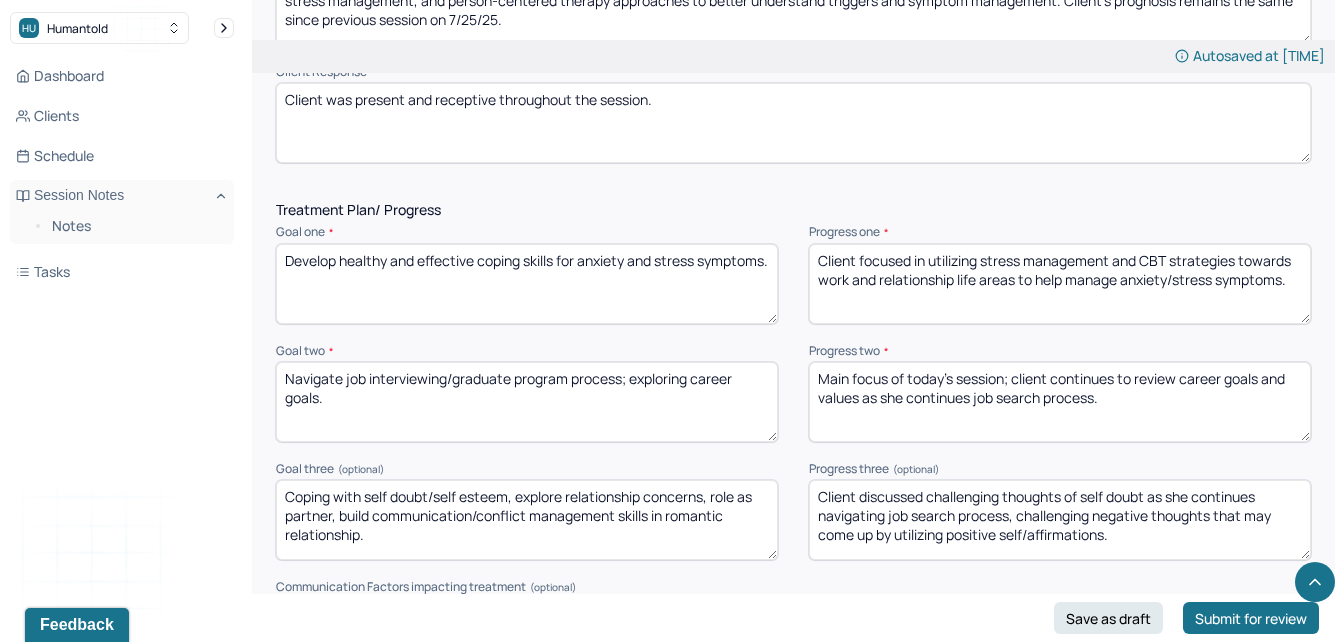 scroll, scrollTop: 2507, scrollLeft: 0, axis: vertical 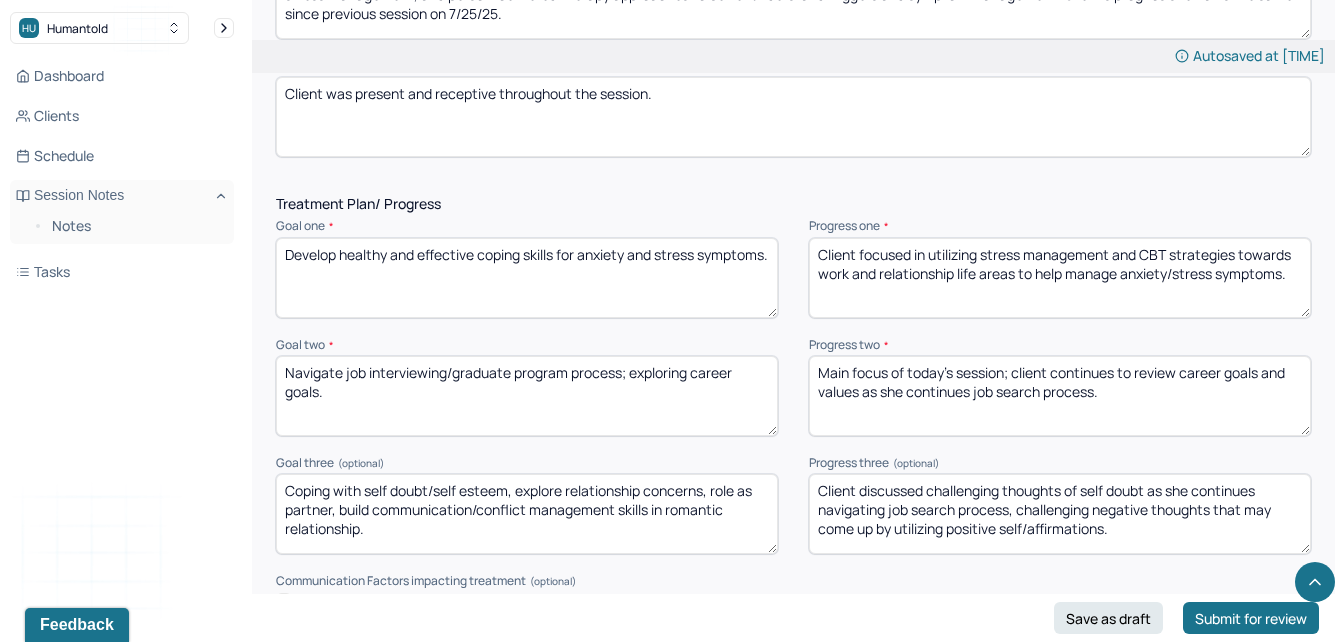 type on "Client was present and receptive throughout the session." 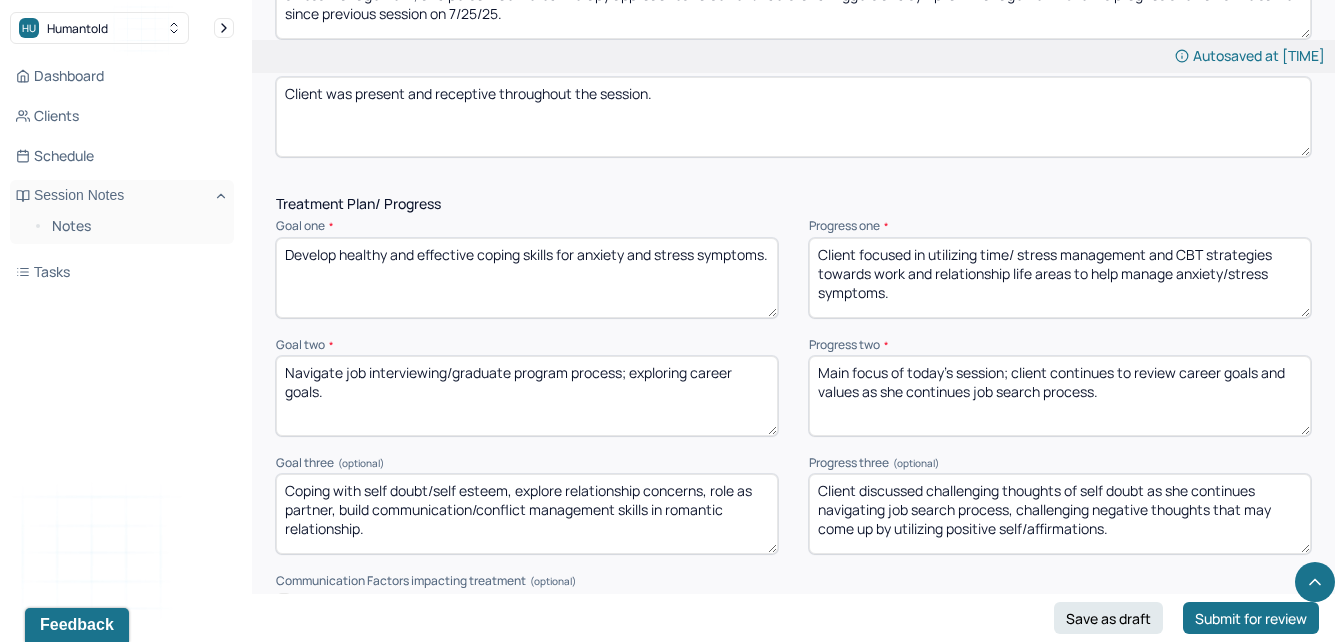 click on "Client focused in utilizing time/ stress management and CBT strategies towards work and relationship life areas to help manage anxiety/stress symptoms." at bounding box center (1060, 278) 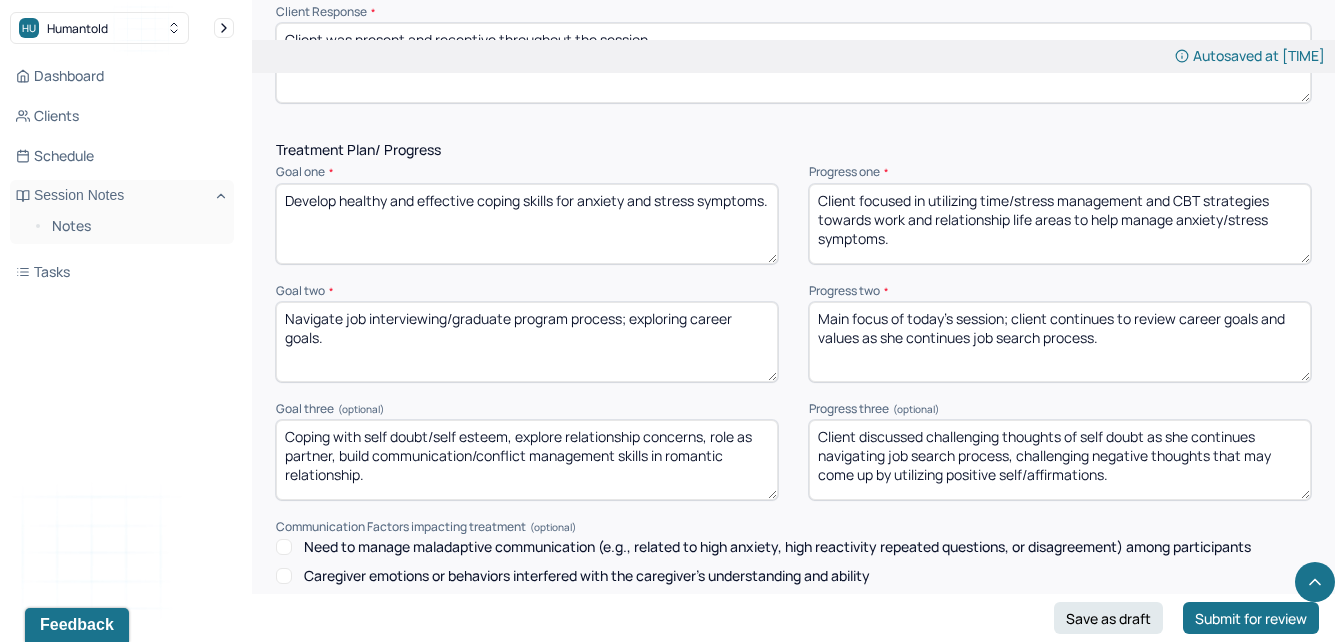 scroll, scrollTop: 2579, scrollLeft: 0, axis: vertical 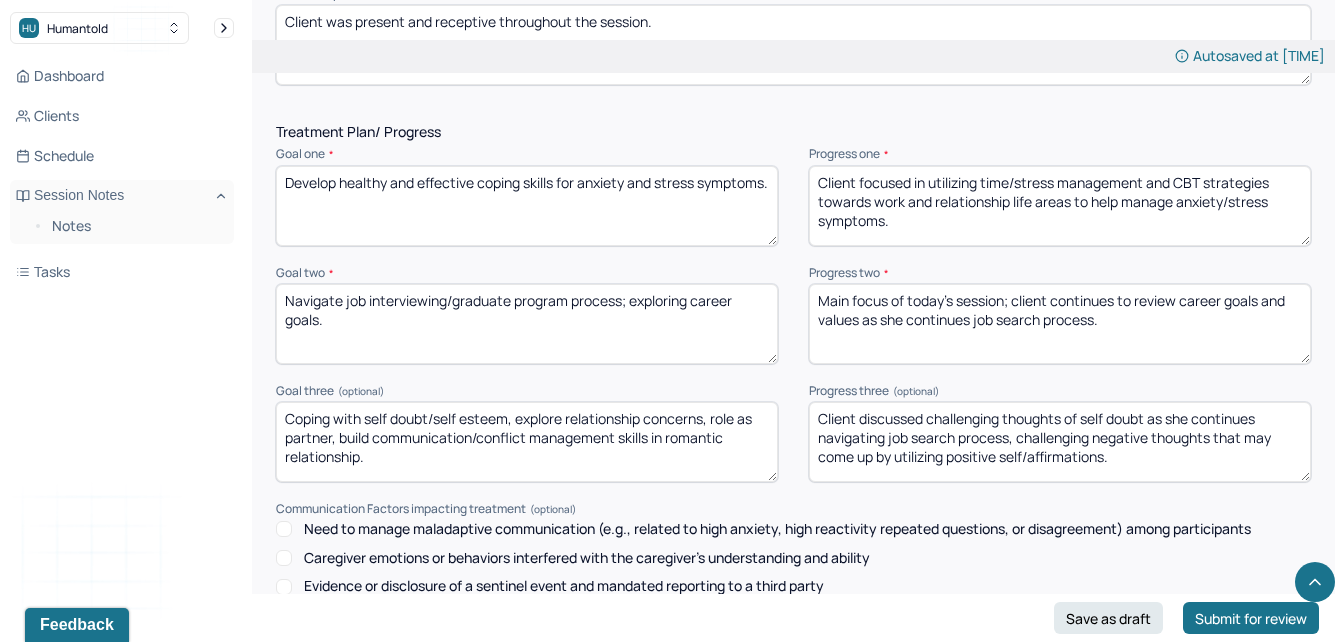 type on "Client focused in utilizing time/stress management and CBT strategies towards work and relationship life areas to help manage anxiety/stress symptoms." 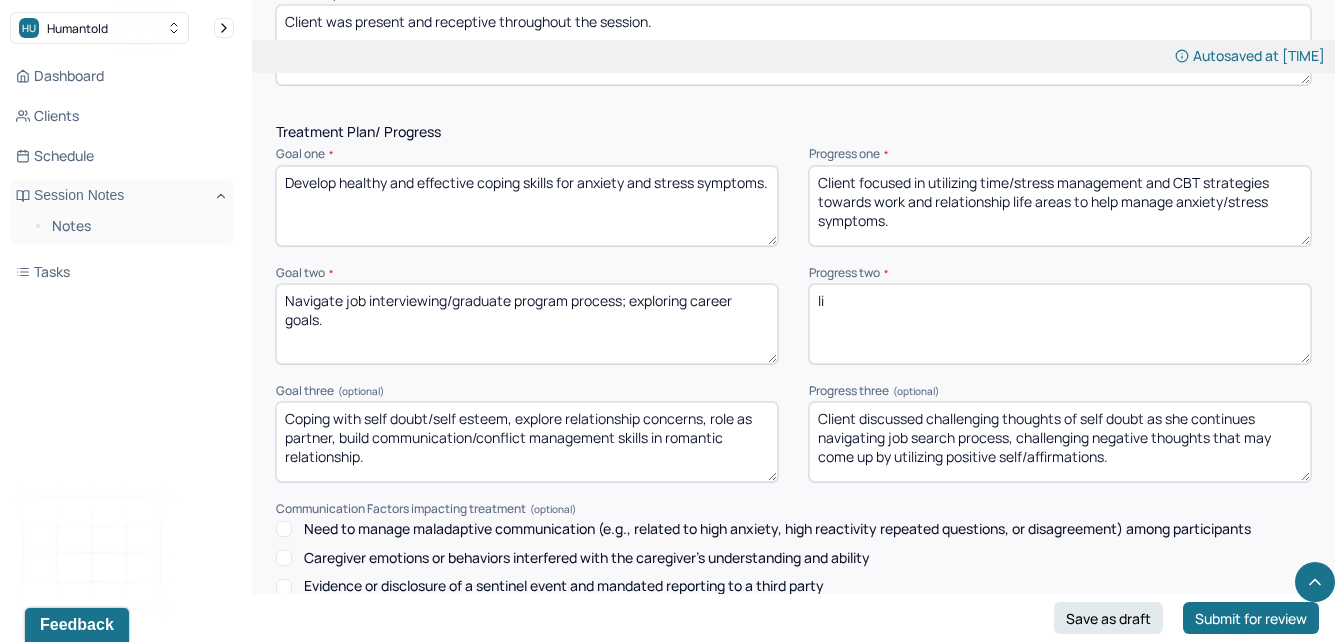 type on "l" 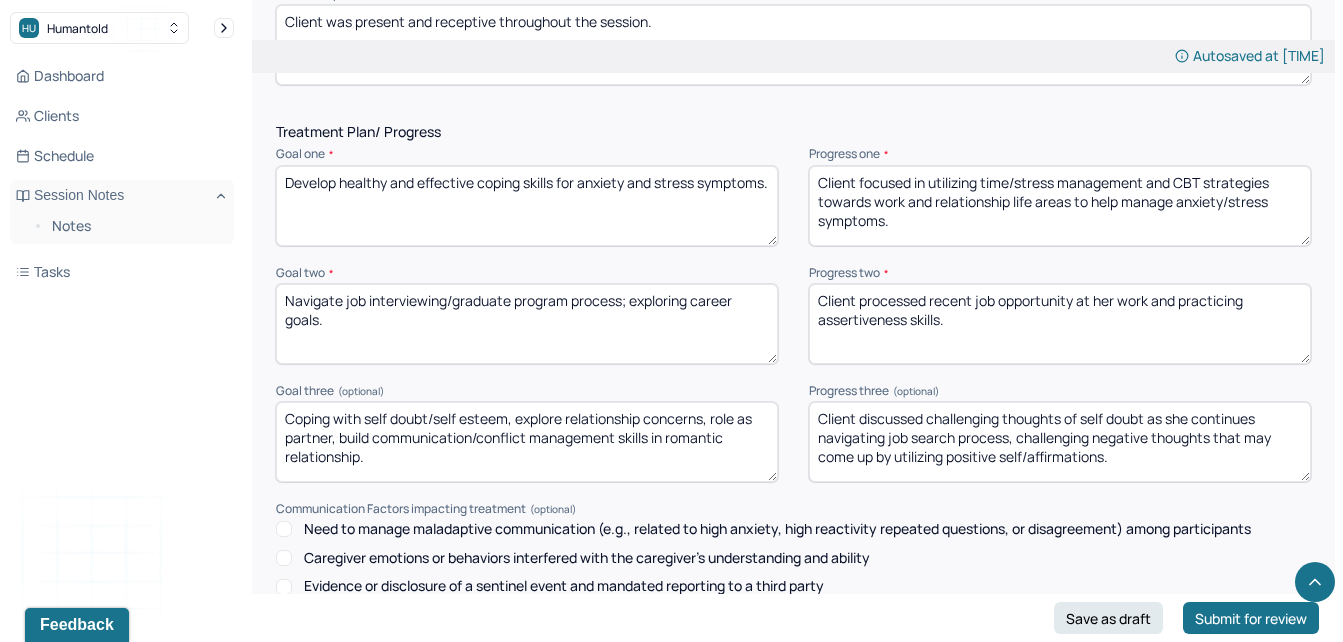 type on "Client processed recent job opportunity at her work and practicing assertiveness skills." 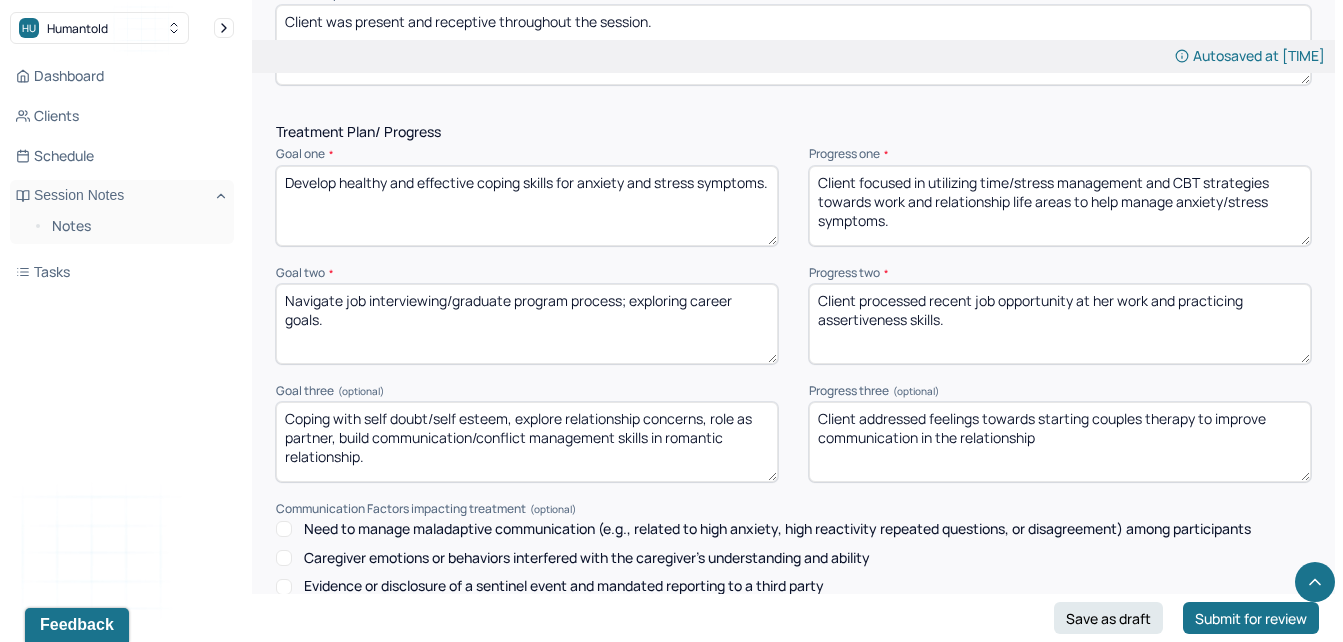click on "Client addressed feelings towards starting couples therapy to improve communication in the relationship" at bounding box center (1060, 442) 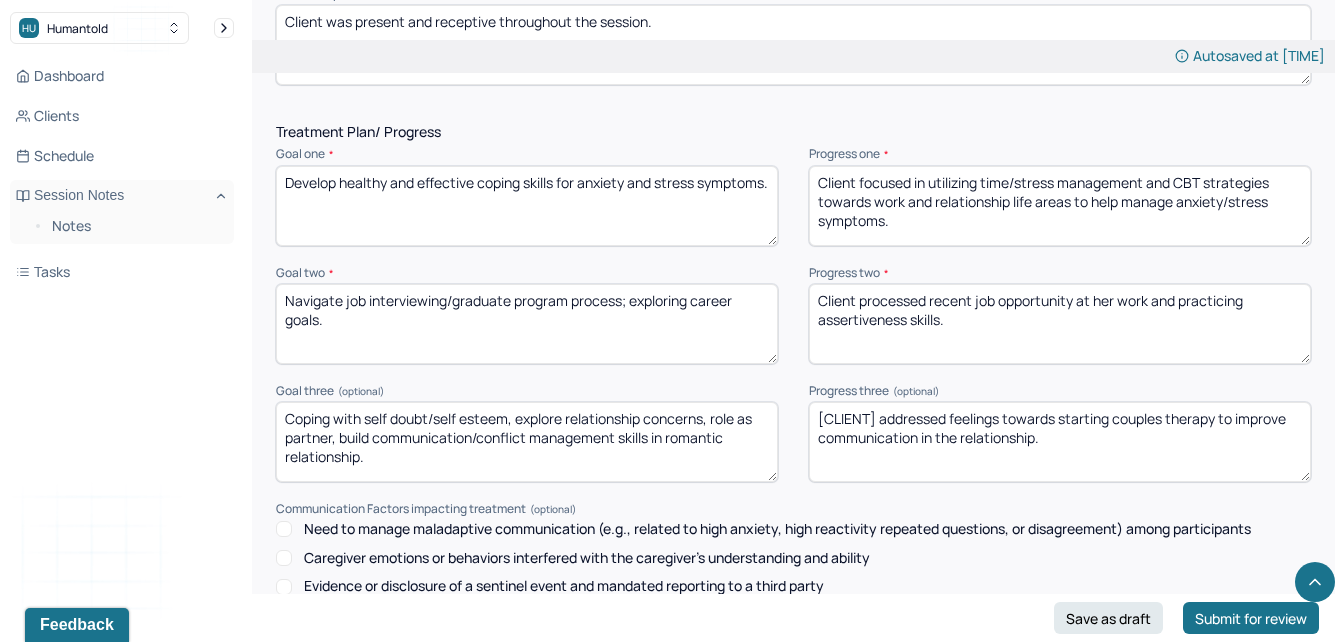 scroll, scrollTop: 2953, scrollLeft: 0, axis: vertical 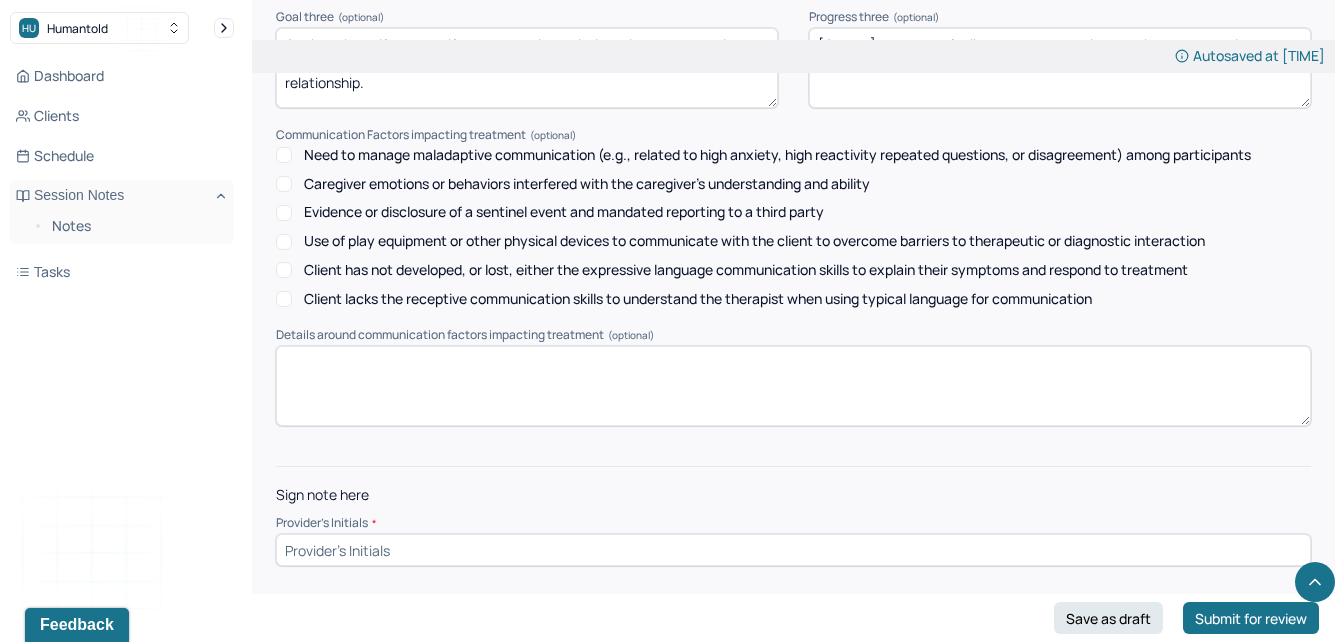 type on "[CLIENT] addressed feelings towards starting couples therapy to improve communication in the relationship." 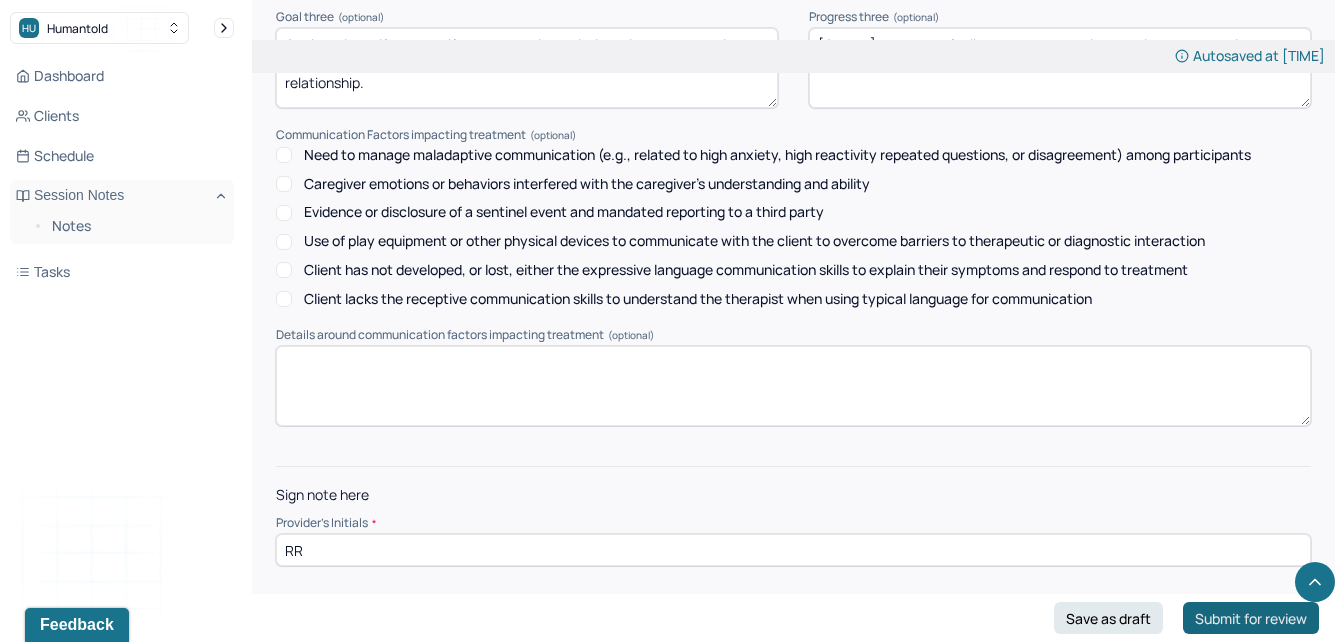 type on "RR" 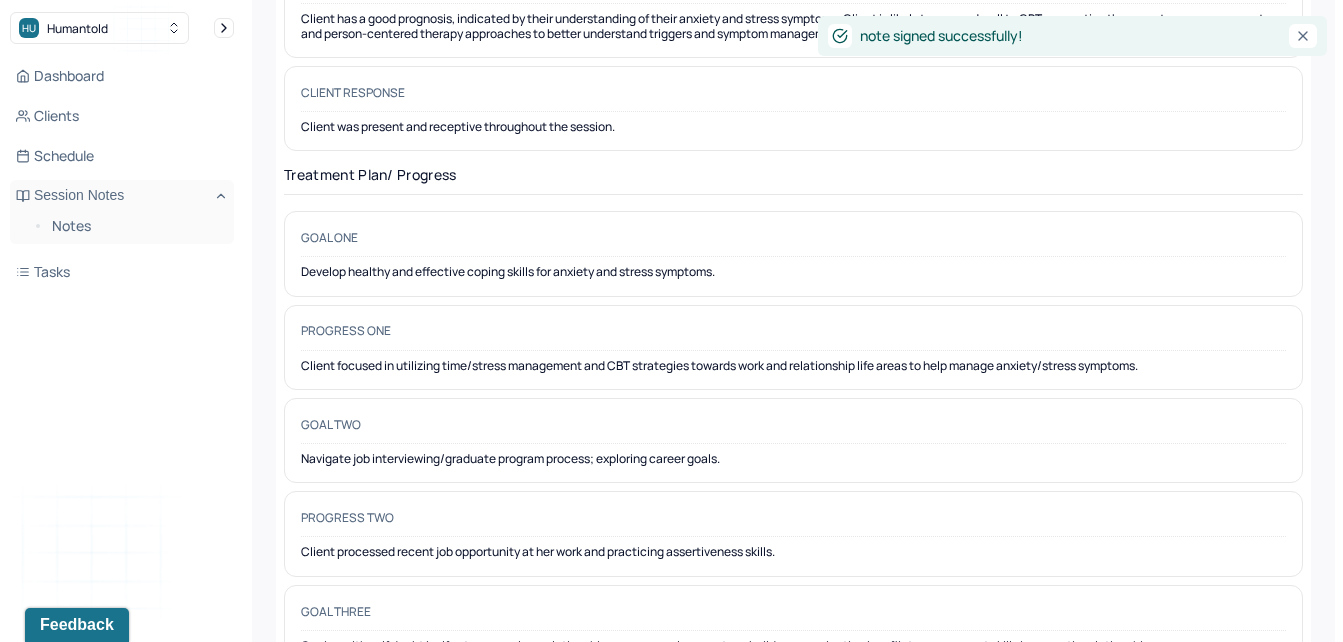 scroll, scrollTop: 0, scrollLeft: 0, axis: both 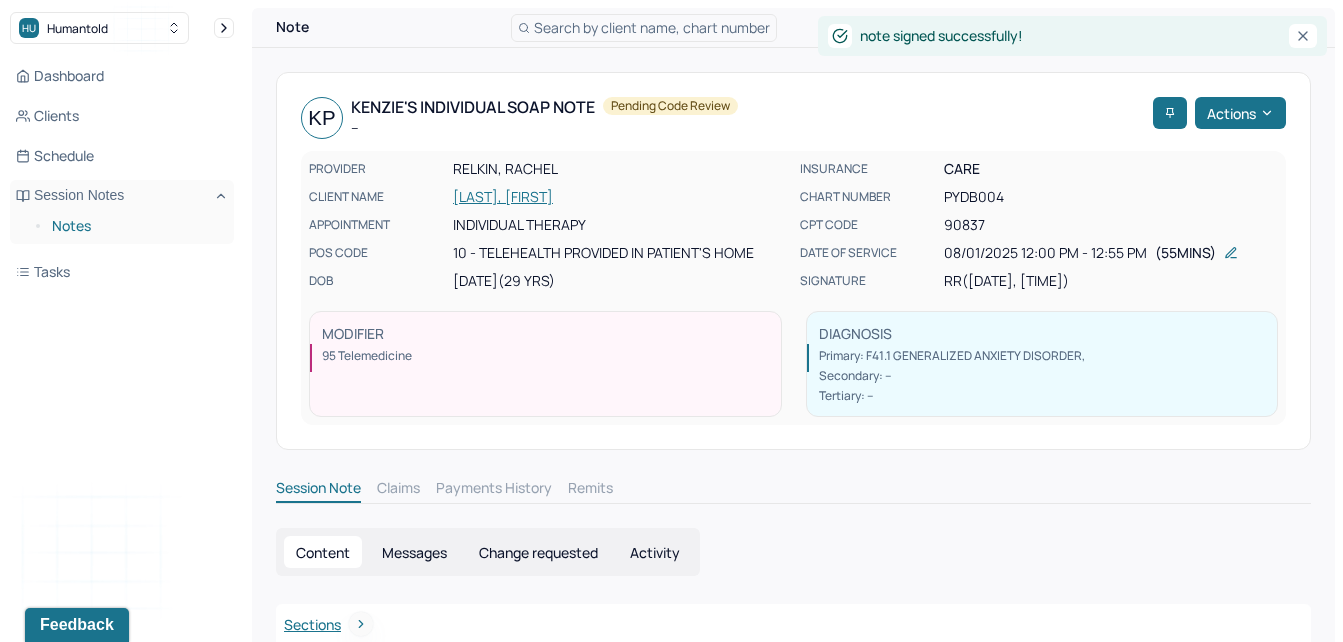 click on "Notes" at bounding box center [135, 226] 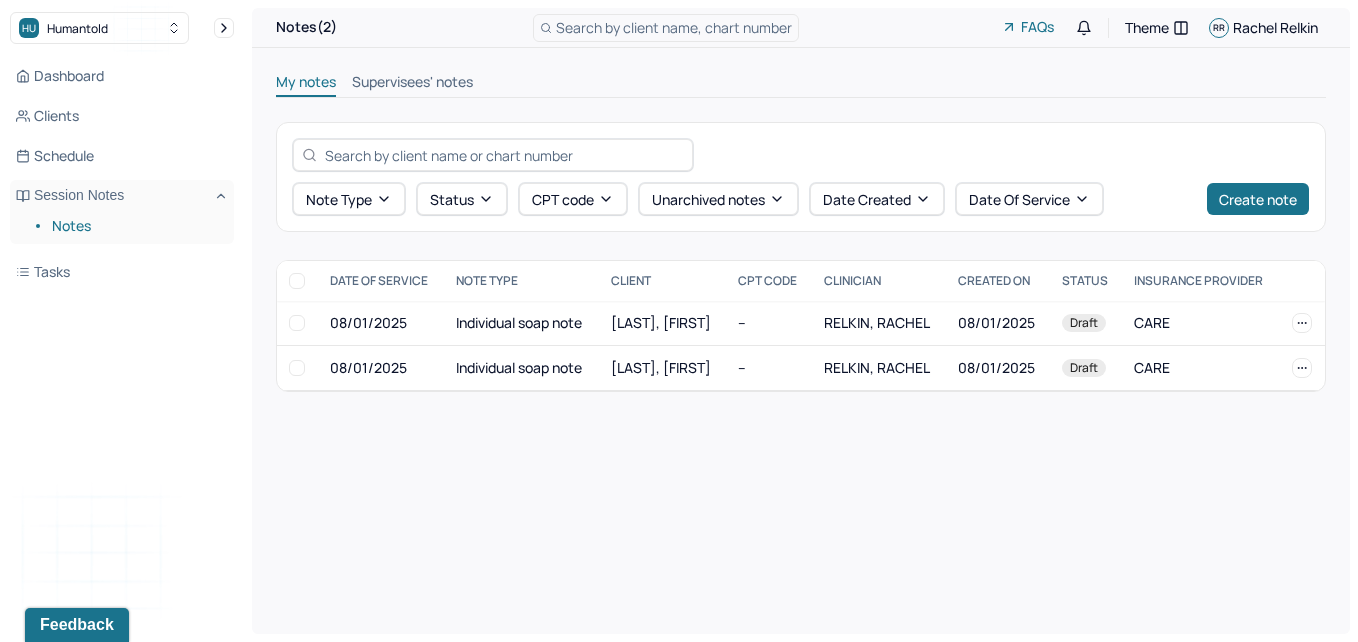 click on "Notes" at bounding box center [135, 226] 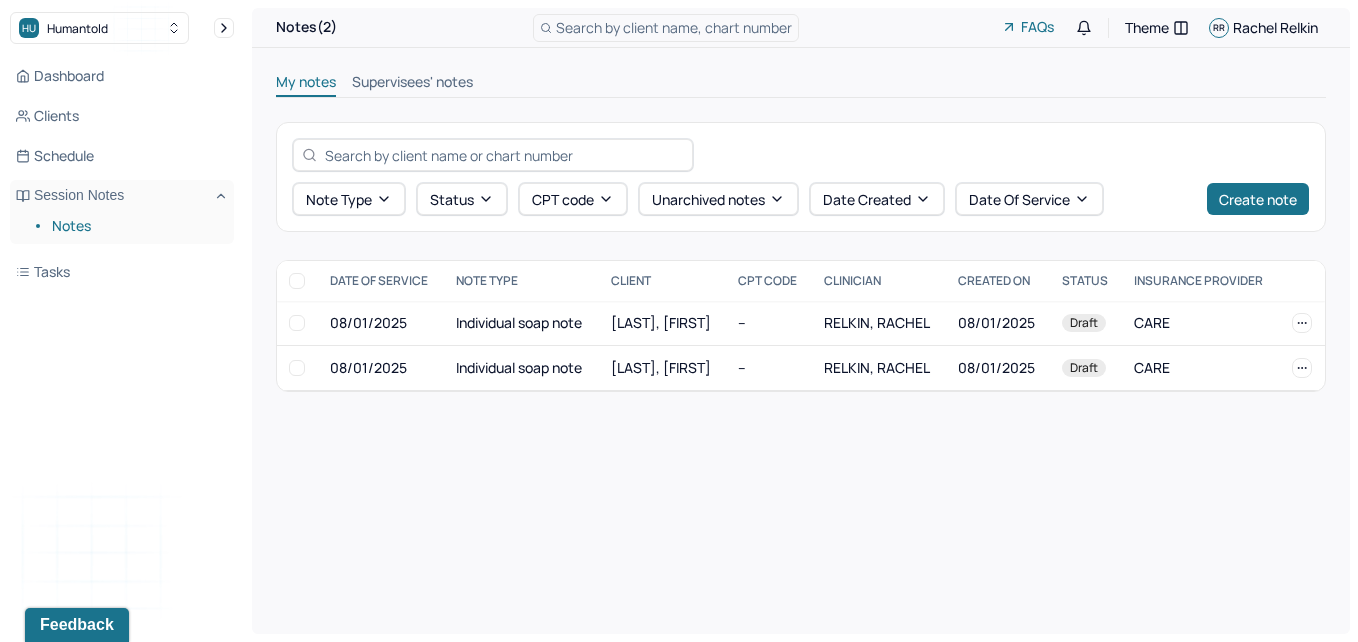 click on "Supervisees' notes" at bounding box center [412, 84] 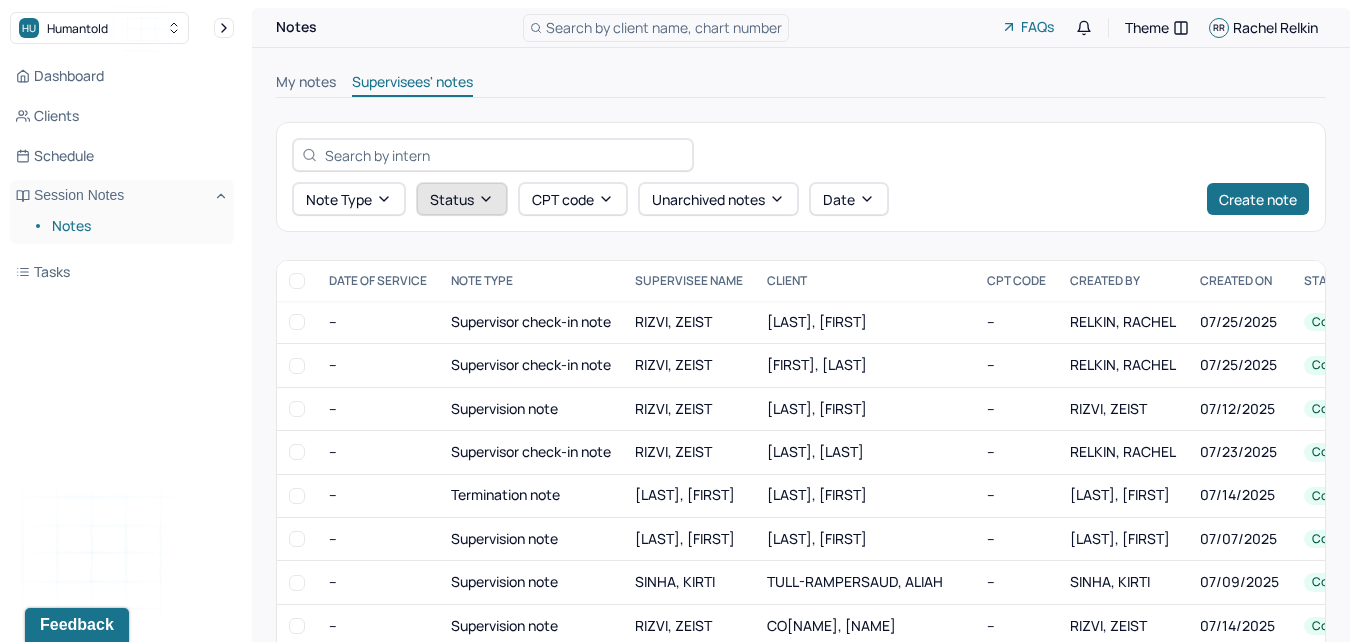 click on "Status" at bounding box center (462, 199) 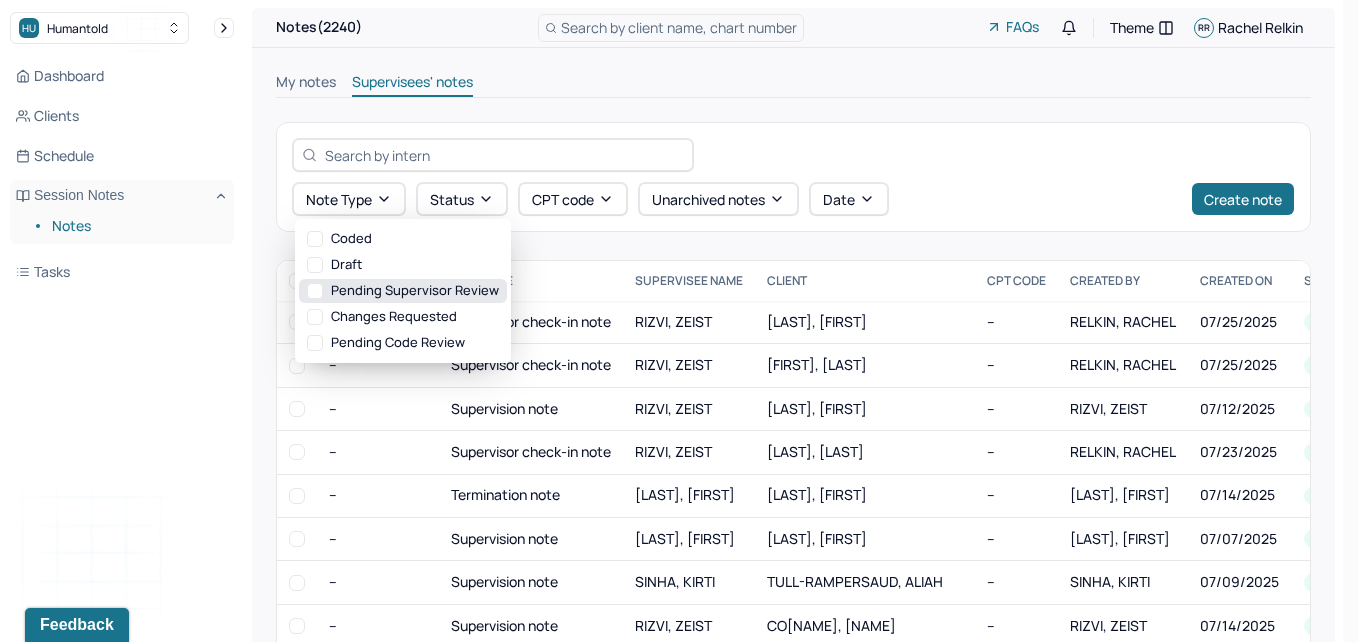 click on "Pending supervisor review" at bounding box center [403, 291] 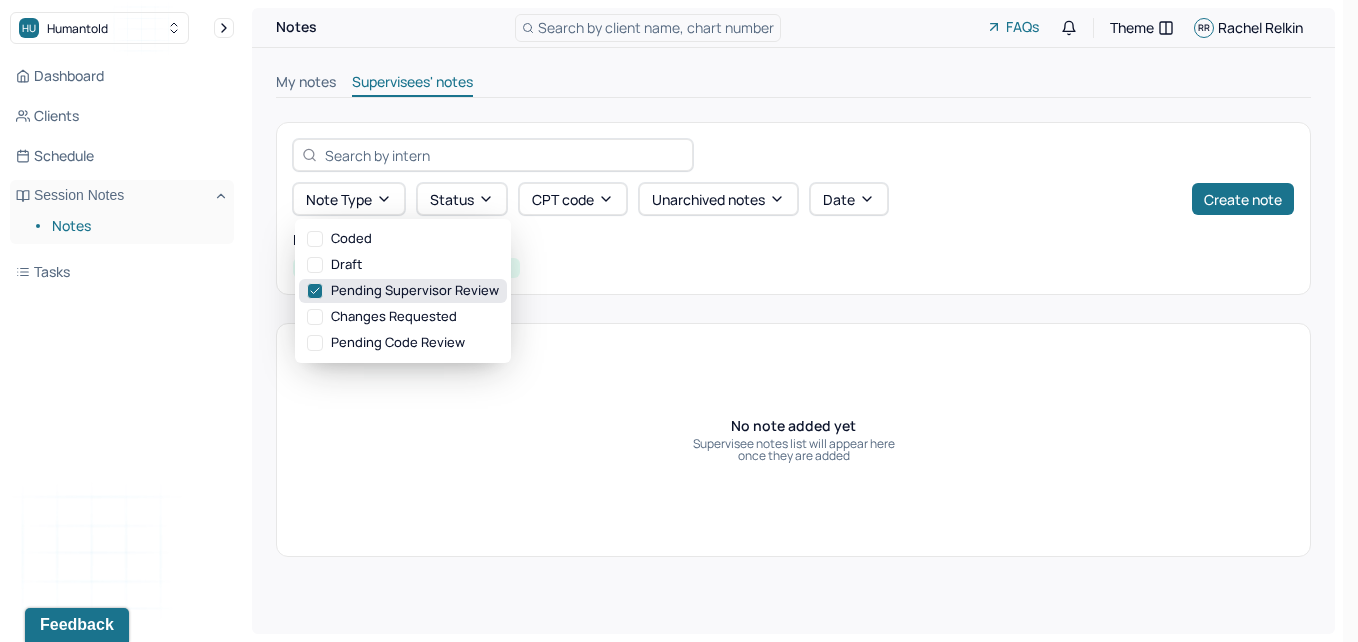 click on "Pending supervisor review" at bounding box center (403, 291) 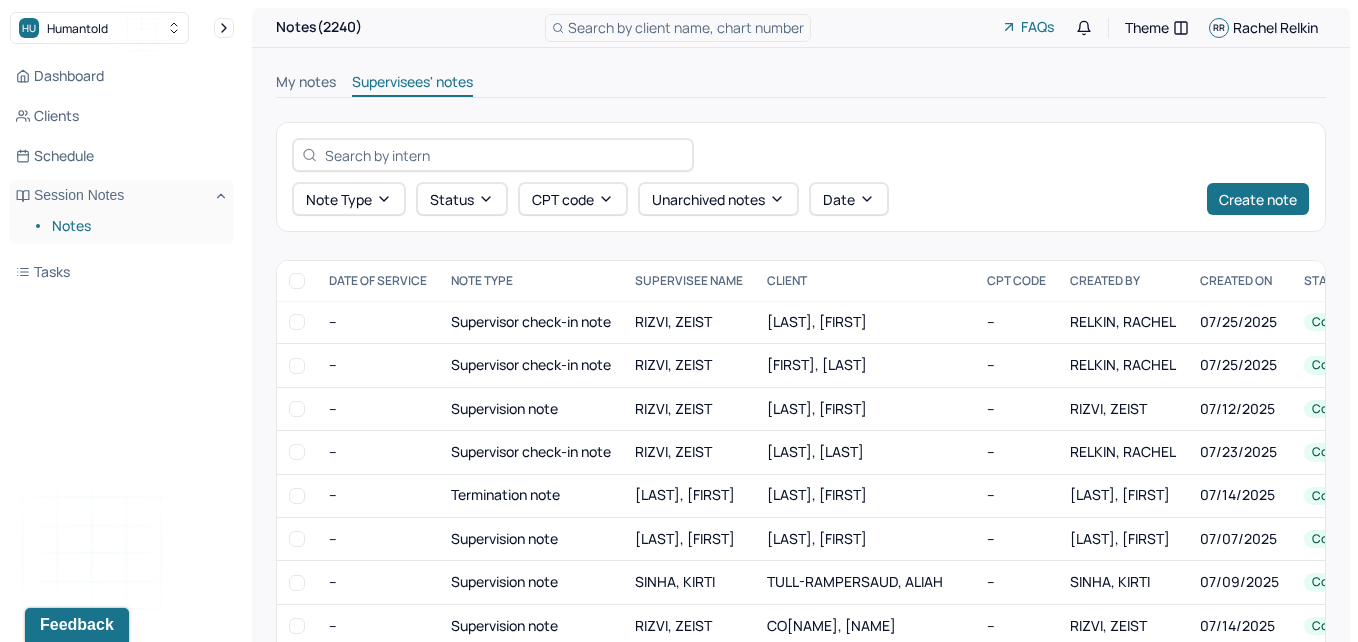 click on "My notes" at bounding box center (306, 84) 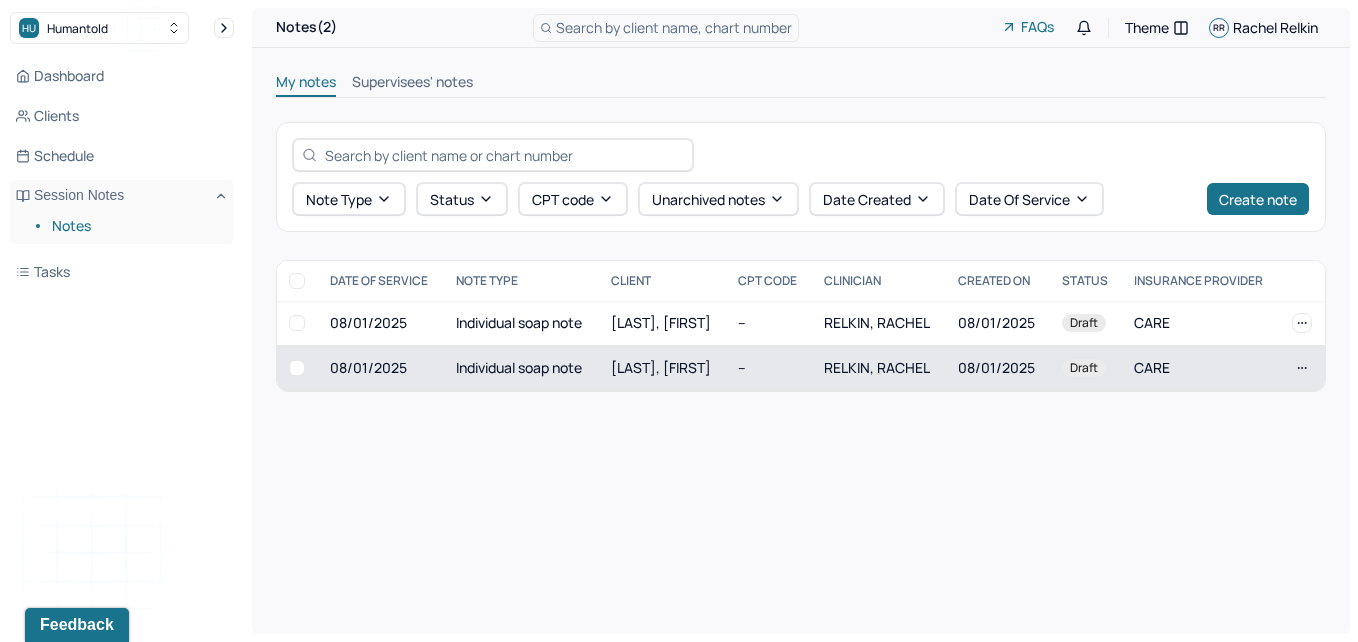 click on "[LAST], [FIRST]" at bounding box center (663, 368) 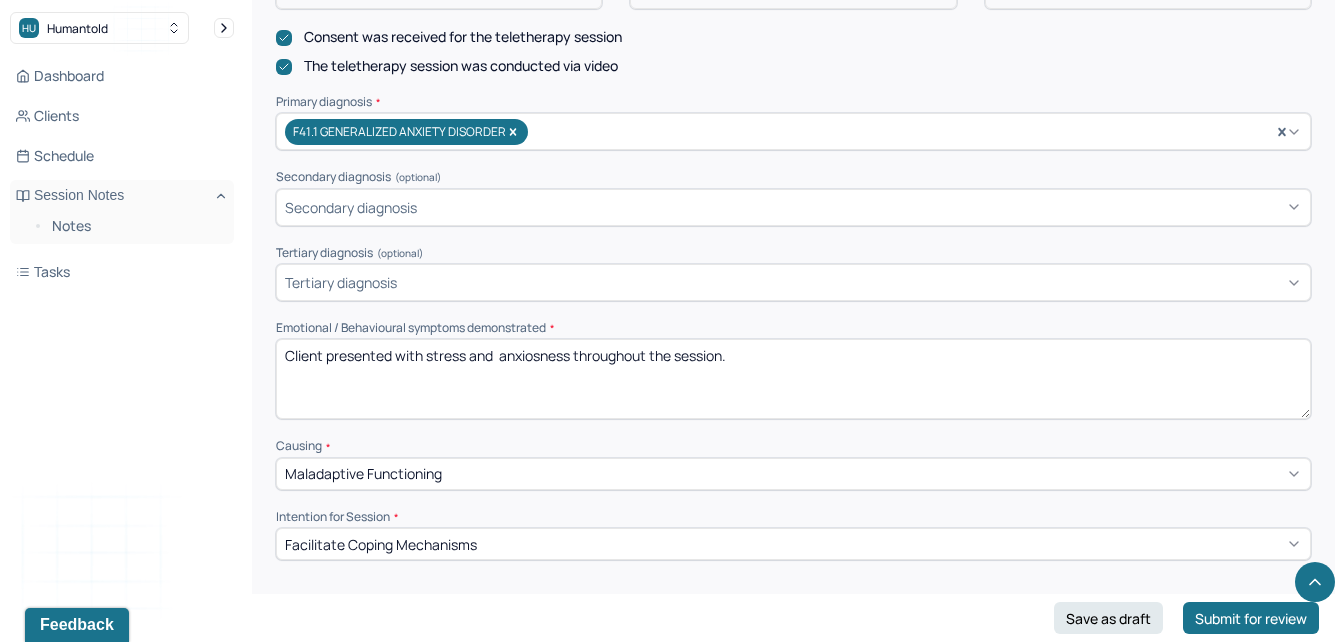 scroll, scrollTop: 633, scrollLeft: 0, axis: vertical 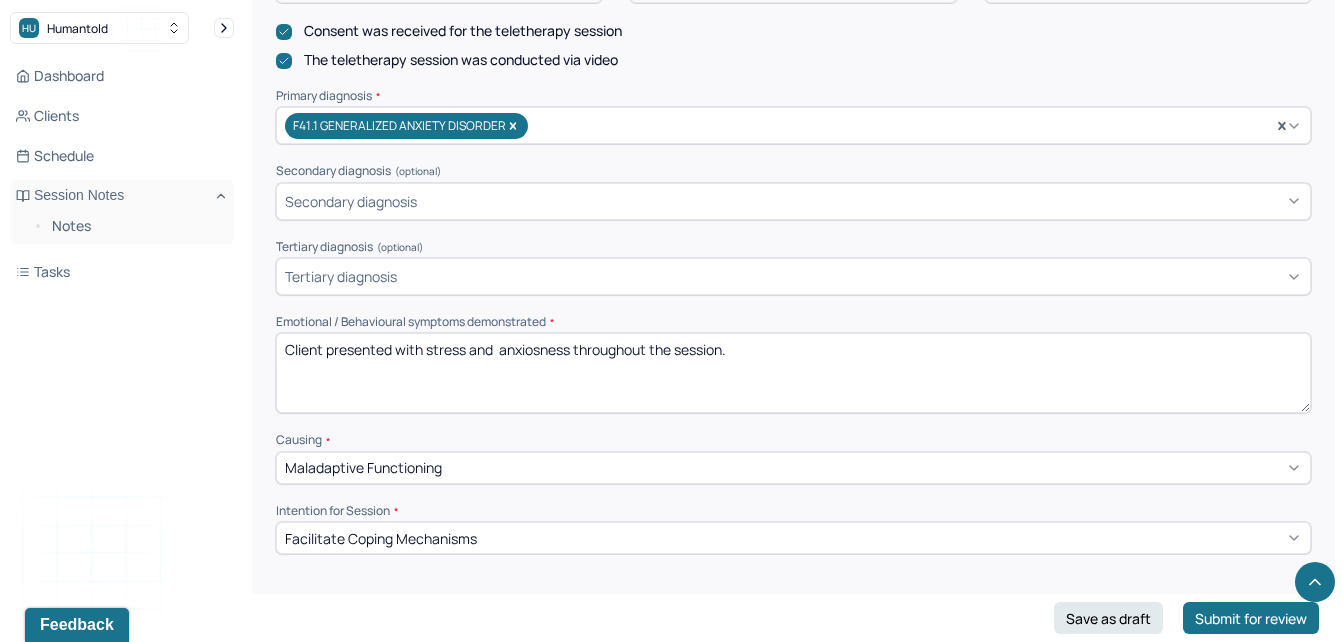 drag, startPoint x: 579, startPoint y: 349, endPoint x: 425, endPoint y: 372, distance: 155.70805 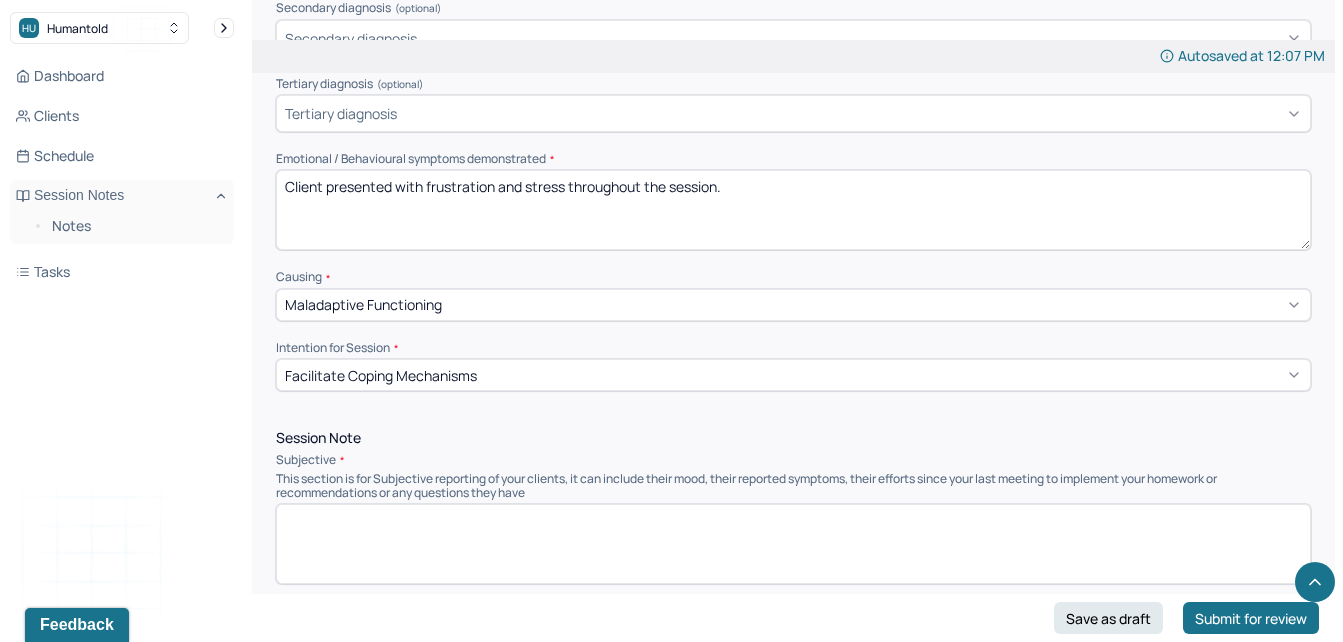 scroll, scrollTop: 814, scrollLeft: 0, axis: vertical 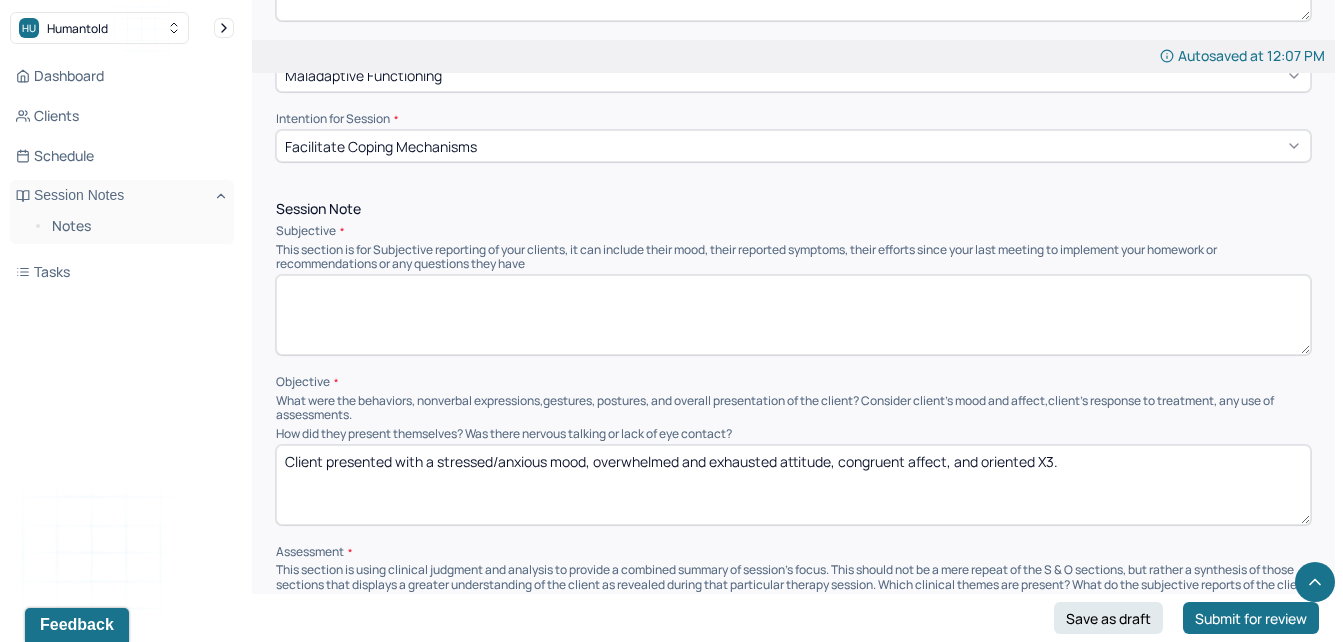type on "Client presented with frustration and stress throughout the session." 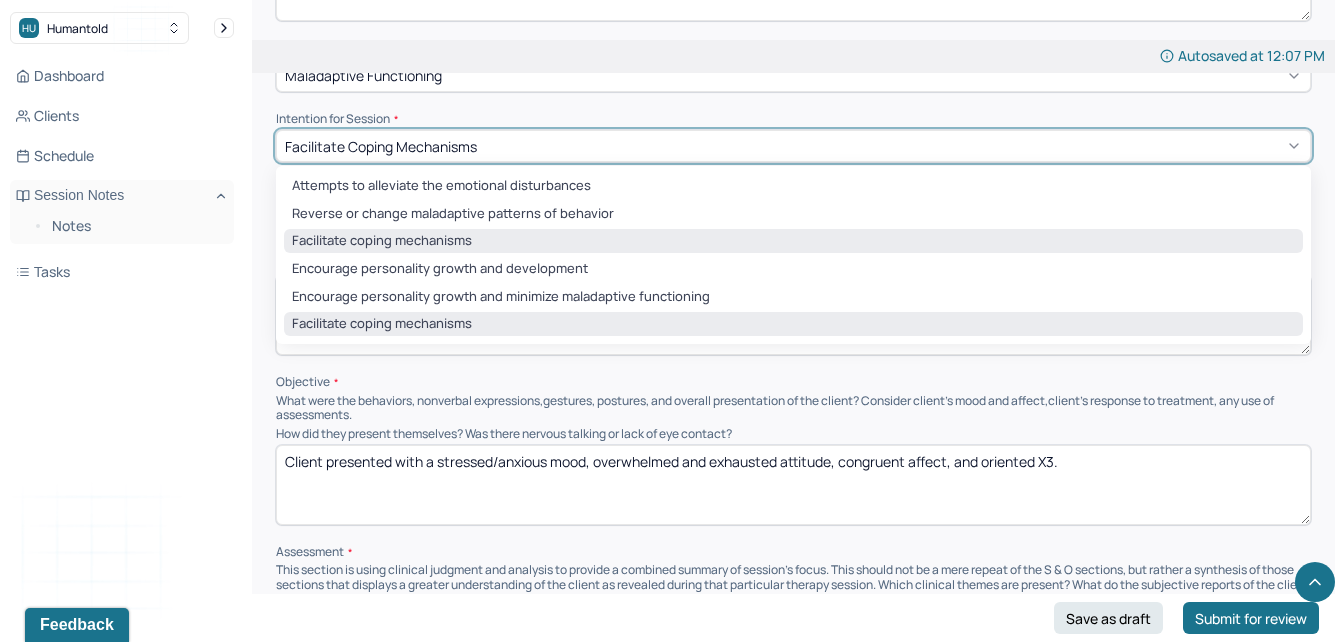 click on "Facilitate coping mechanisms" at bounding box center (793, 146) 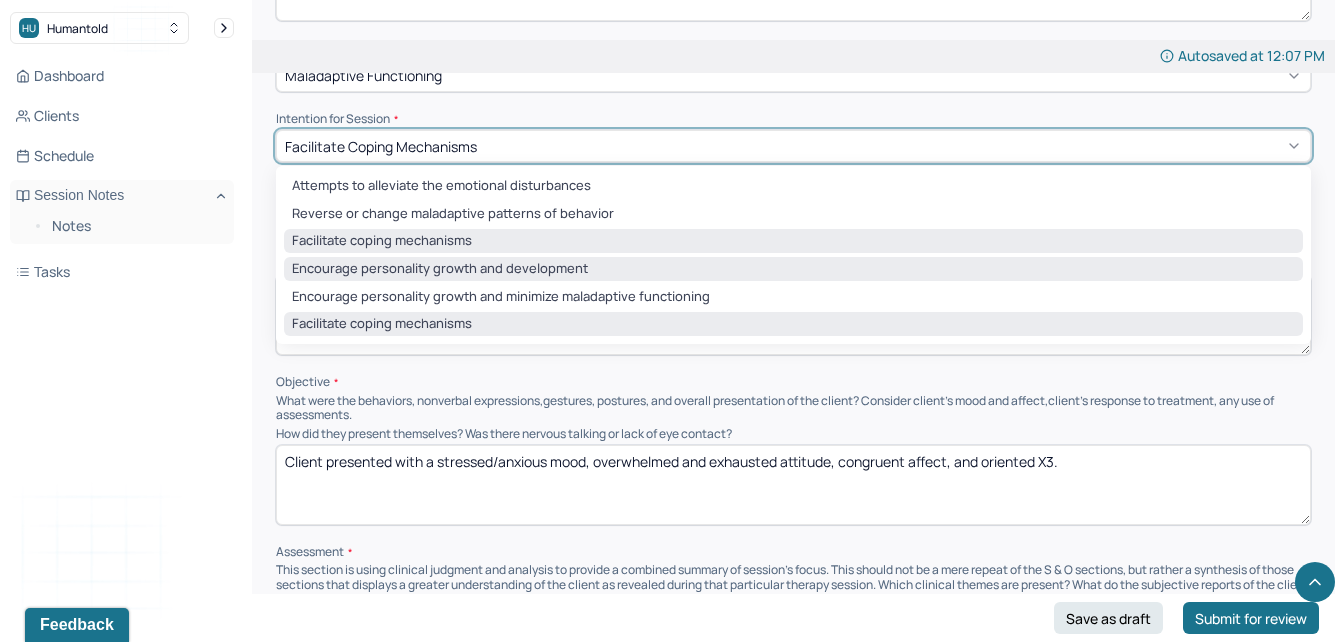 click on "Encourage personality growth and development" at bounding box center (793, 269) 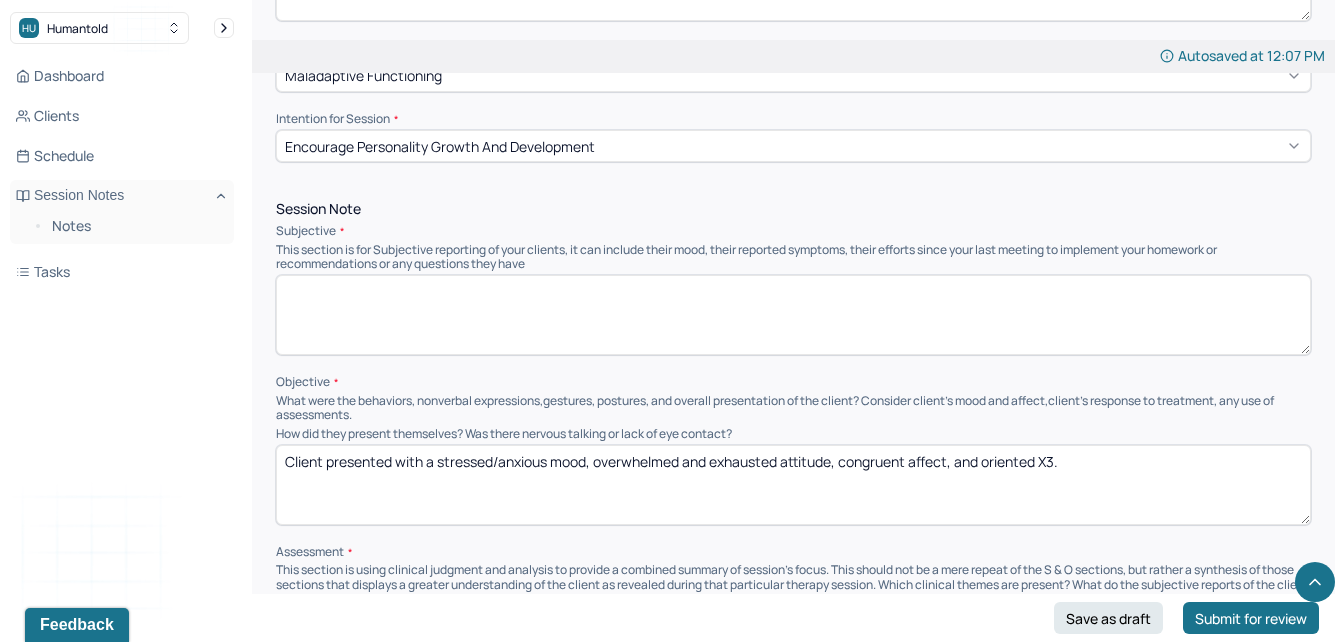 click at bounding box center [793, 315] 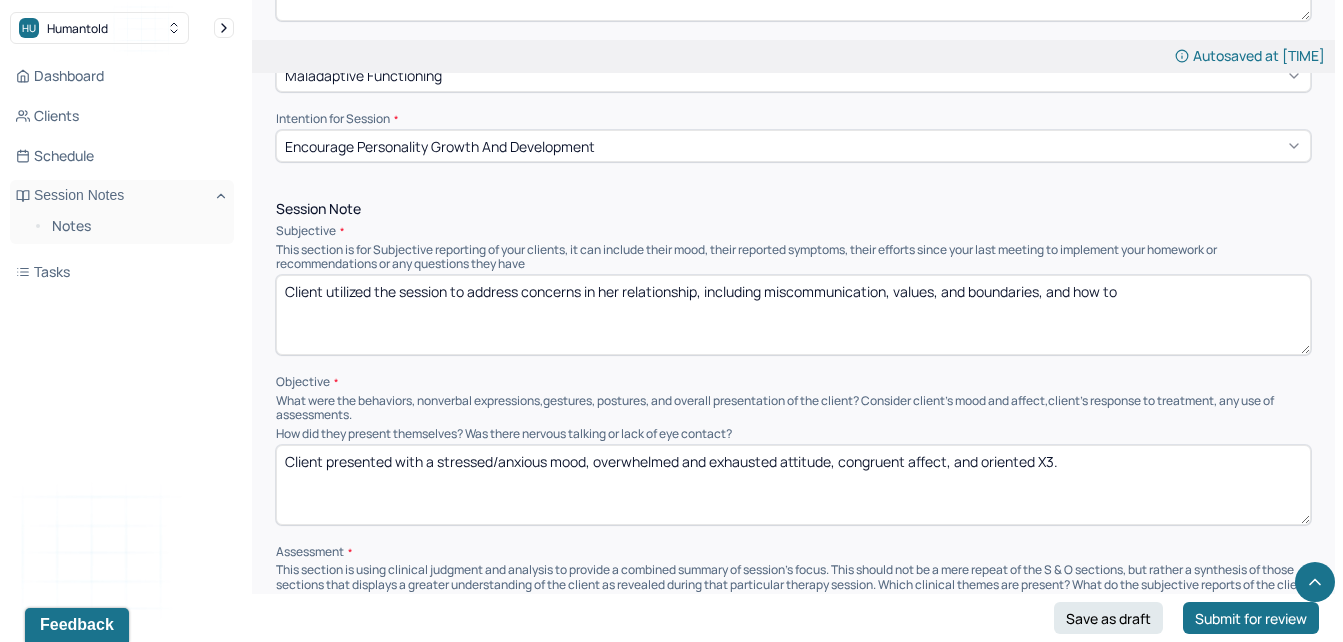 click on "Client utilized the session to address concerns in her relationship, including miscommunication, values, and boundaries, and how to" at bounding box center (793, 315) 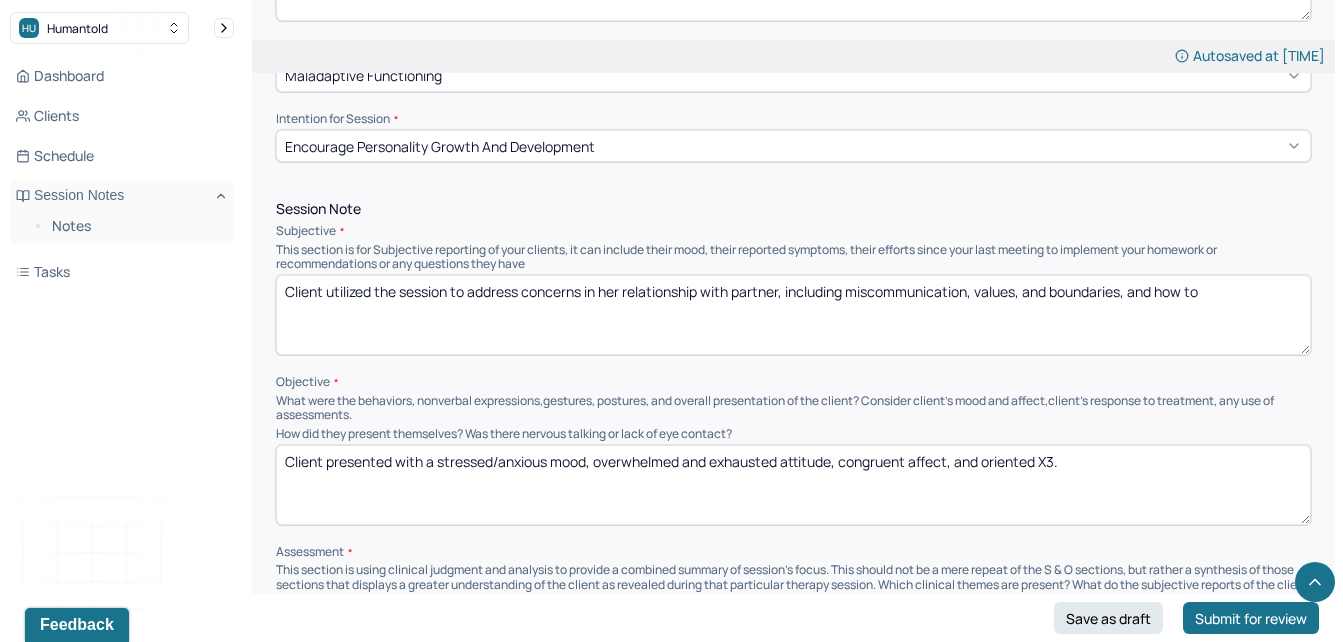 click on "Client utilized the session to address concerns in her relationship with partner, including miscommunication, values, and boundaries, and how to" at bounding box center (793, 315) 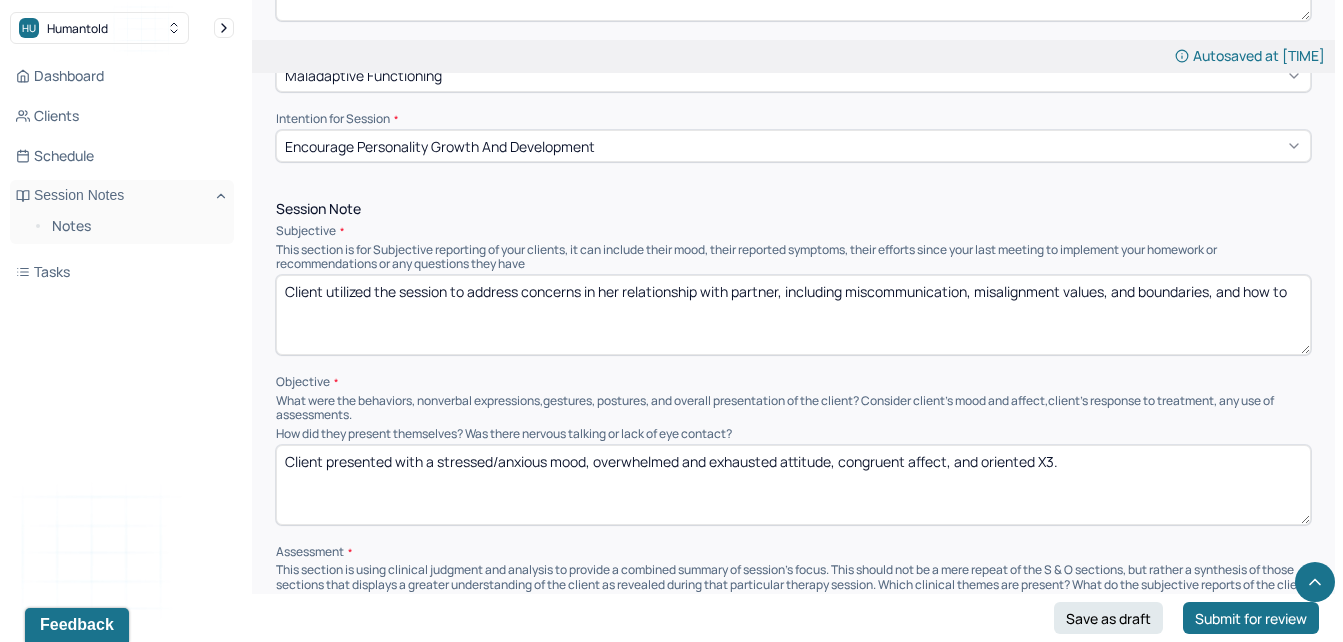 click on "Client utilized the session to address concerns in her relationship with partner, including miscommunication, misalignment values, and boundaries, and how to" at bounding box center [793, 315] 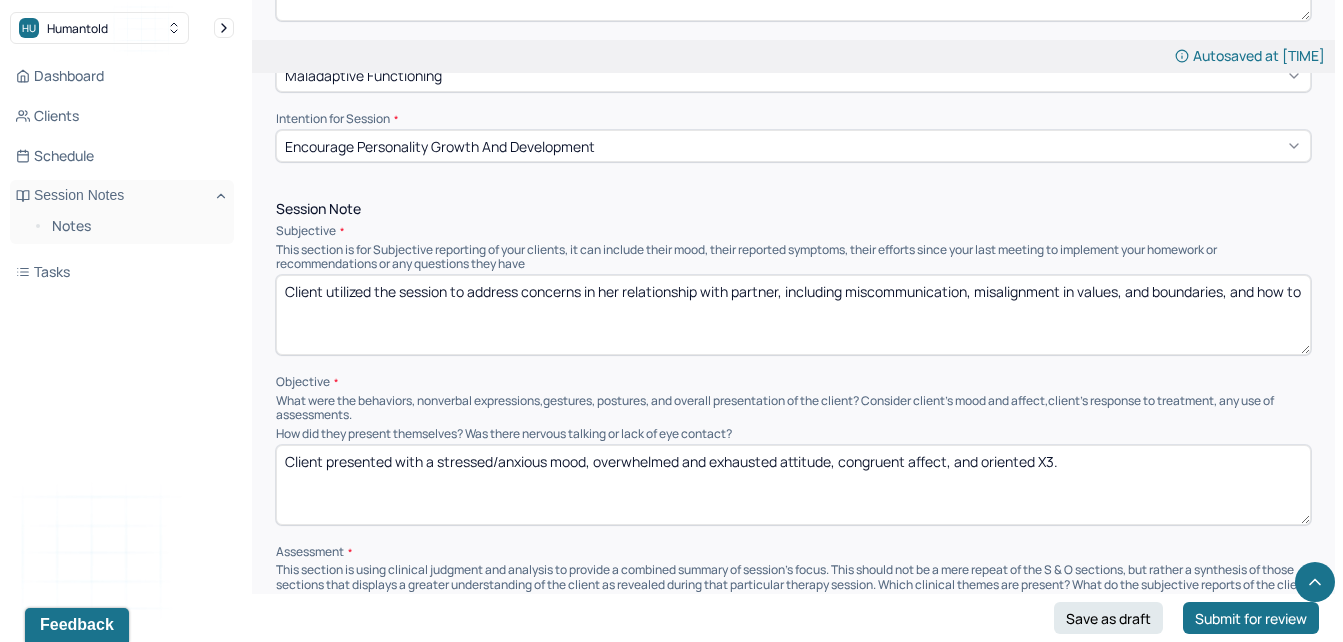 click on "Client utilized the session to address concerns in her relationship with partner, including miscommunication, misalignment in values, and boundaries, and how to" at bounding box center (793, 315) 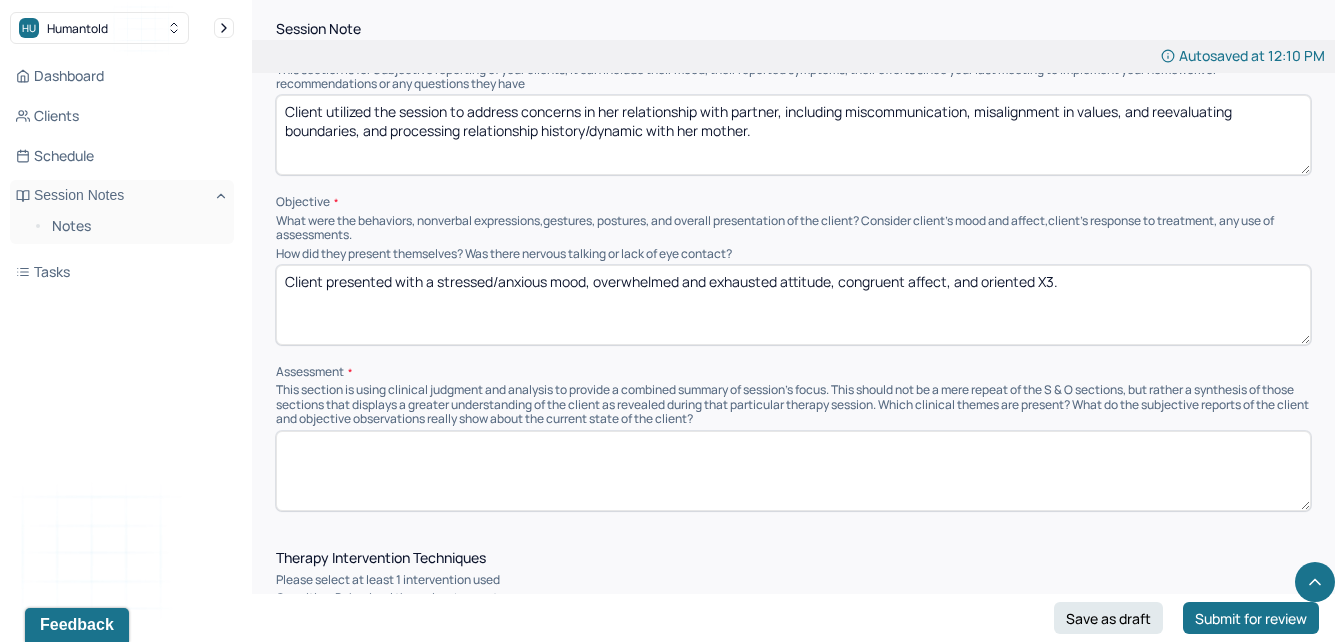 scroll, scrollTop: 1211, scrollLeft: 0, axis: vertical 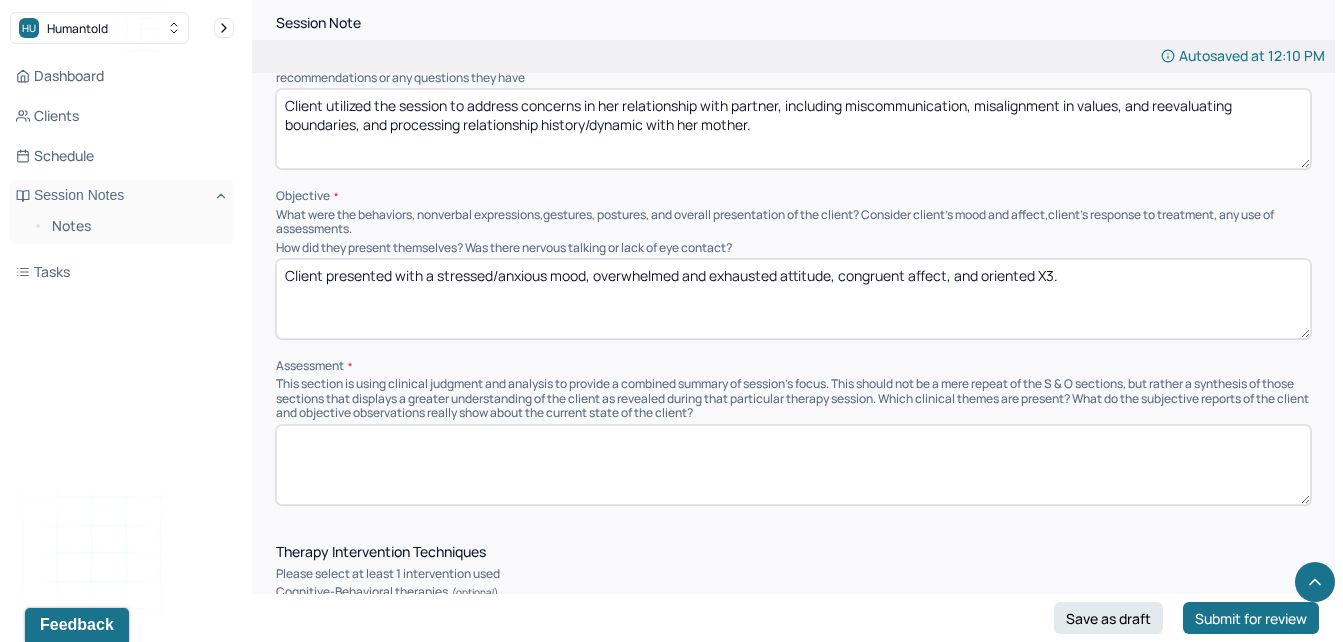 type on "Client utilized the session to address concerns in her relationship with partner, including miscommunication, misalignment in values, and reevaluating boundaries, and processing relationship history/dynamic with her mother." 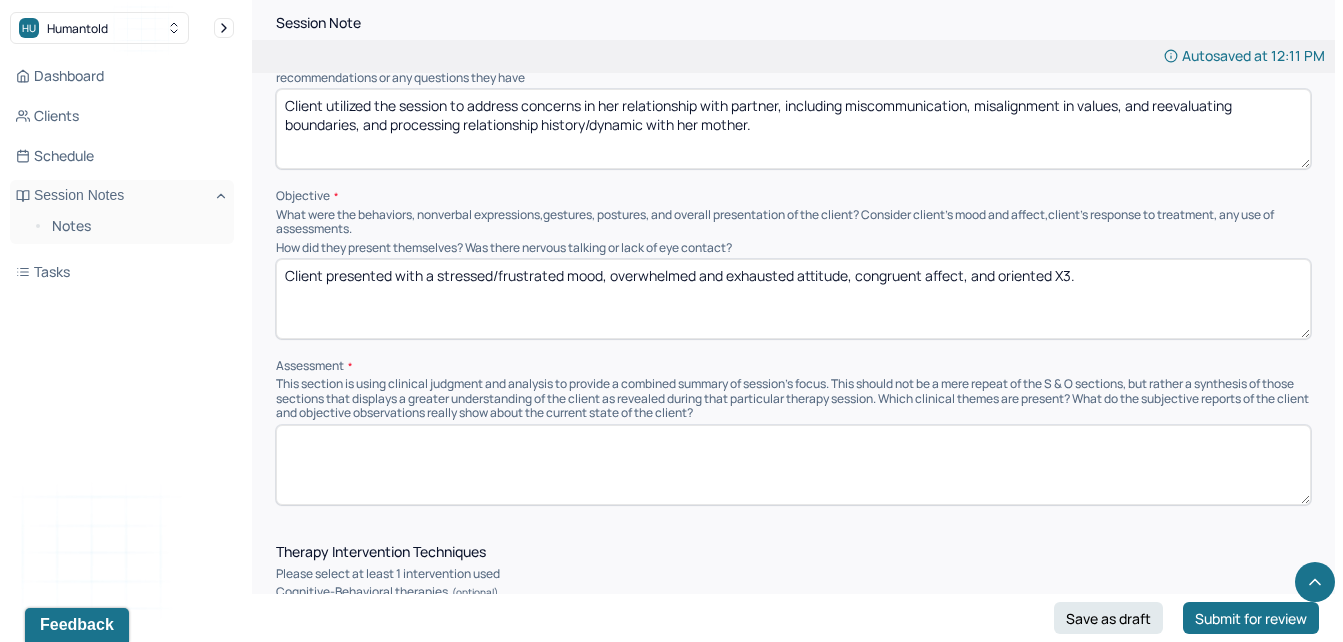 click on "Client presented with a stressed/frustrated mood, overwhelmed and exhausted attitude, congruent affect, and oriented X3." at bounding box center (793, 299) 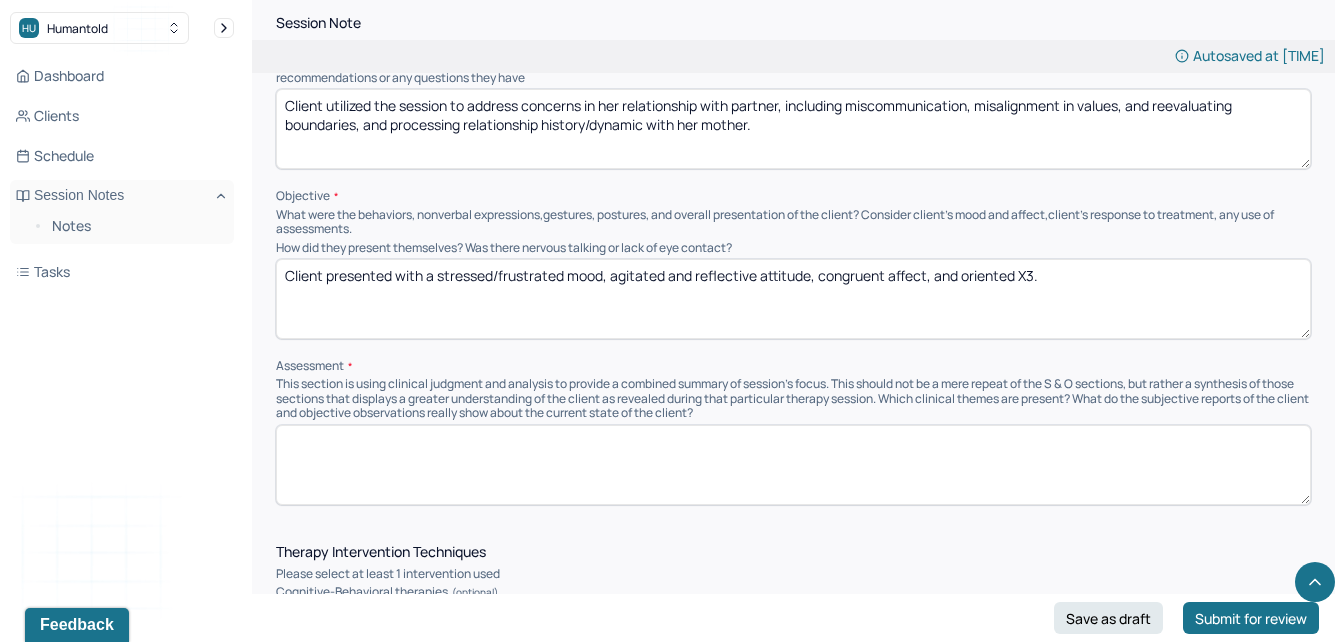 click on "Client presented with a stressed/frustrated mood, agitated and reflective attitude, congruent affect, and oriented X3." at bounding box center (793, 299) 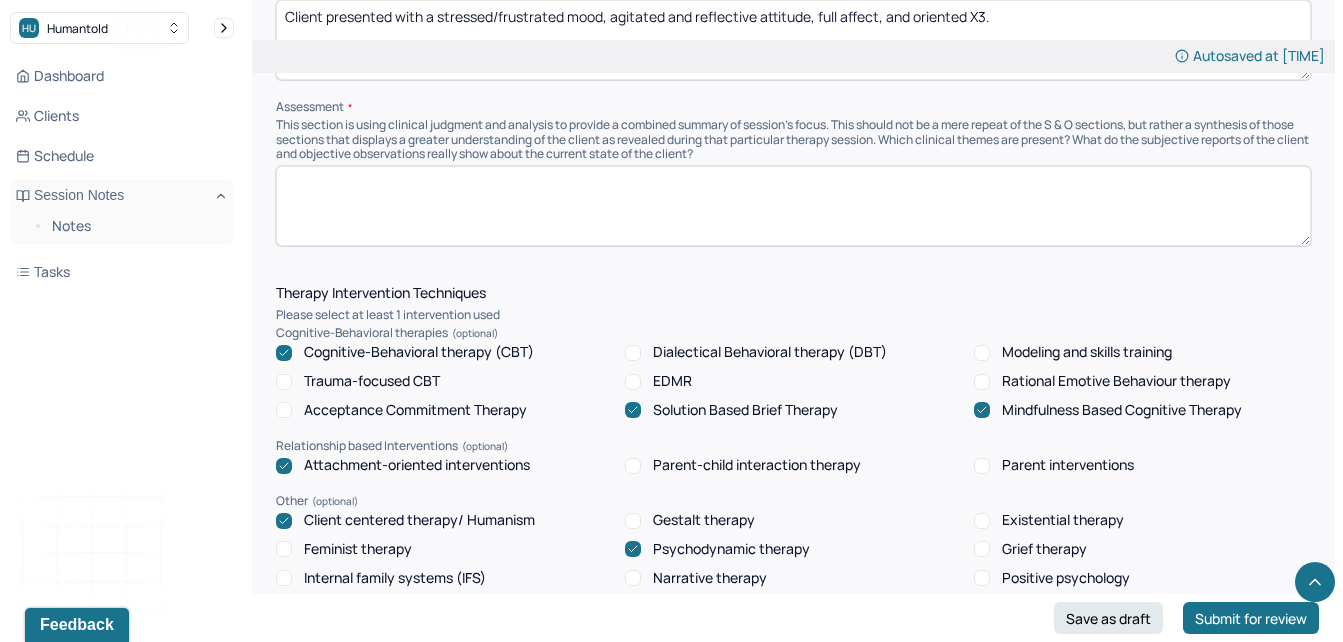 scroll, scrollTop: 1495, scrollLeft: 0, axis: vertical 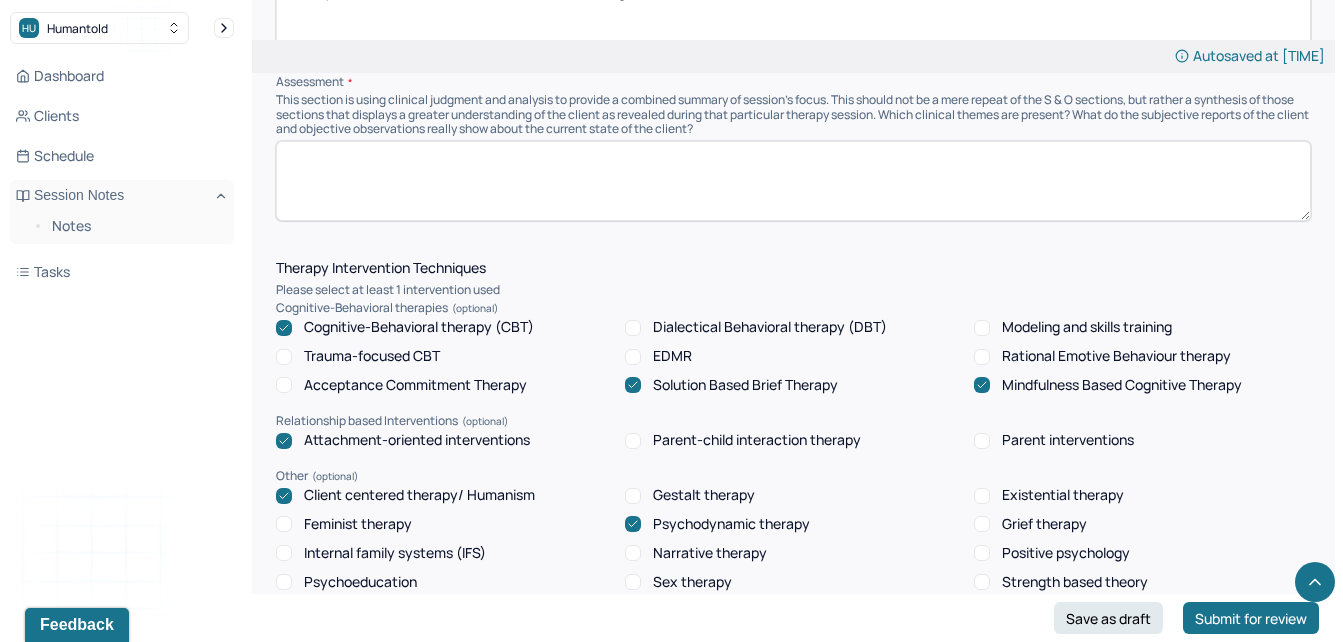 type on "Client presented with a stressed/frustrated mood, agitated and reflective attitude, full affect, and oriented X3." 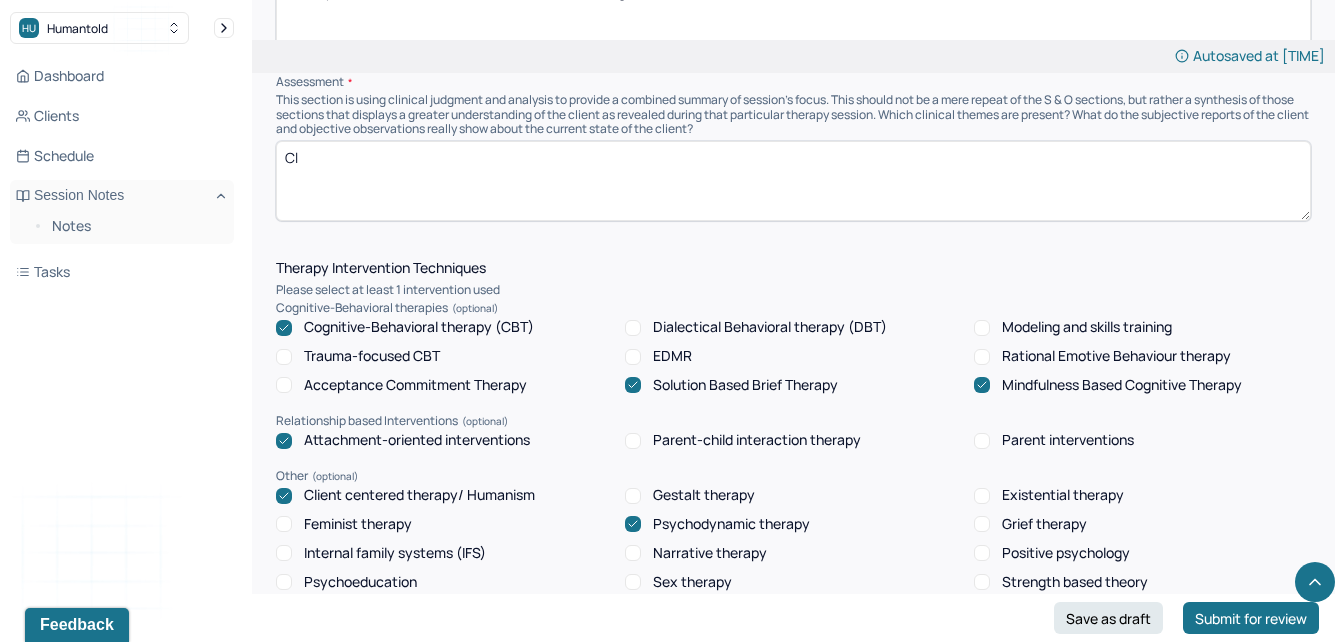 type on "C" 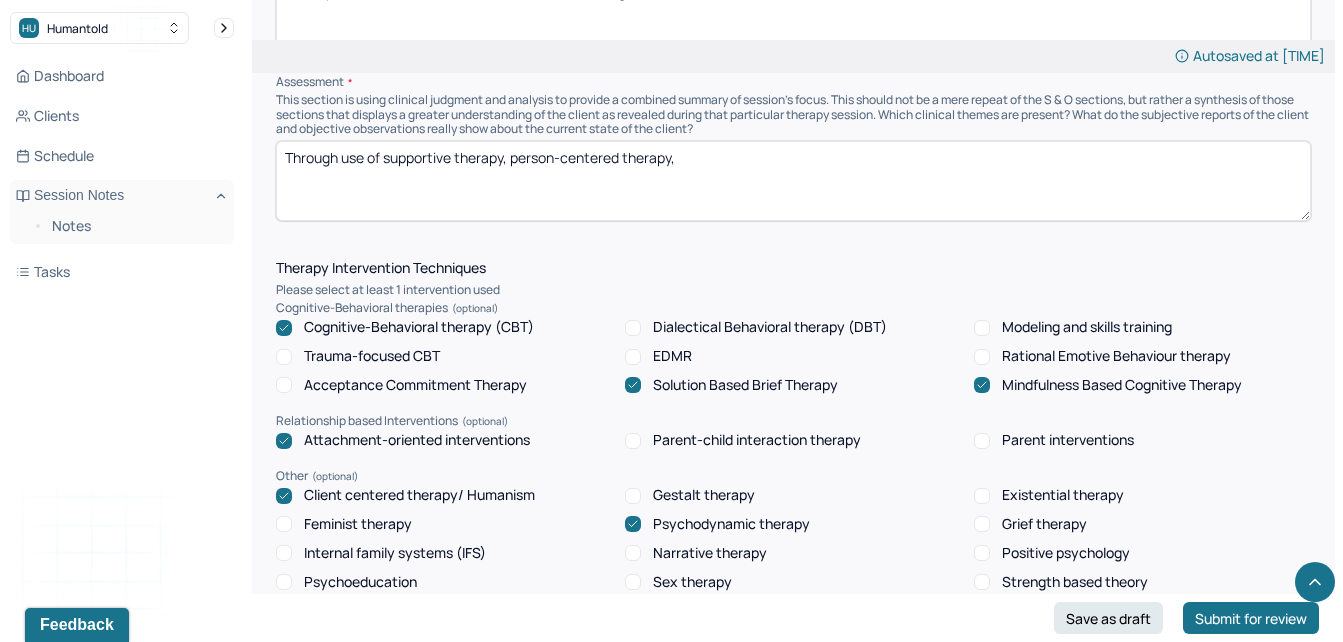 click on "Through use of supportive therapy, person-centered therapy," at bounding box center [793, 181] 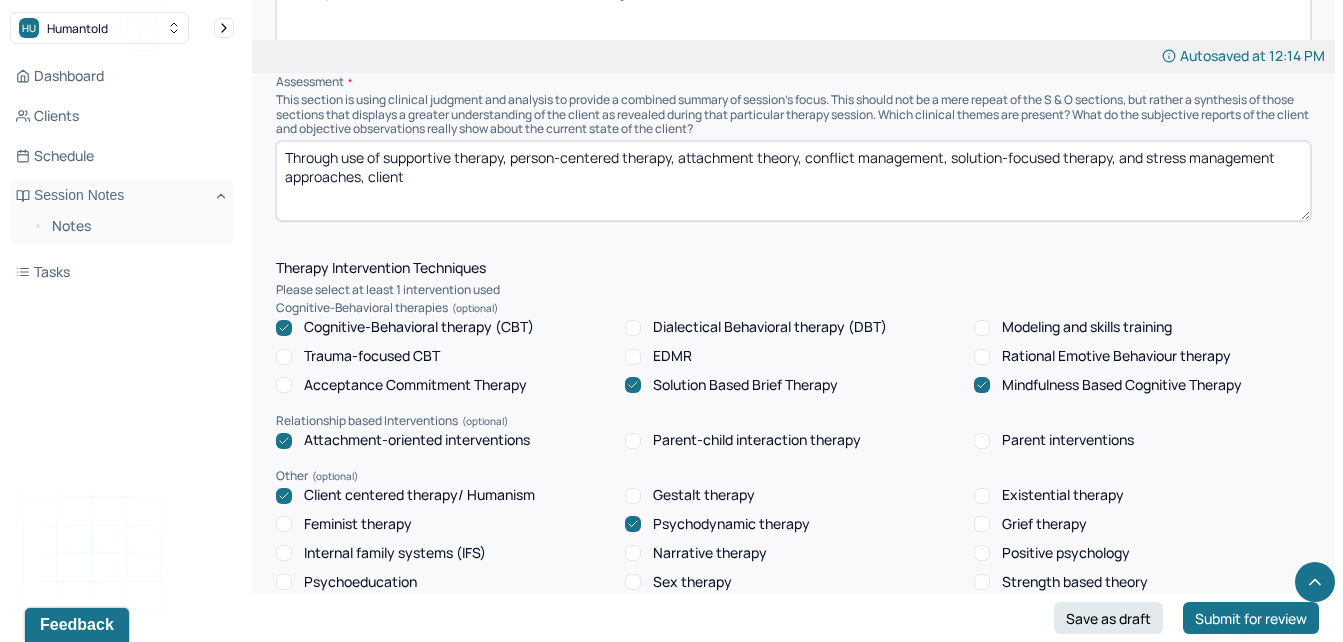 click on "Through use of supportive therapy, person-centered therapy, attachment theory, conflict management, solution-focused therapy, and stress management appraoches, client" at bounding box center (793, 181) 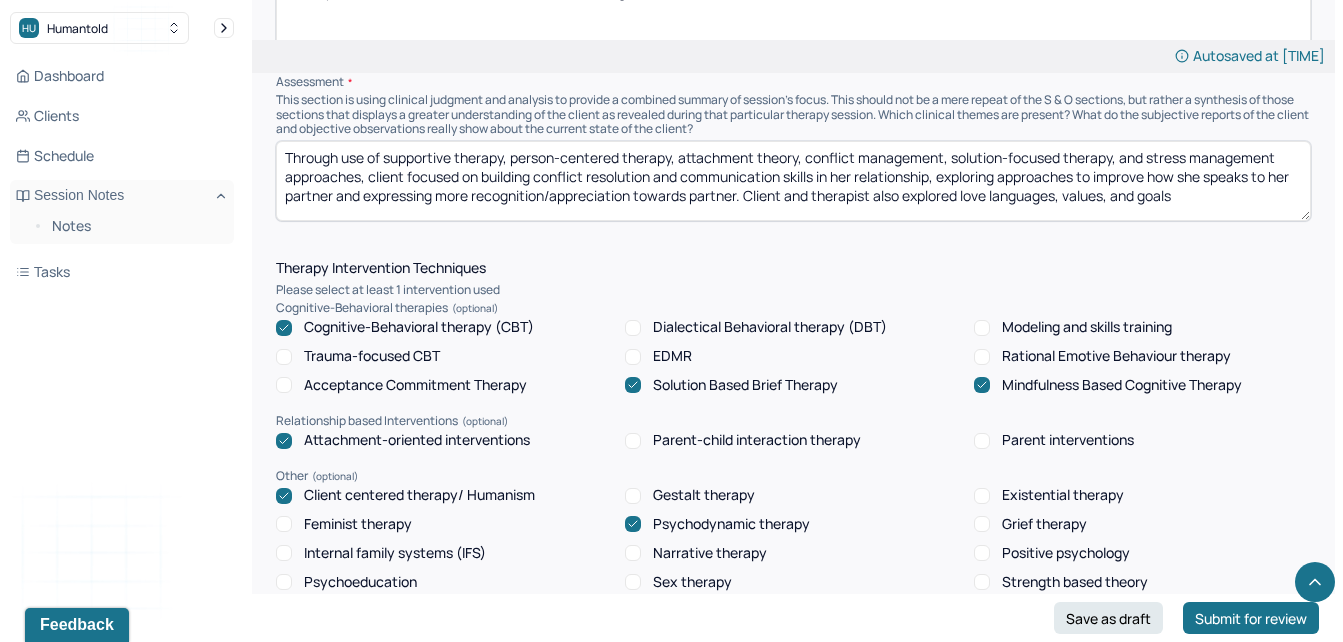 click on "Through use of supportive therapy, person-centered therapy, attachment theory, conflict management, solution-focused therapy, and stress management approaches, client focused on building conflict resolution and communication skills in her relationship, exploring approaches to improve how she speaks to her partner and expressing more recognition/appreciation towards partner. Client and therapist also explored love languages, values, and goals" at bounding box center (793, 181) 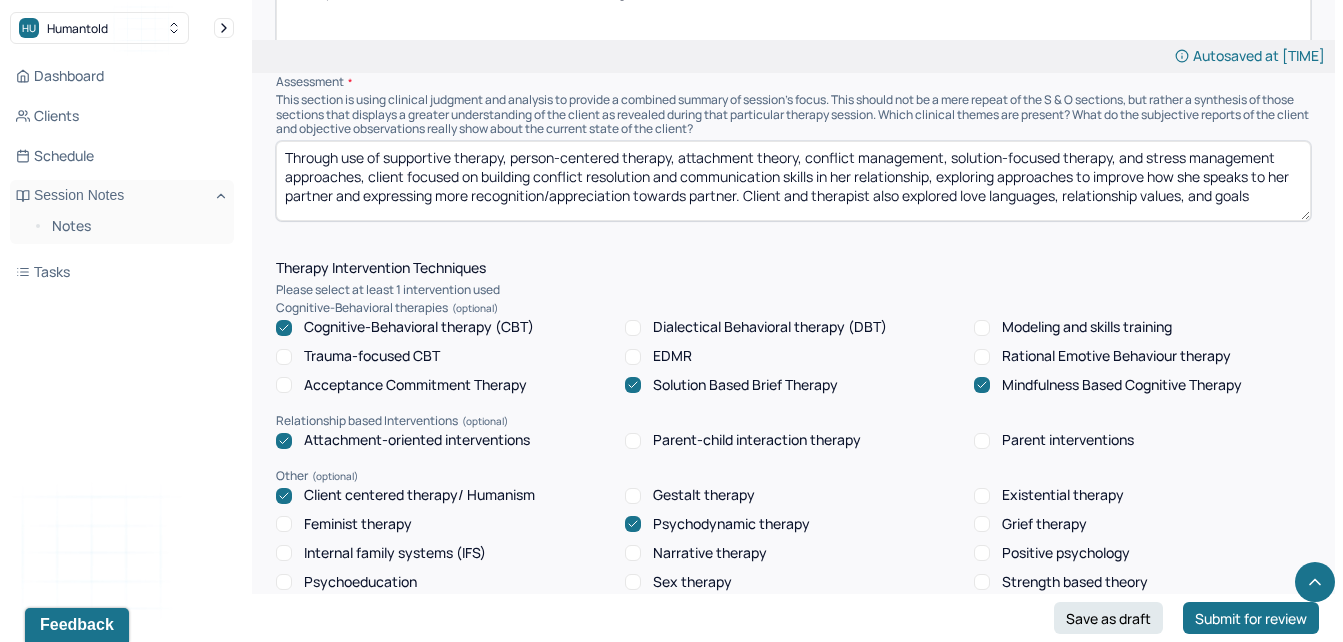 click on "Through use of supportive therapy, person-centered therapy, attachment theory, conflict management, solution-focused therapy, and stress management approaches, client focused on building conflict resolution and communication skills in her relationship, exploring approaches to improve how she speaks to her partner and expressing more recognition/appreciation towards partner. Client and therapist also explored love languages, relationship values, and goals" at bounding box center [793, 181] 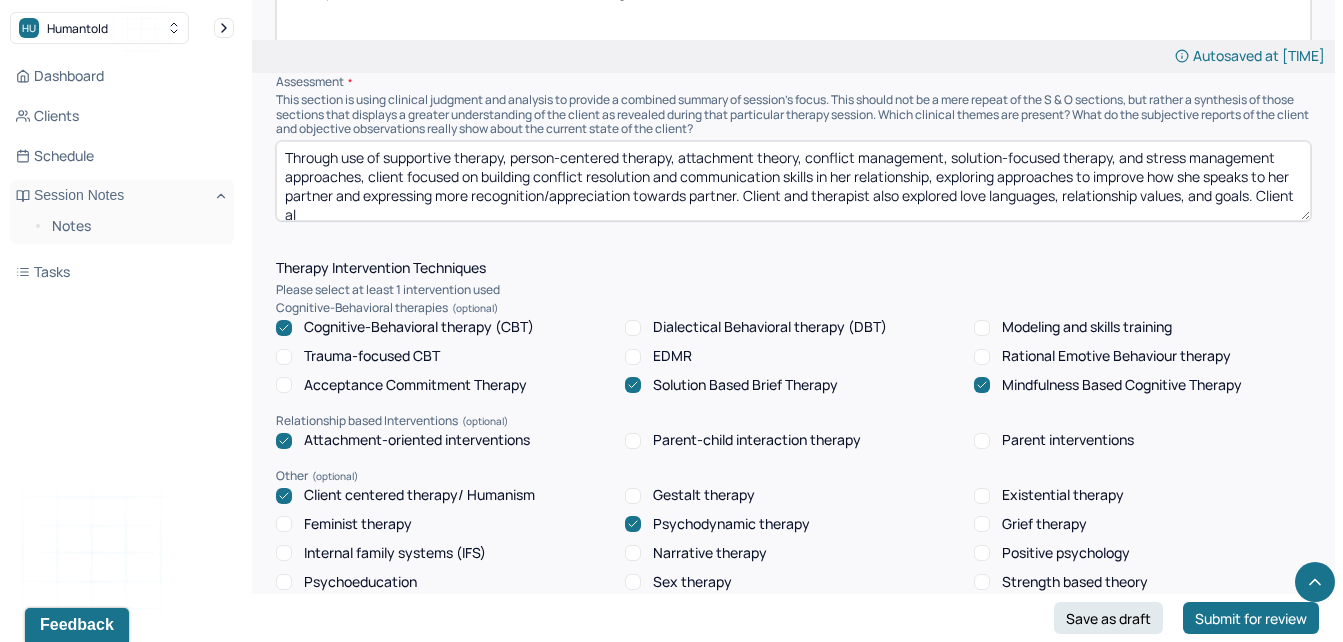scroll, scrollTop: 4, scrollLeft: 0, axis: vertical 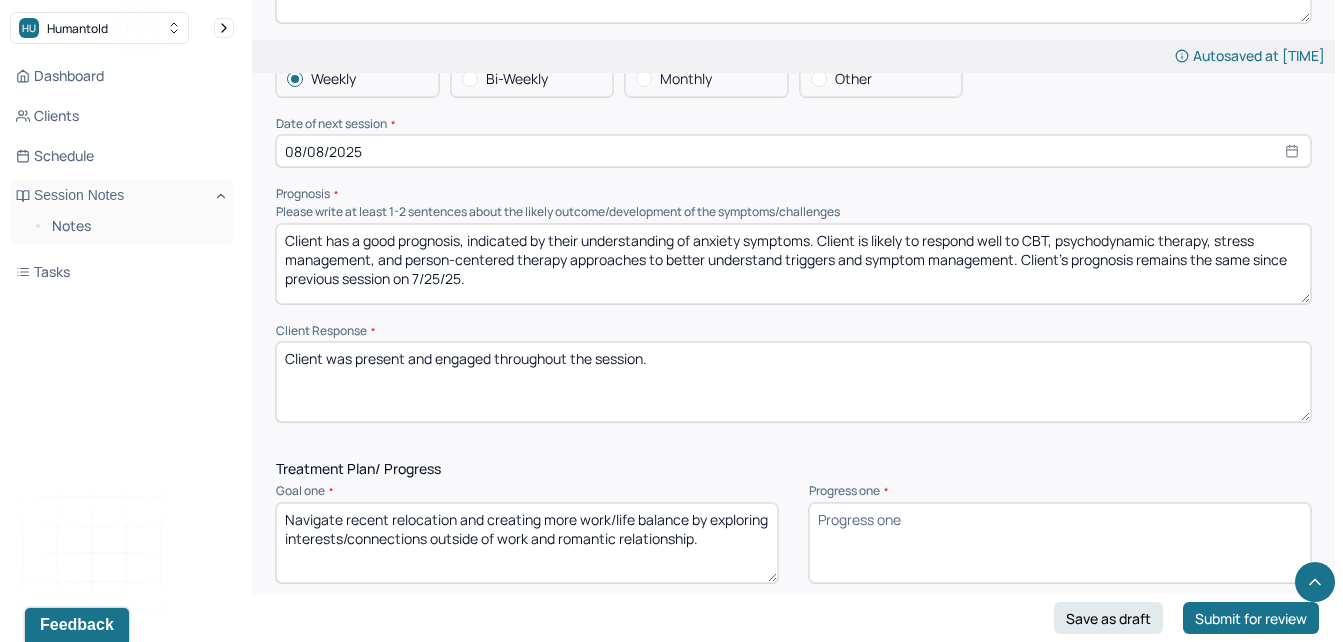 type on "Through use of supportive therapy, person-centered therapy, attachment theory, conflict management, solution-focused therapy, and stress management approaches, client focused on building conflict resolution and communication skills in her relationship, exploring approaches to improve how she speaks to her partner and expressing more recognition/appreciation towards partner. Client and therapist also explored love languages, relationship values, and goals. Client also began to explore mother's behavioral patterns and their relationship history." 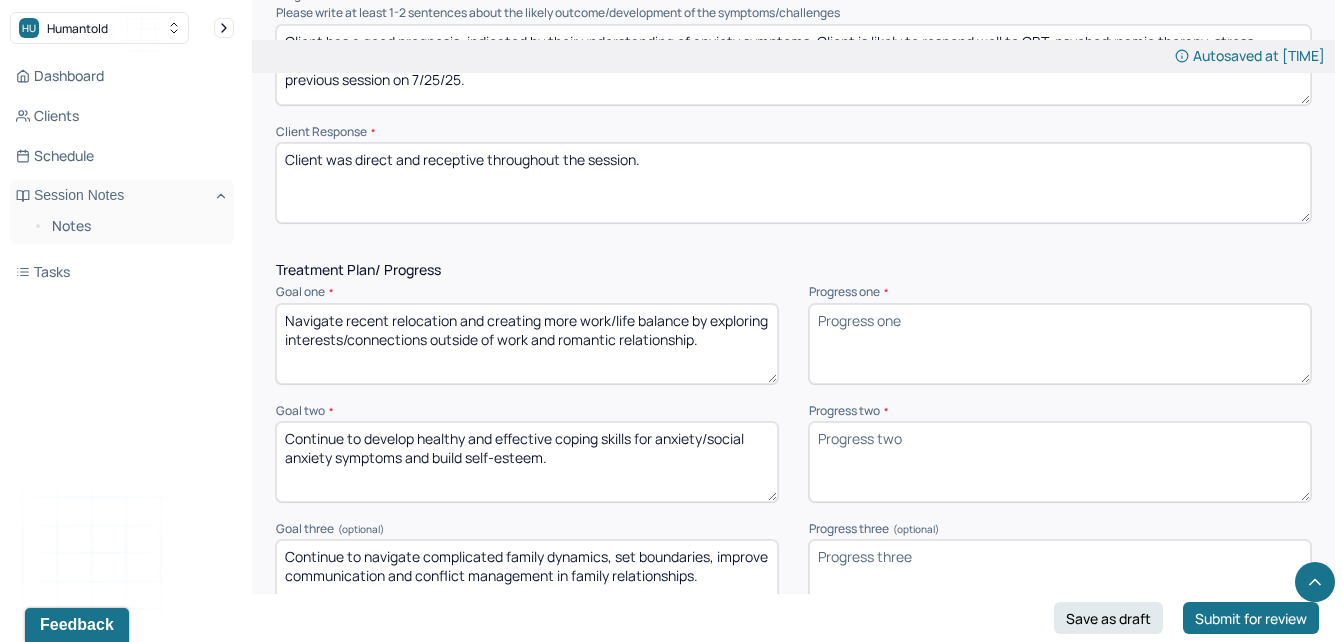 scroll, scrollTop: 2453, scrollLeft: 0, axis: vertical 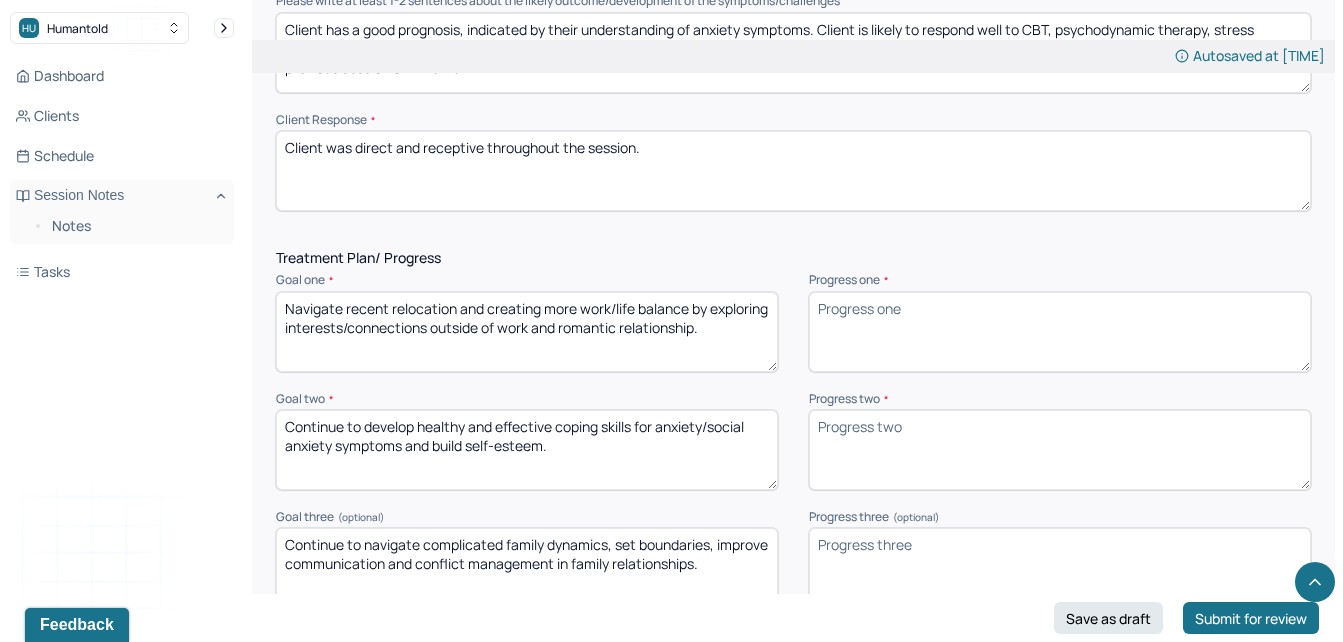 type on "Client was direct and receptive throughout the session." 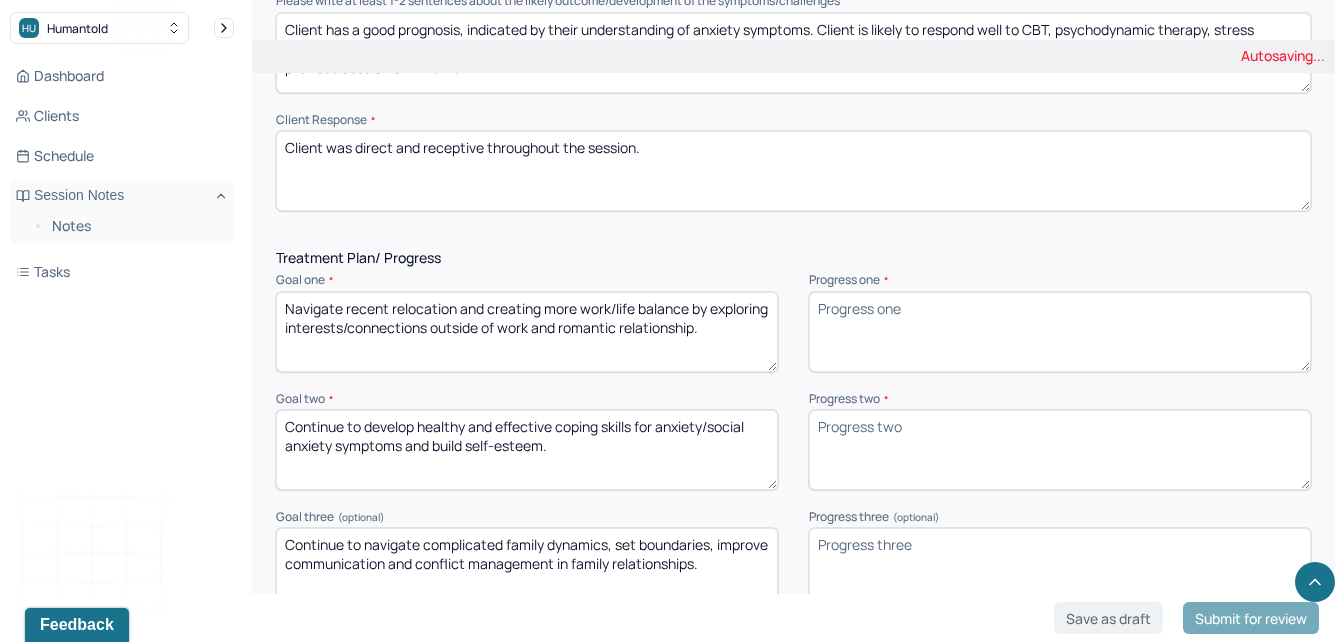 click on "Progress one *" at bounding box center [1060, 332] 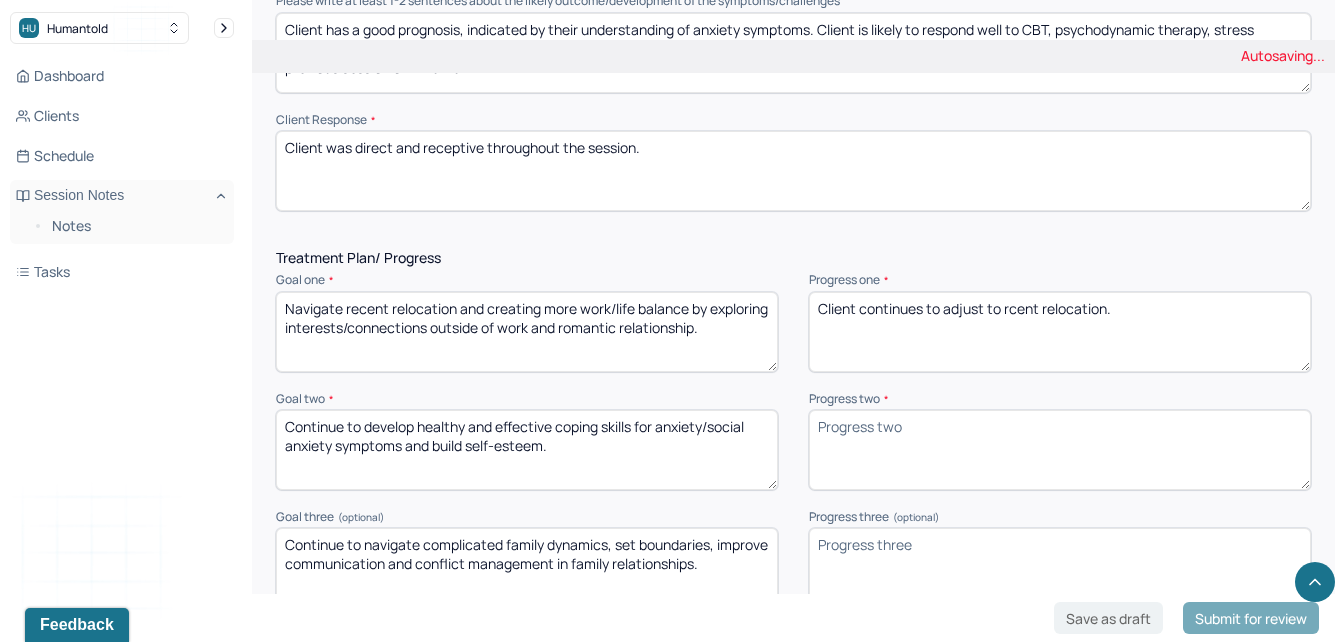 type on "Client continues to adjust to rcent relocation." 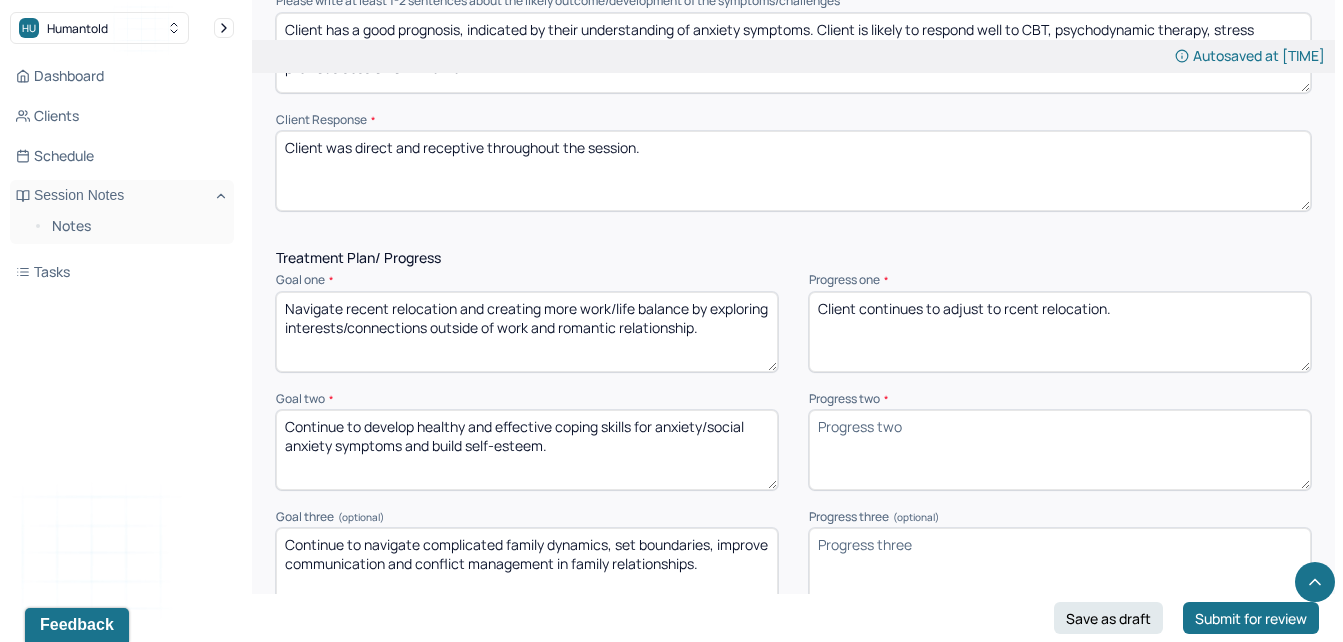 click on "Progress two *" at bounding box center [1060, 450] 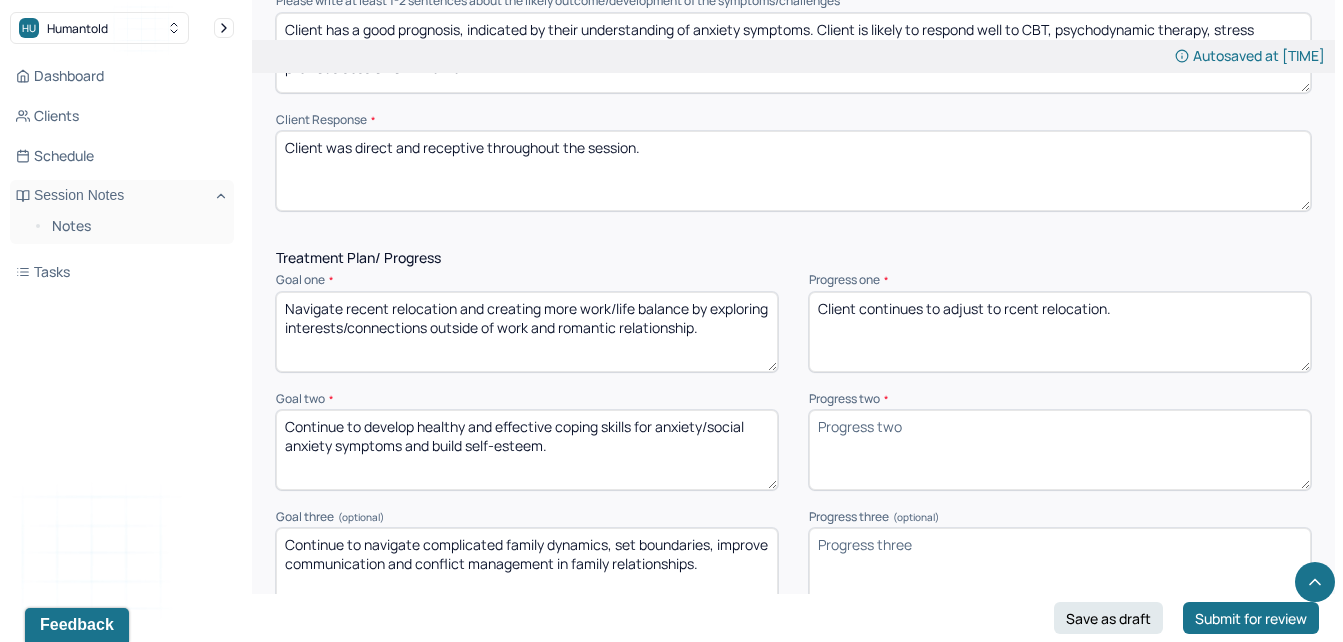 type on "l" 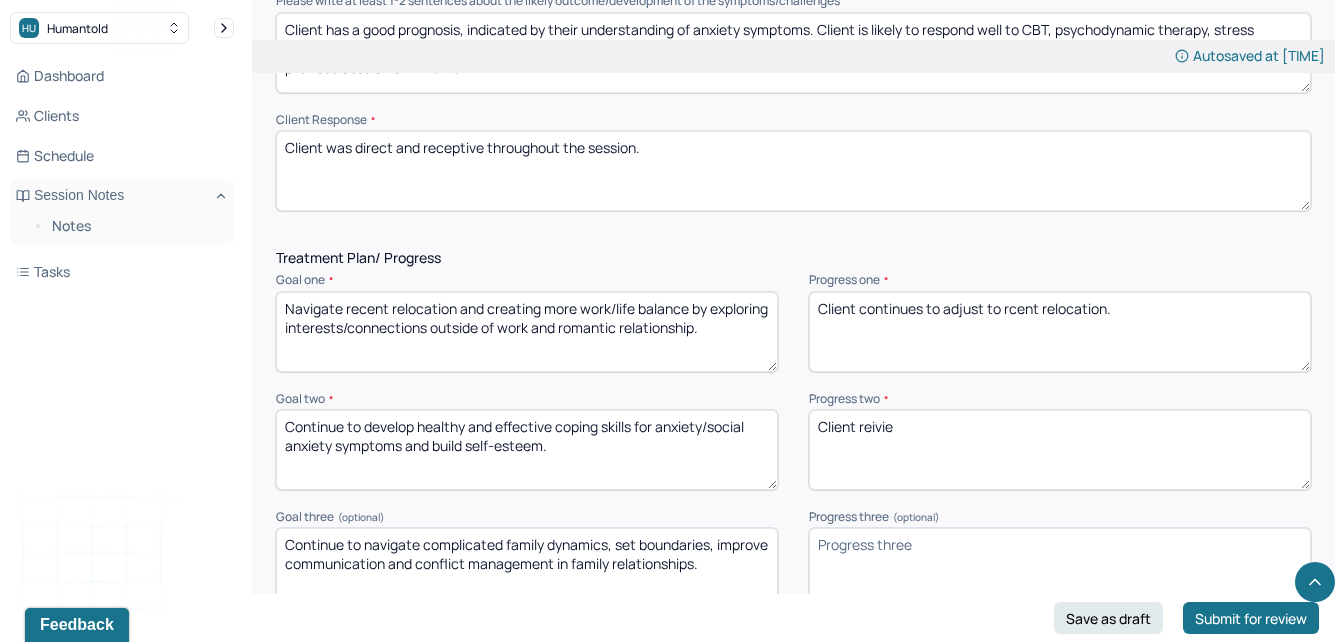 type on "Client reivie" 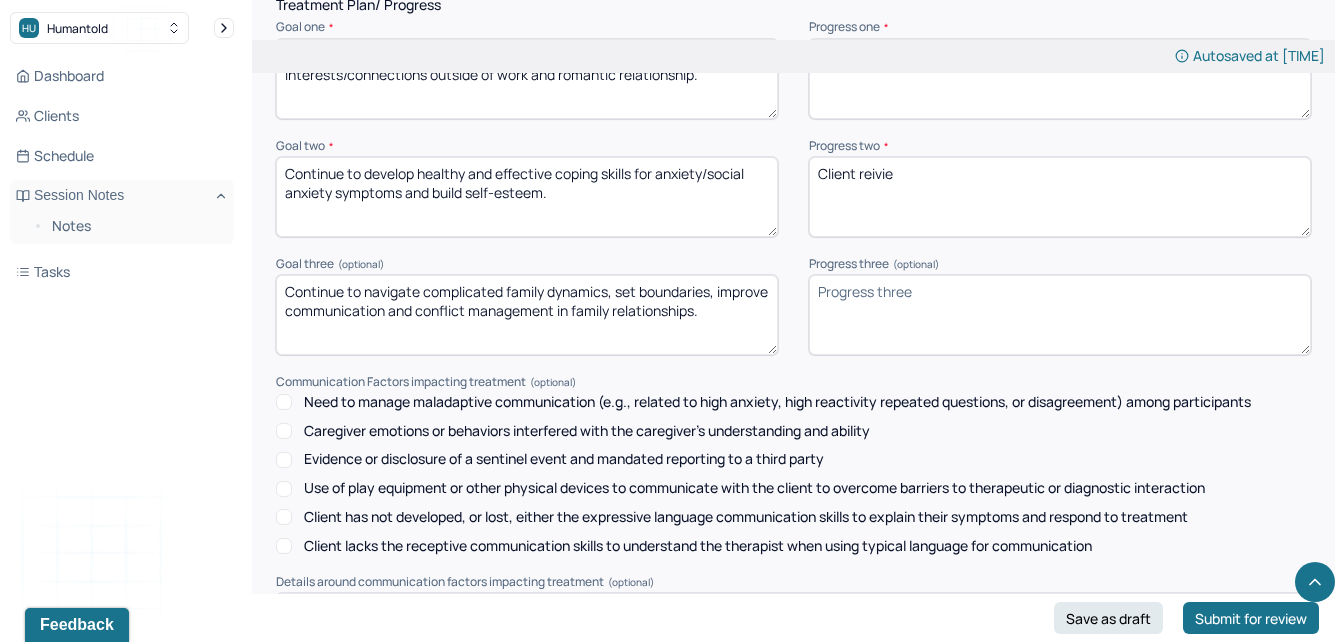 scroll, scrollTop: 2712, scrollLeft: 0, axis: vertical 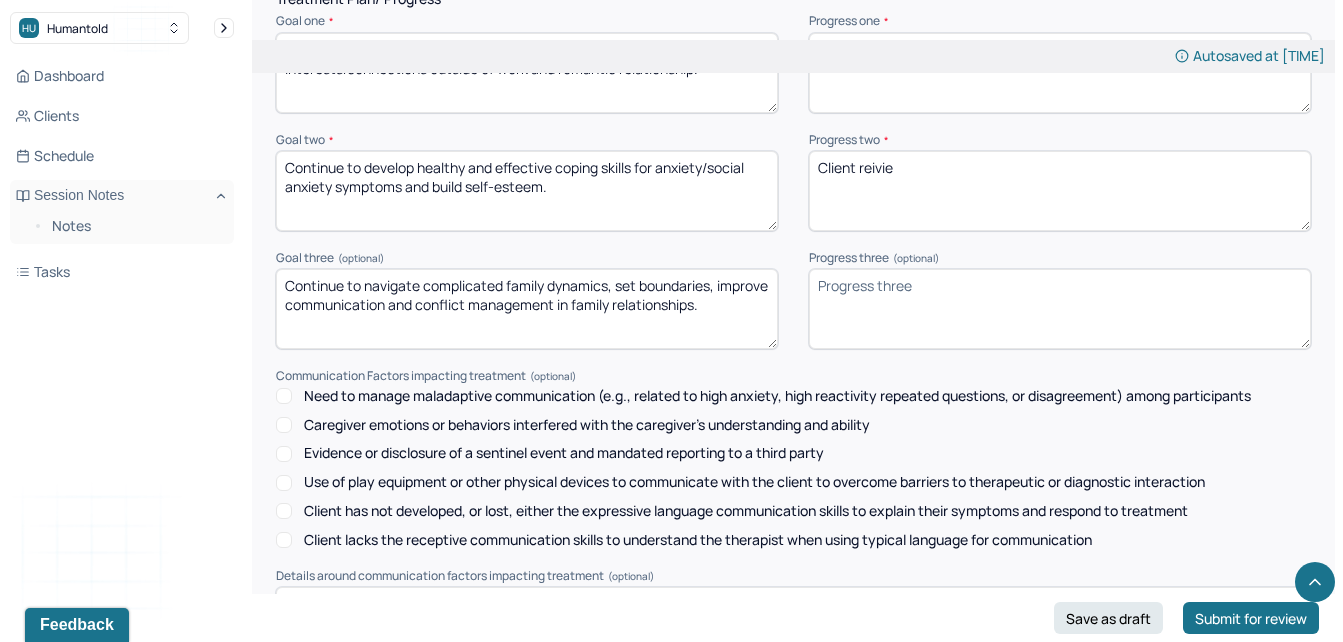 type on "Client continues to adjust to recent relocation." 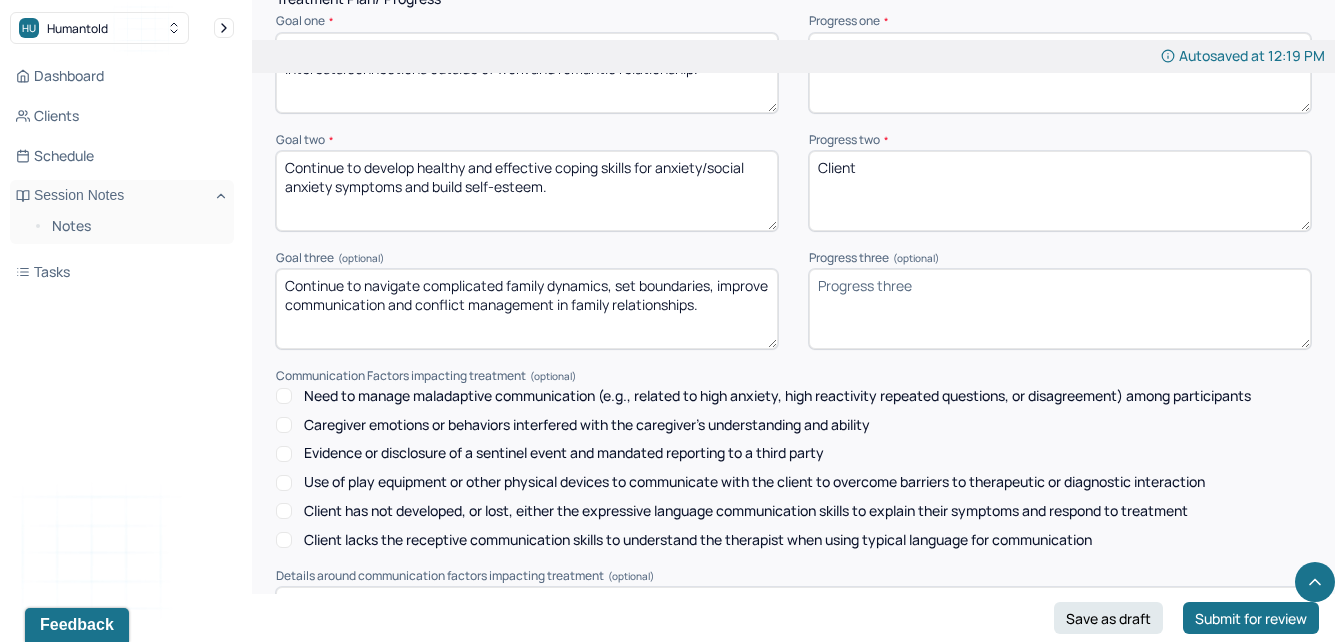 type on "Client" 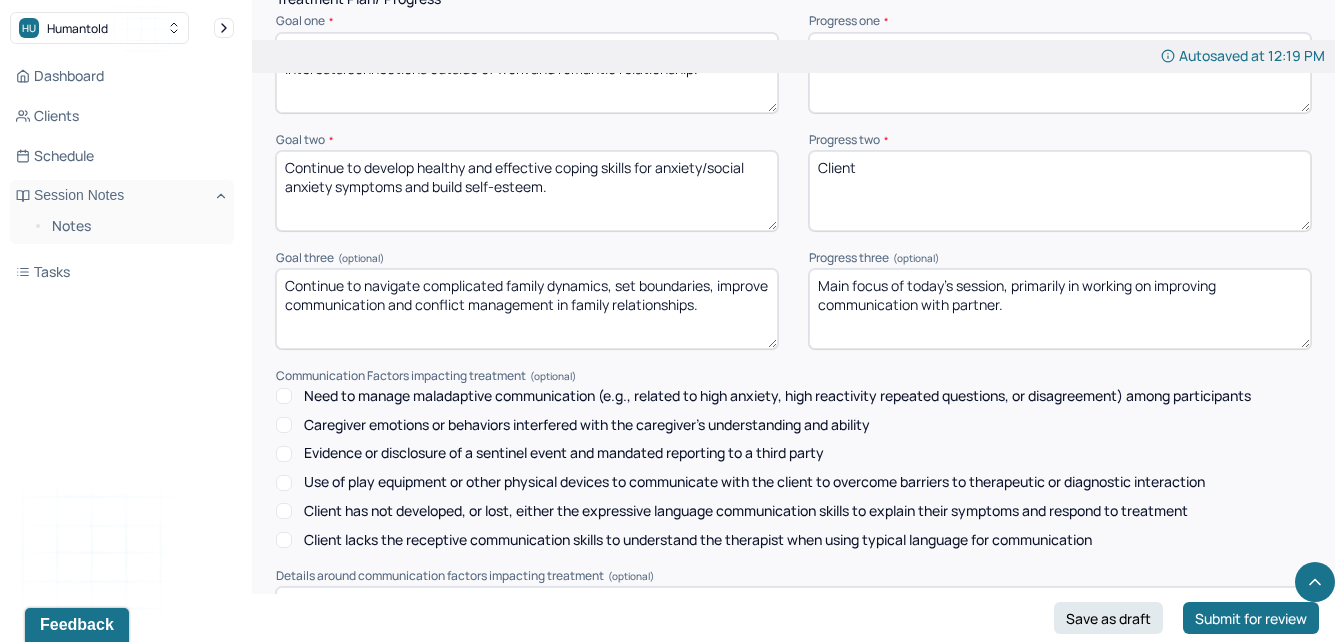 type on "Main focus of today's session, primarily in working on improving communication with partner." 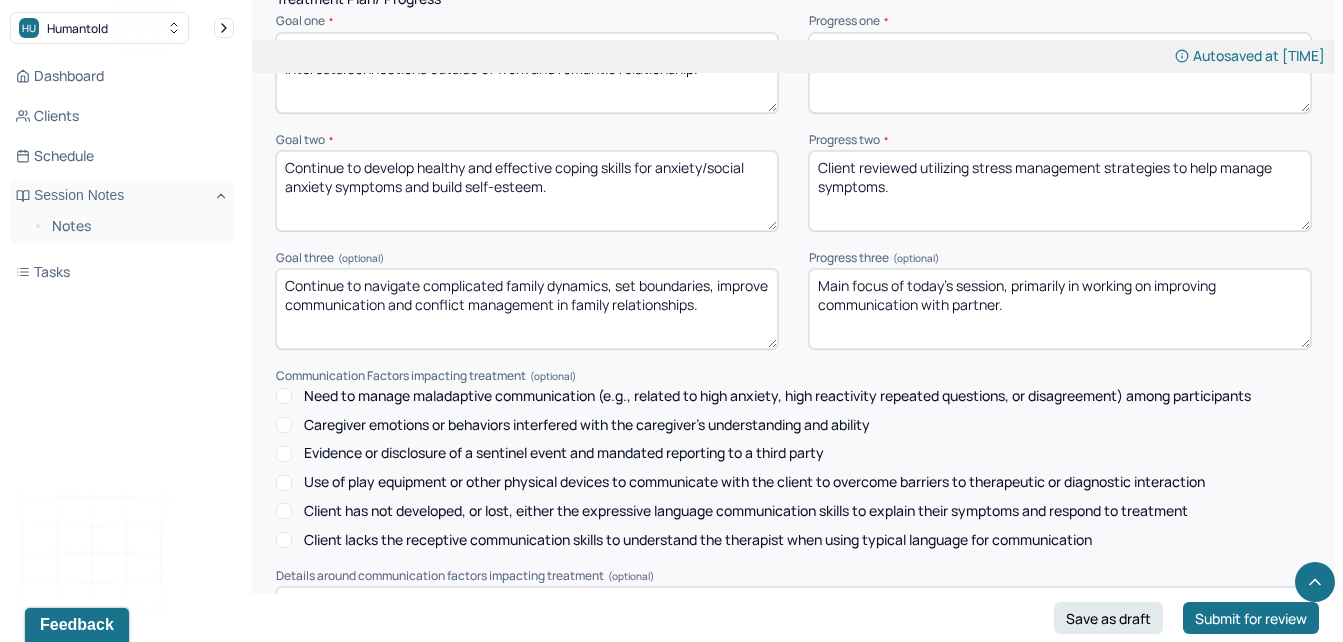 scroll, scrollTop: 2953, scrollLeft: 0, axis: vertical 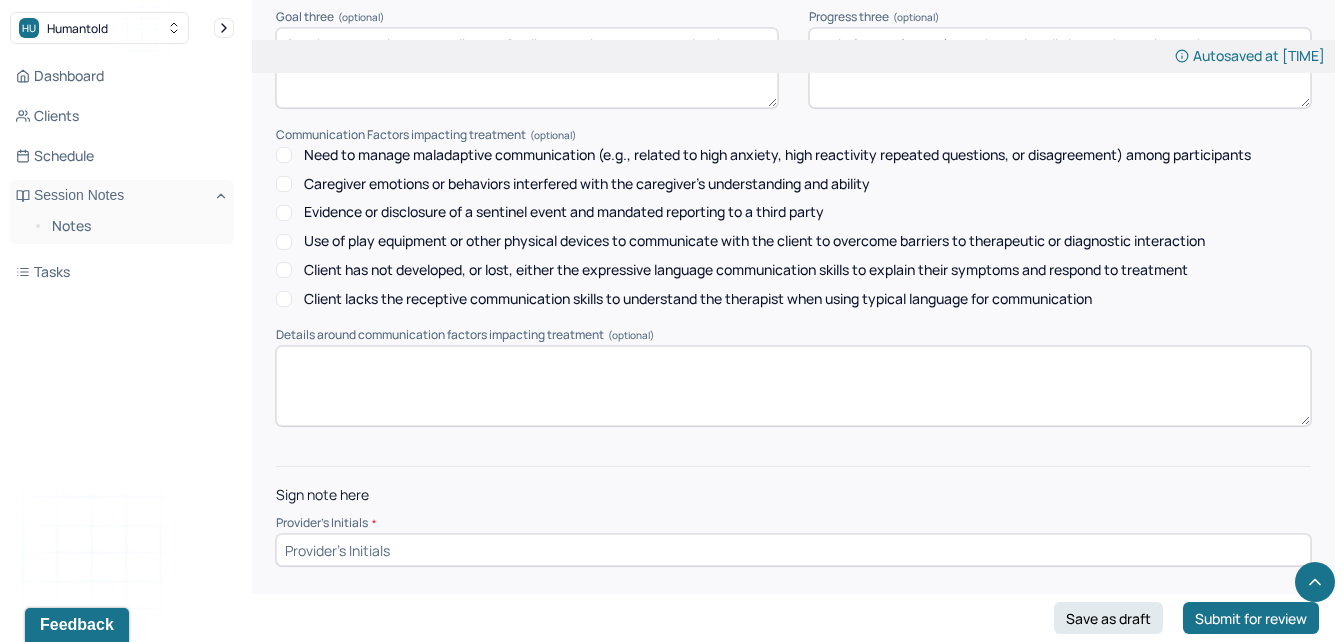 type on "Client reviewed utilizing stress management strategies to help manage symptoms." 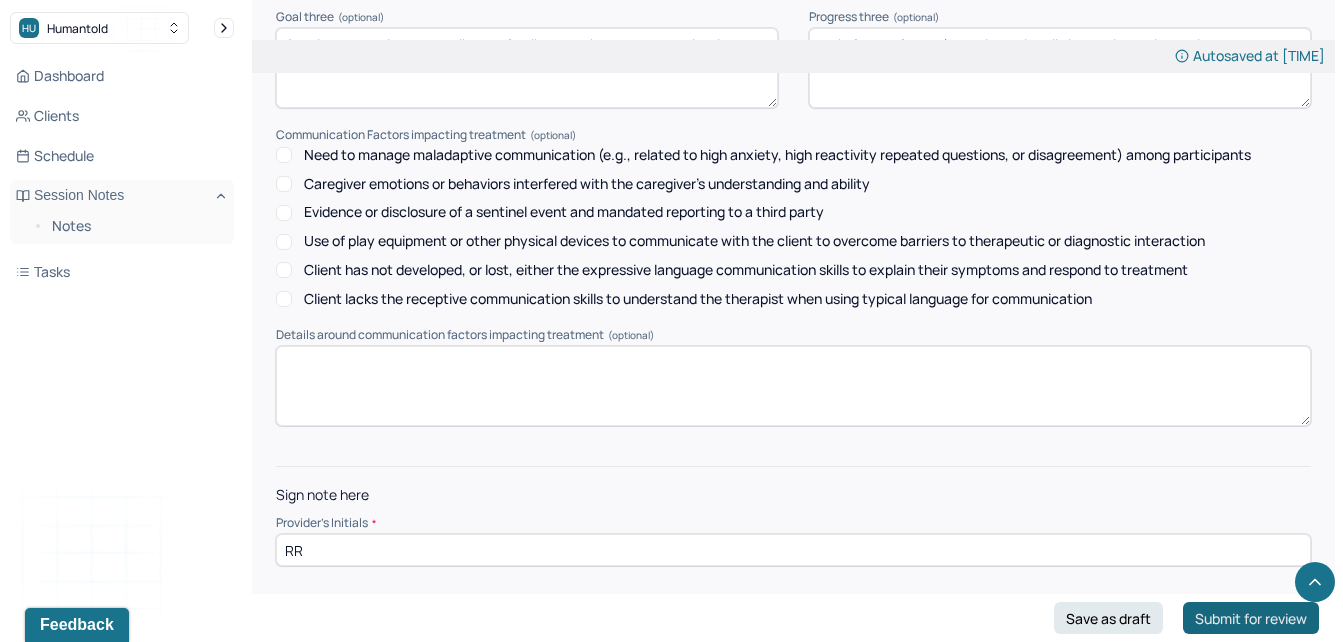 type on "RR" 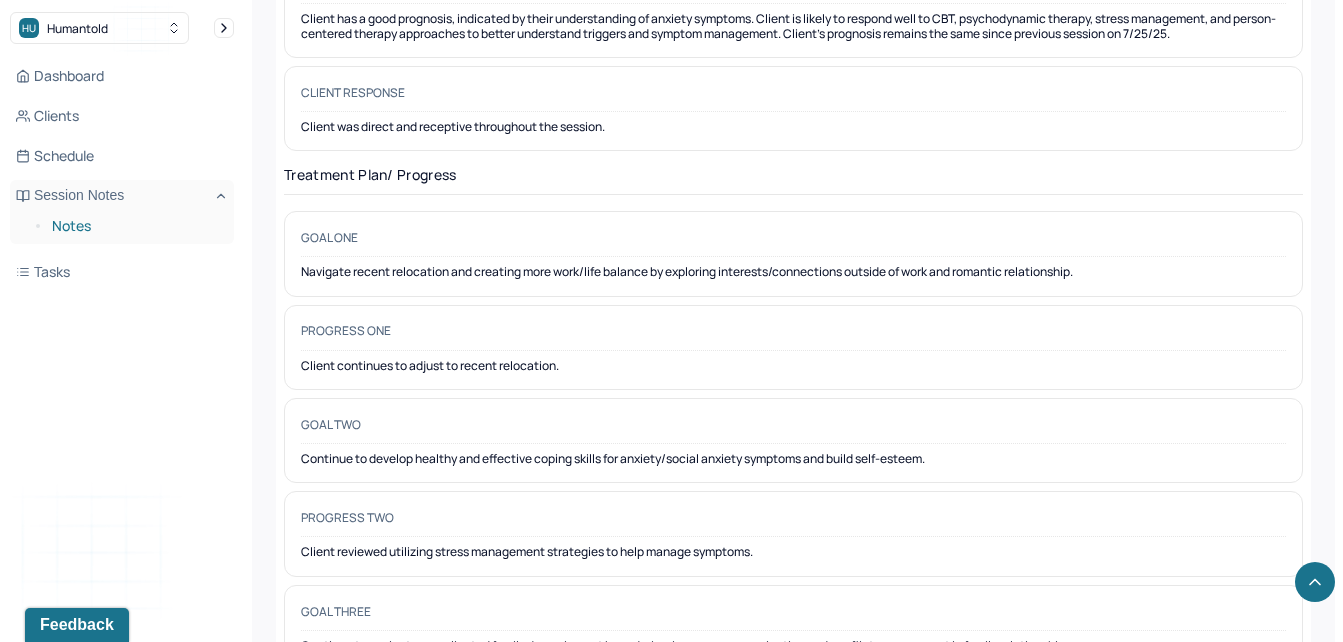 click on "Notes" at bounding box center (135, 226) 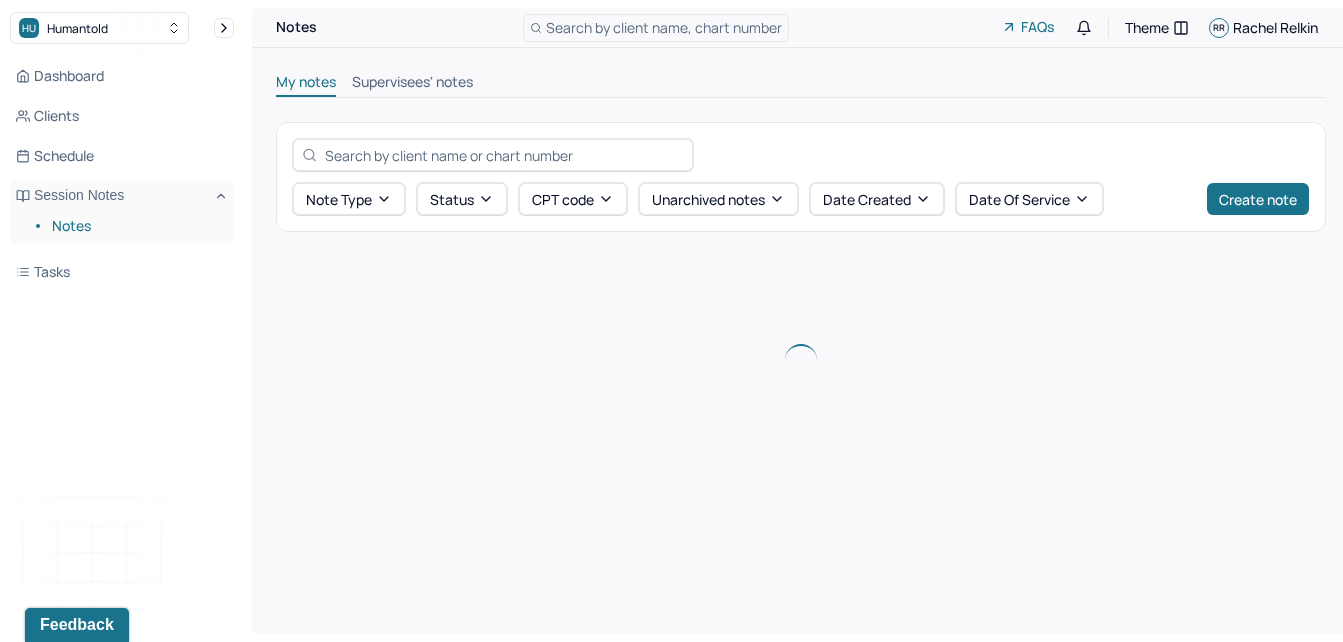 scroll, scrollTop: 0, scrollLeft: 0, axis: both 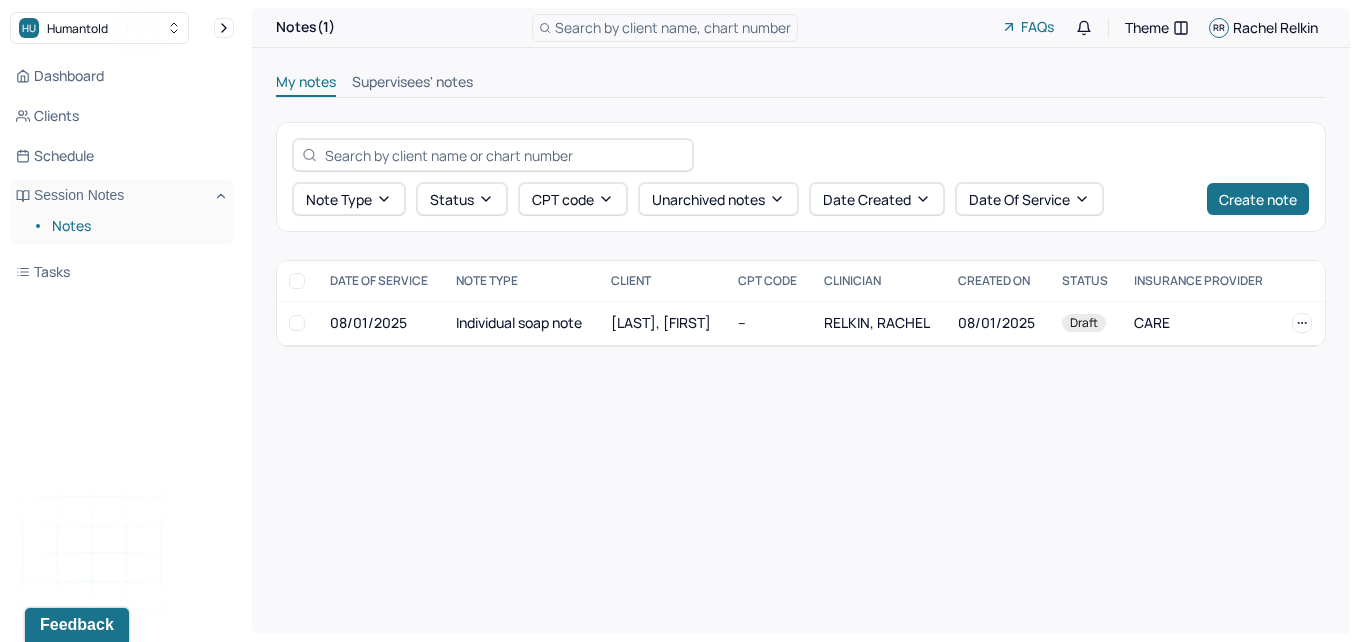 click on "Supervisees' notes" at bounding box center (412, 84) 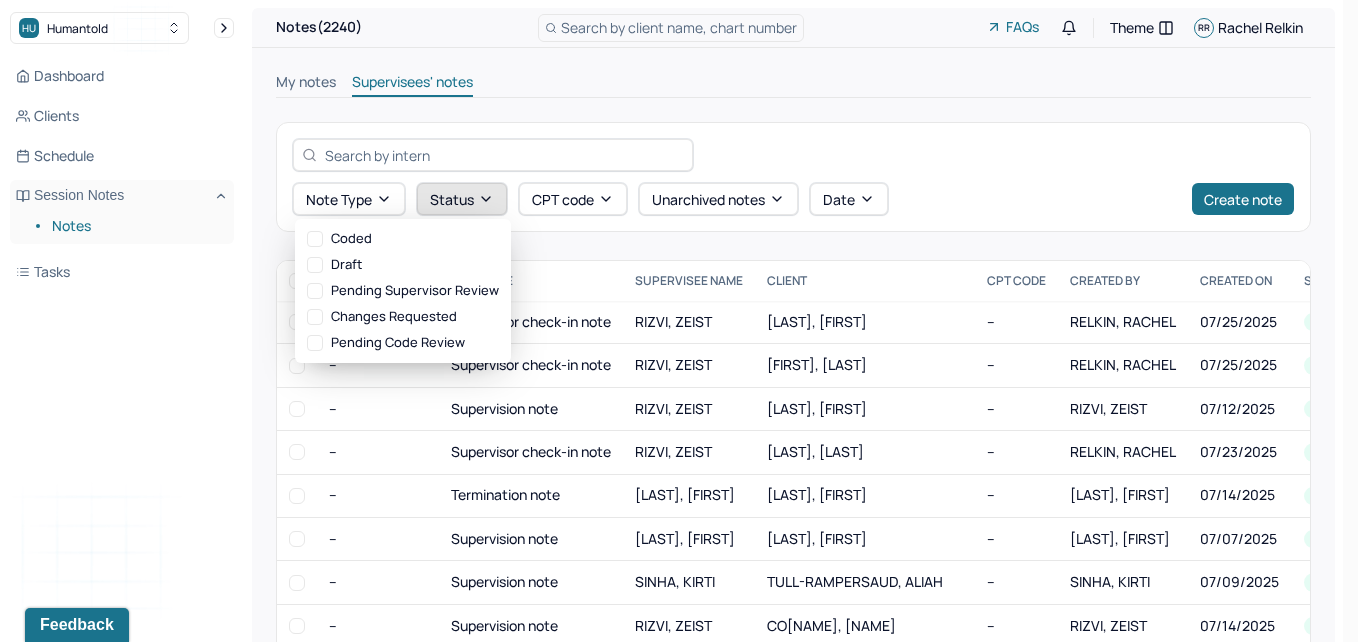 click on "Status" at bounding box center [462, 199] 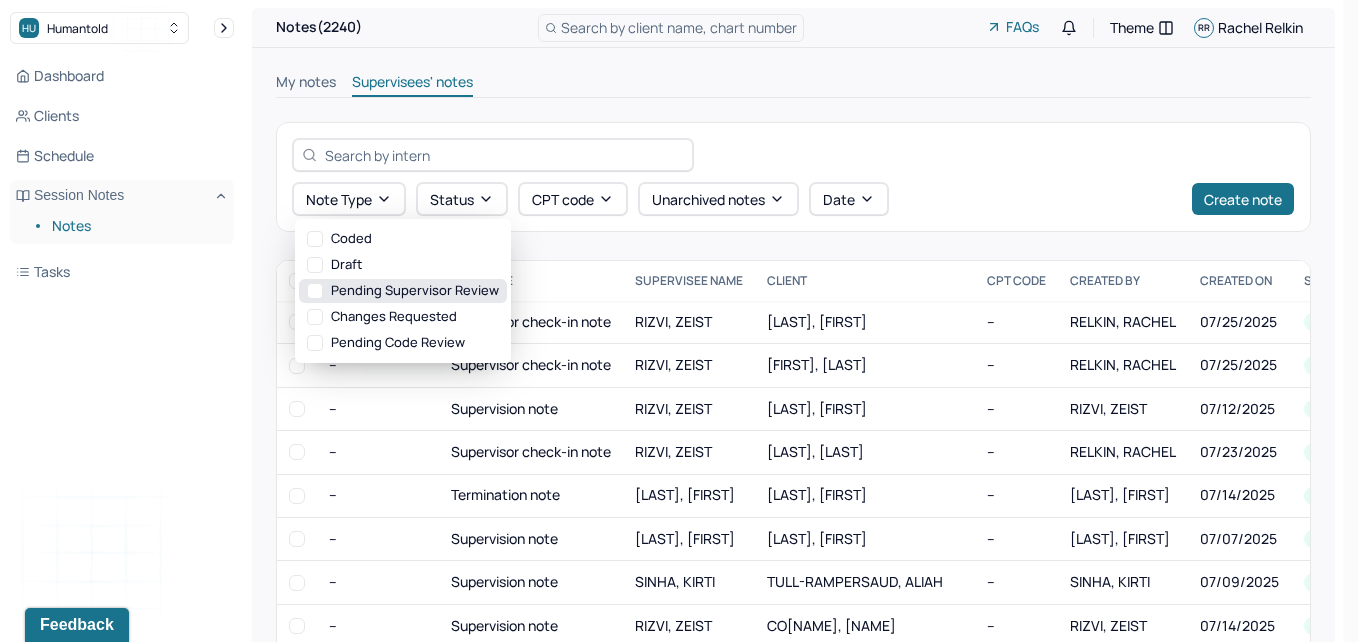 click on "Pending supervisor review" at bounding box center [403, 291] 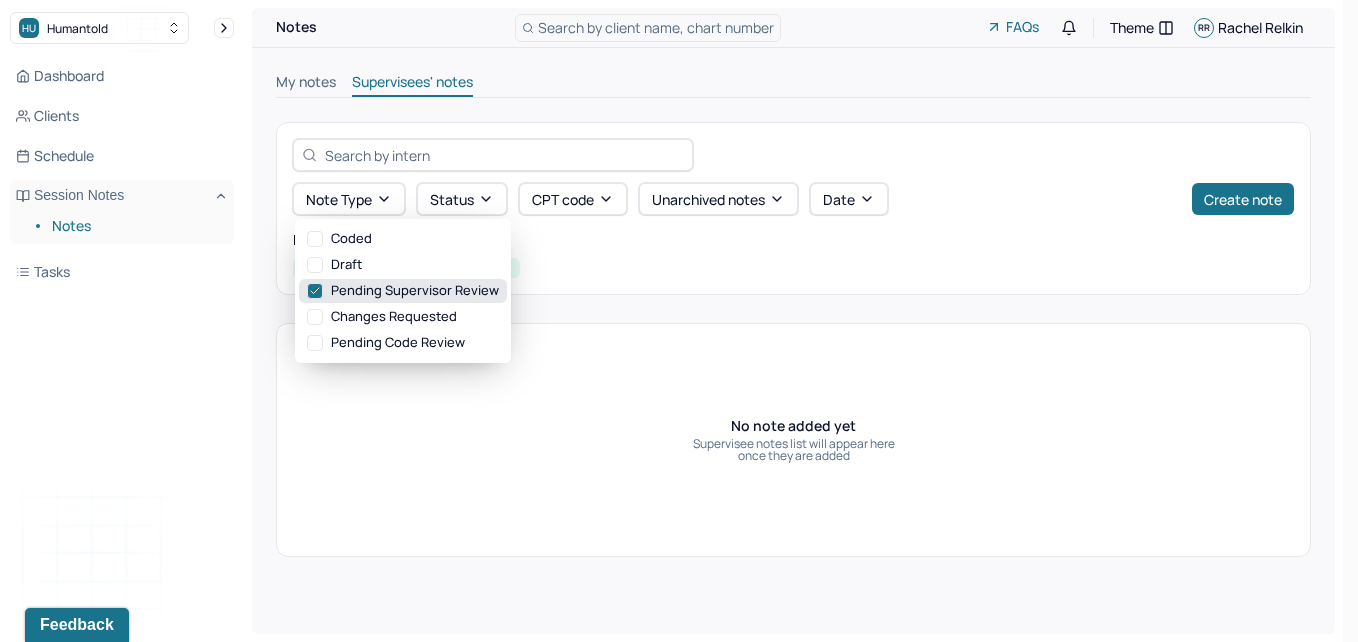 click on "Pending supervisor review" at bounding box center (403, 291) 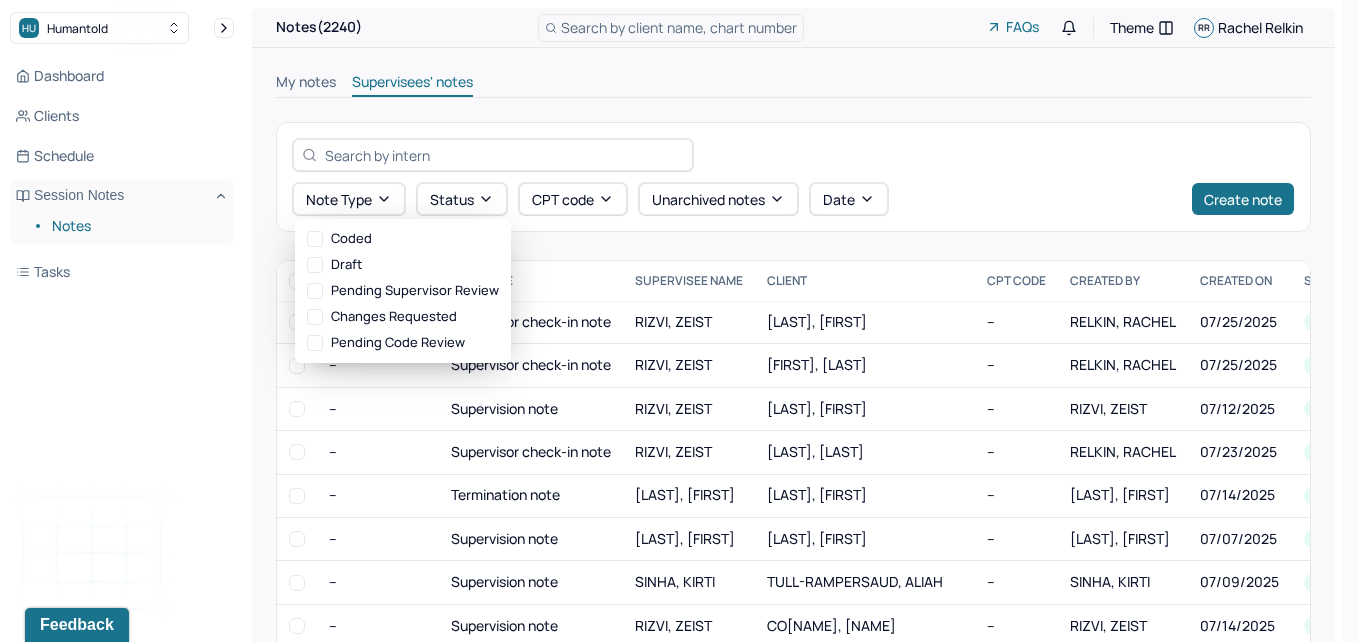 click on "My notes" at bounding box center [306, 84] 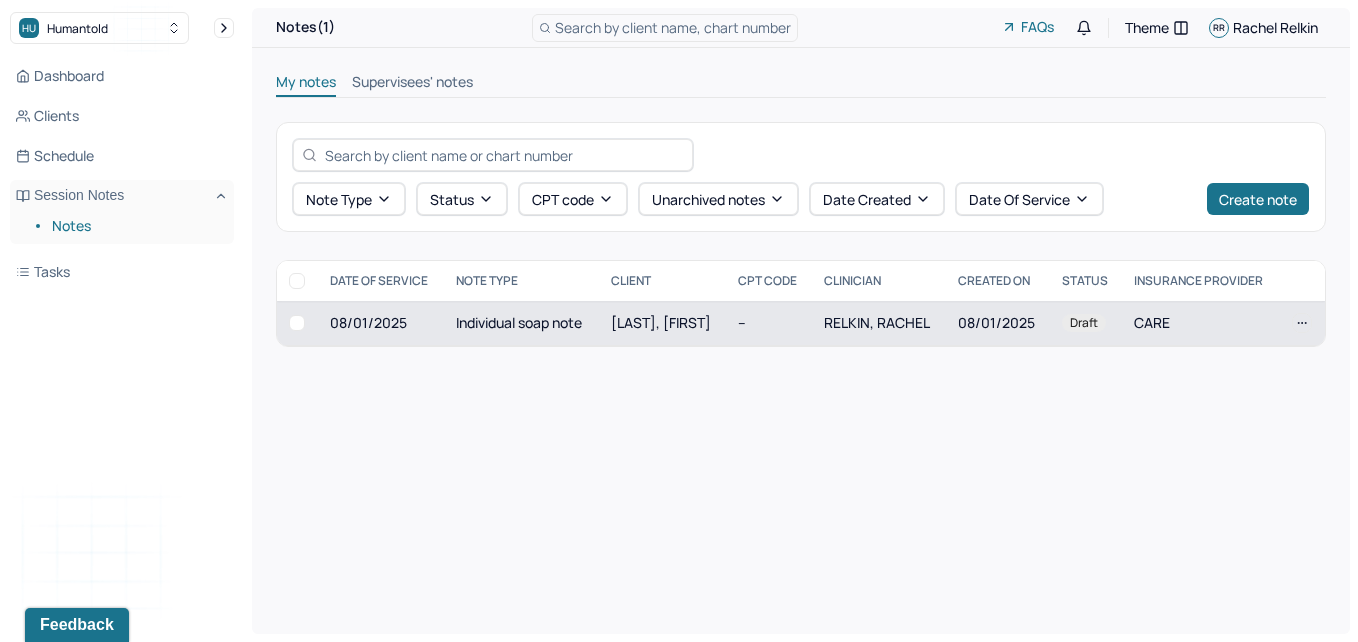 click on "[LAST], [FIRST]" at bounding box center [661, 322] 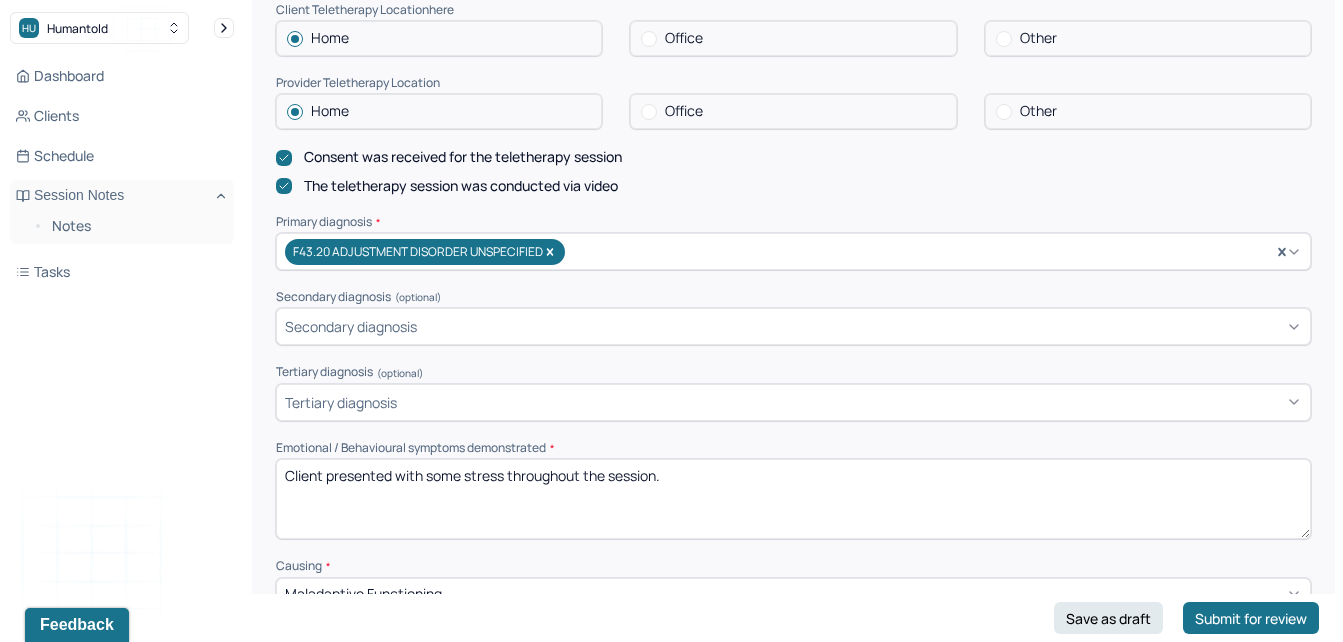 scroll, scrollTop: 560, scrollLeft: 0, axis: vertical 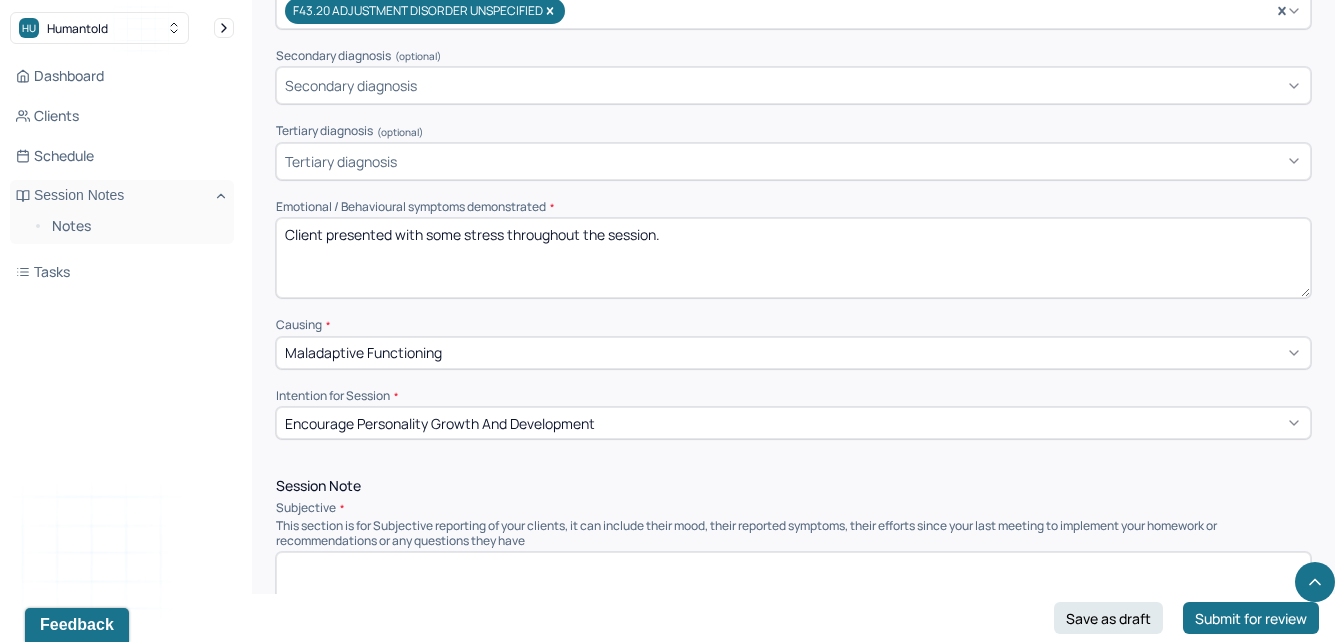 click on "Client presented with some stress throughout the session." at bounding box center (793, 258) 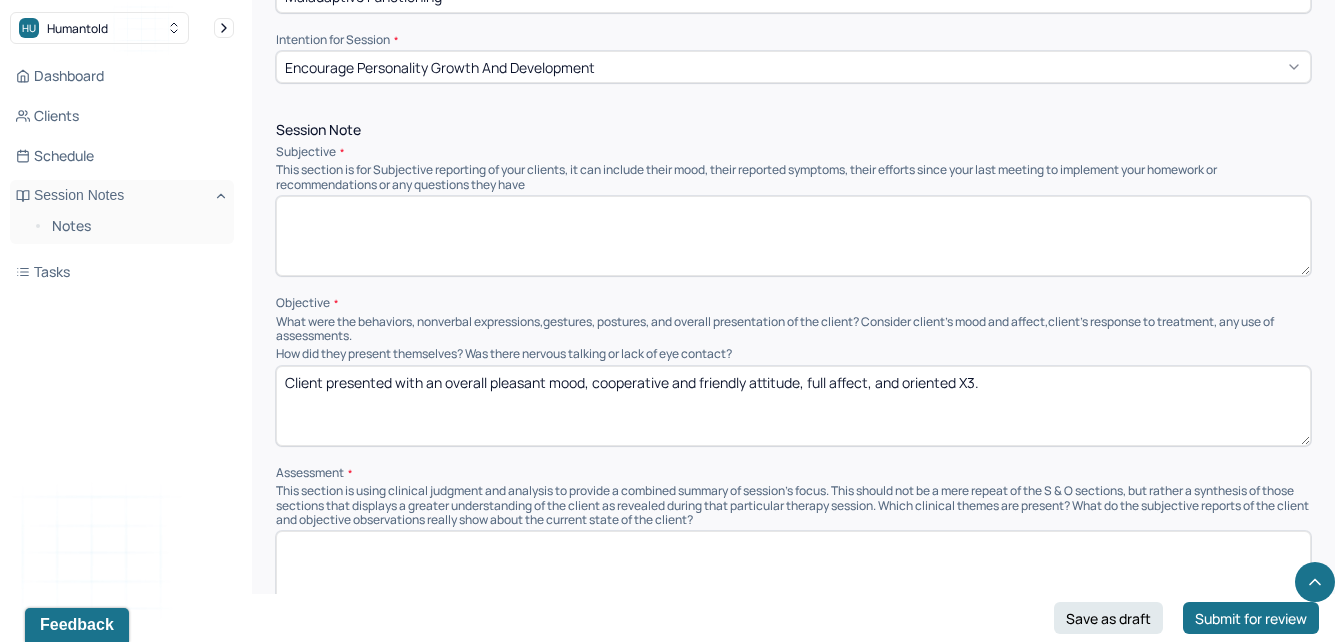 scroll, scrollTop: 1163, scrollLeft: 0, axis: vertical 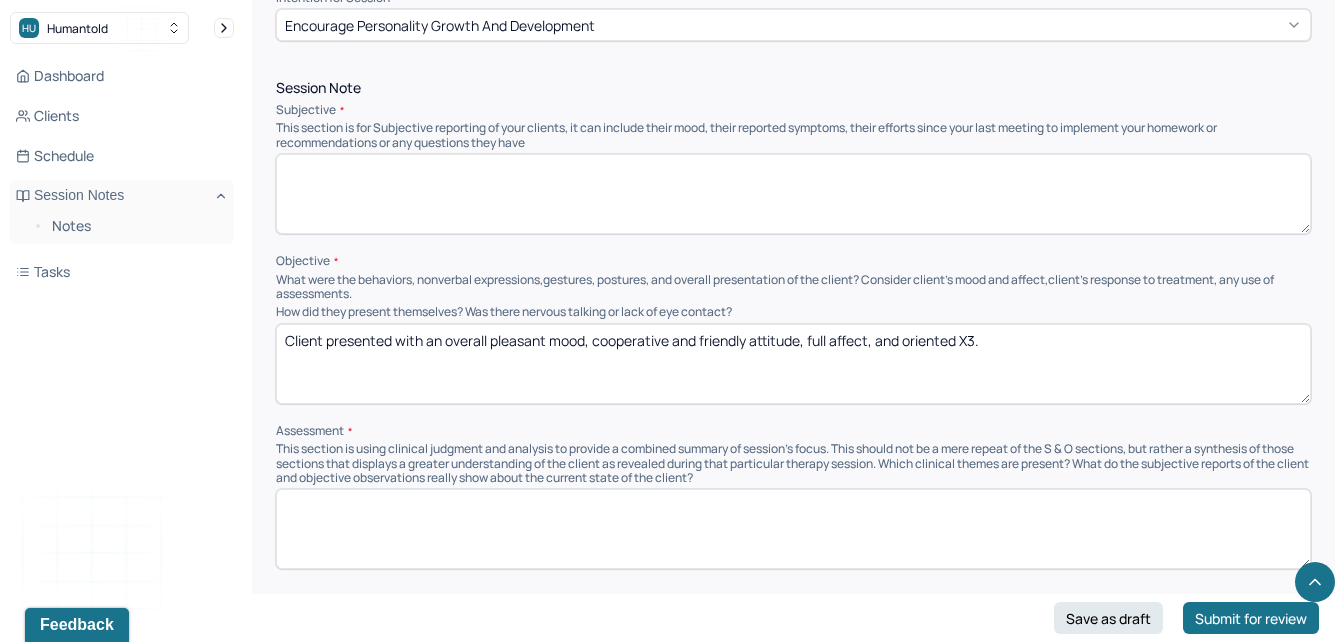 click at bounding box center [793, 194] 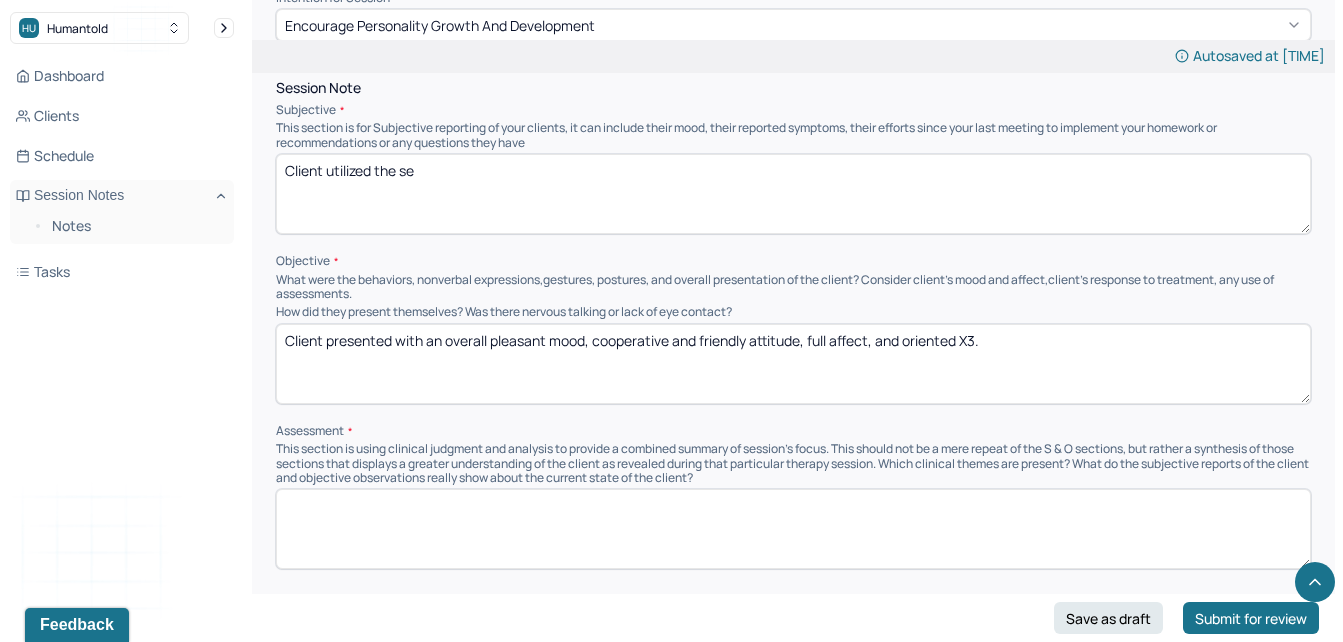 click on "Client utilzied the se" at bounding box center (793, 194) 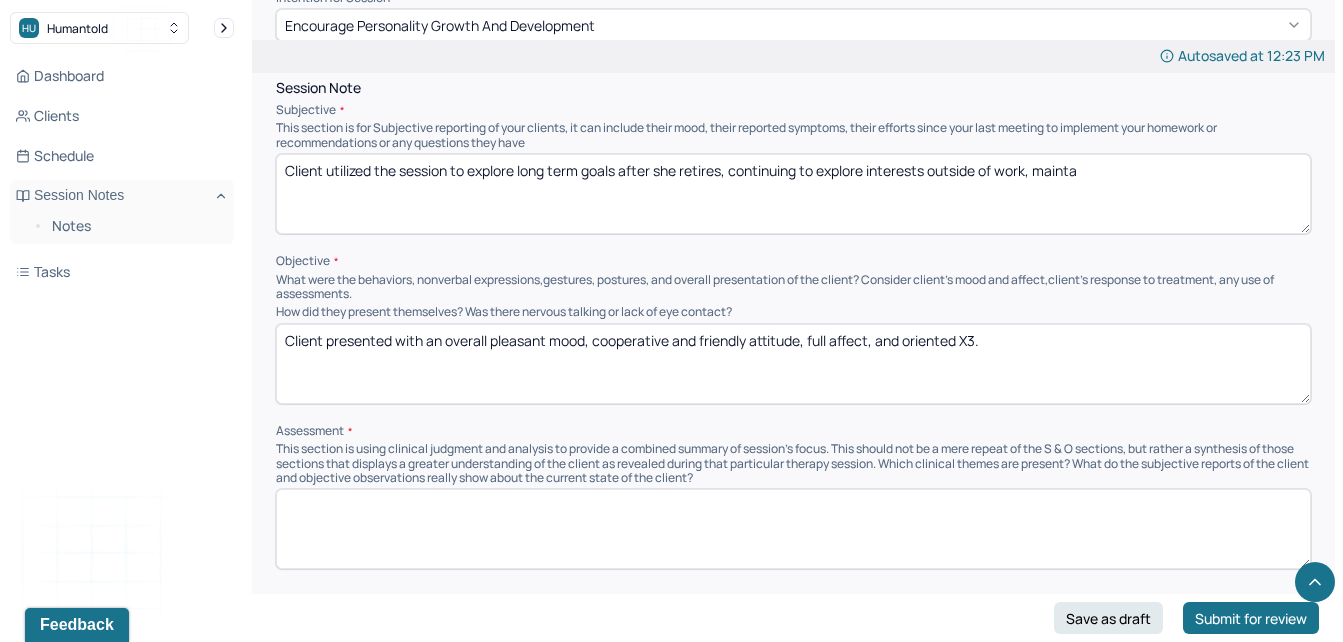 click on "Client utilized the session to explore long term goals after she retires, continuing to explore interests outside of work, mainta" at bounding box center [793, 194] 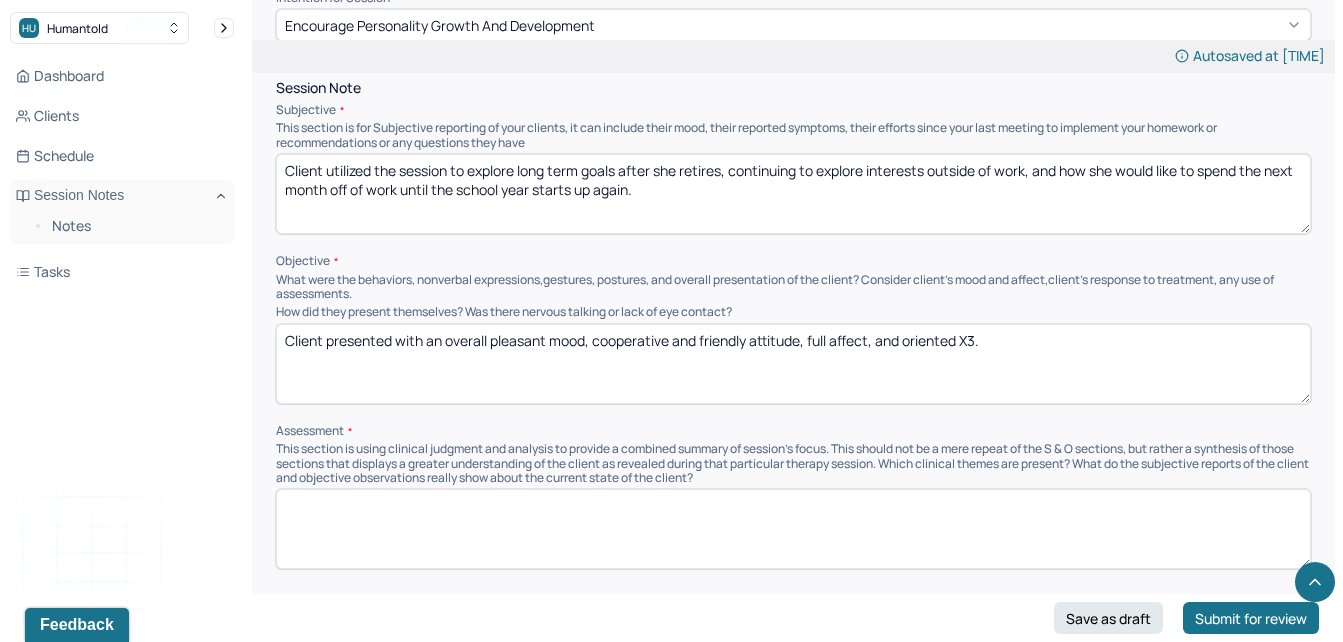 type on "Client utilized the session to explore long term goals after she retires, continuing to explore interests outside of work, and how she would like to spend the next month off of work until the school year starts up again." 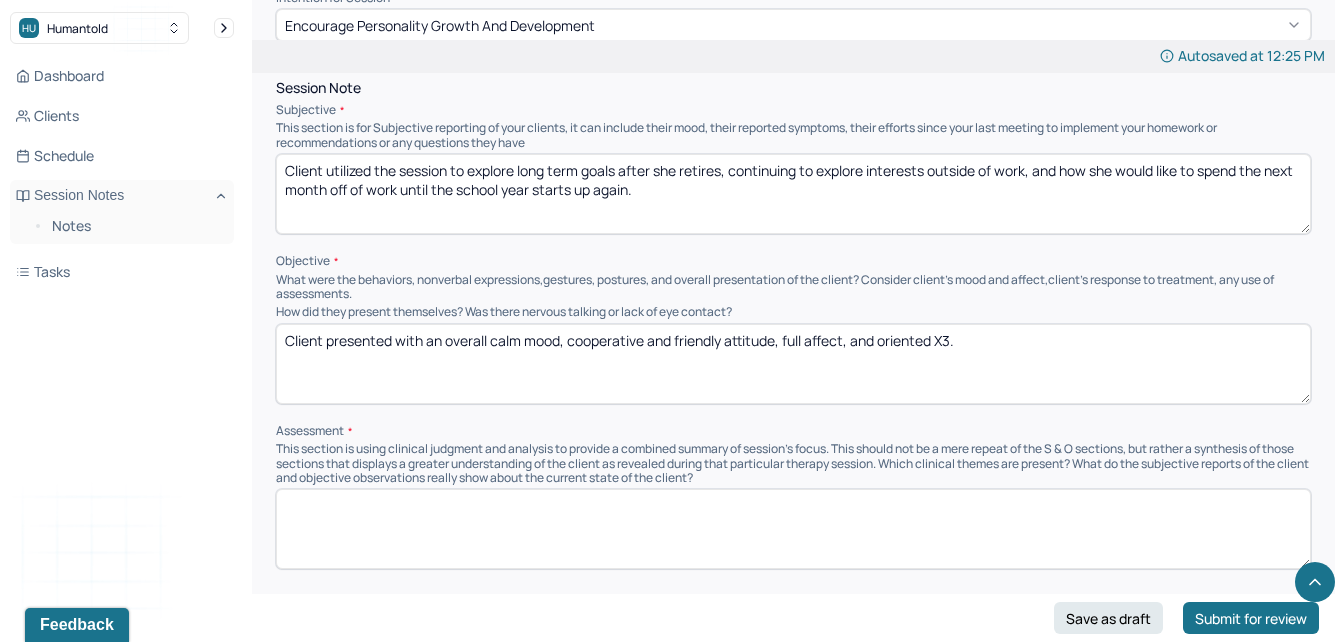 click on "Client presented with an overall calm mood, cooperative and friendly attitude, full affect, and oriented X3." at bounding box center (793, 364) 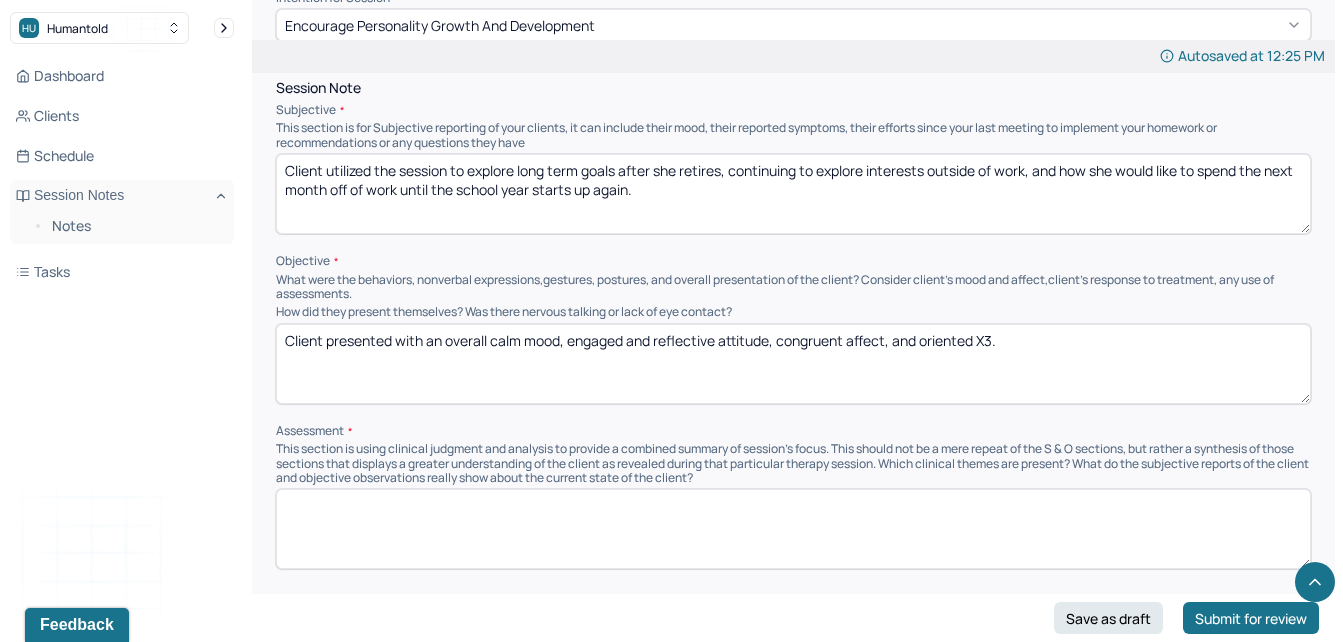 type on "Client presented with an overall calm mood, engaged and reflective attitude, congruent affect, and oriented X3." 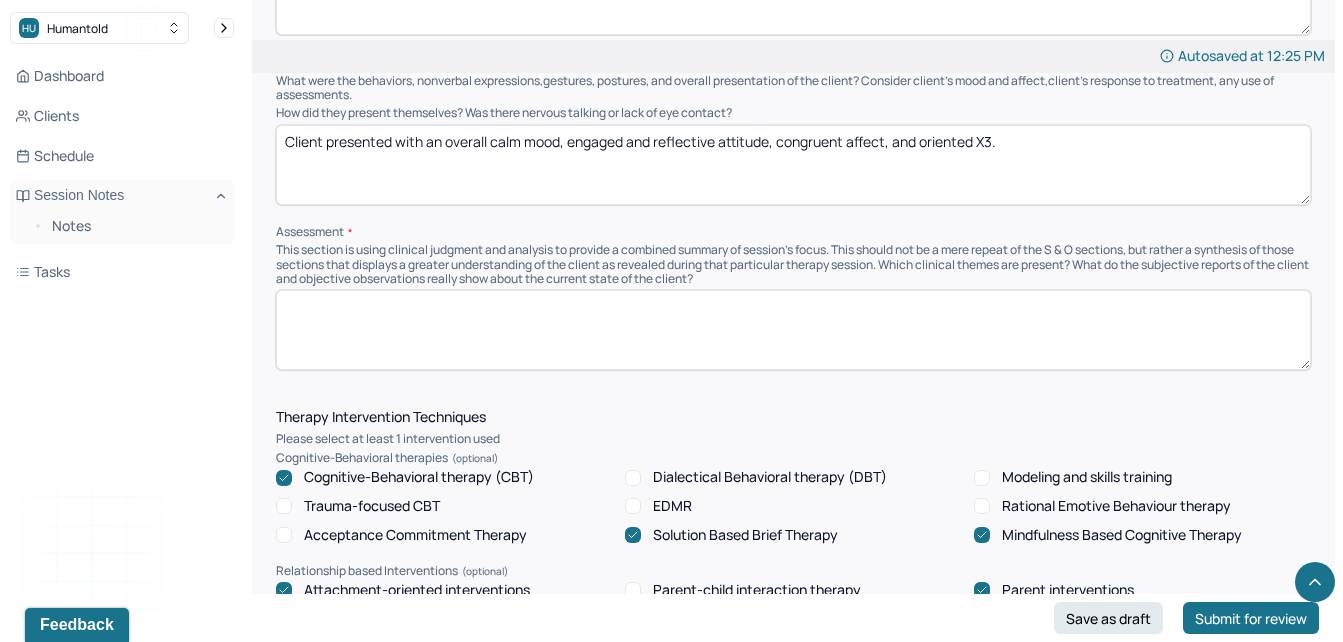 scroll, scrollTop: 1422, scrollLeft: 0, axis: vertical 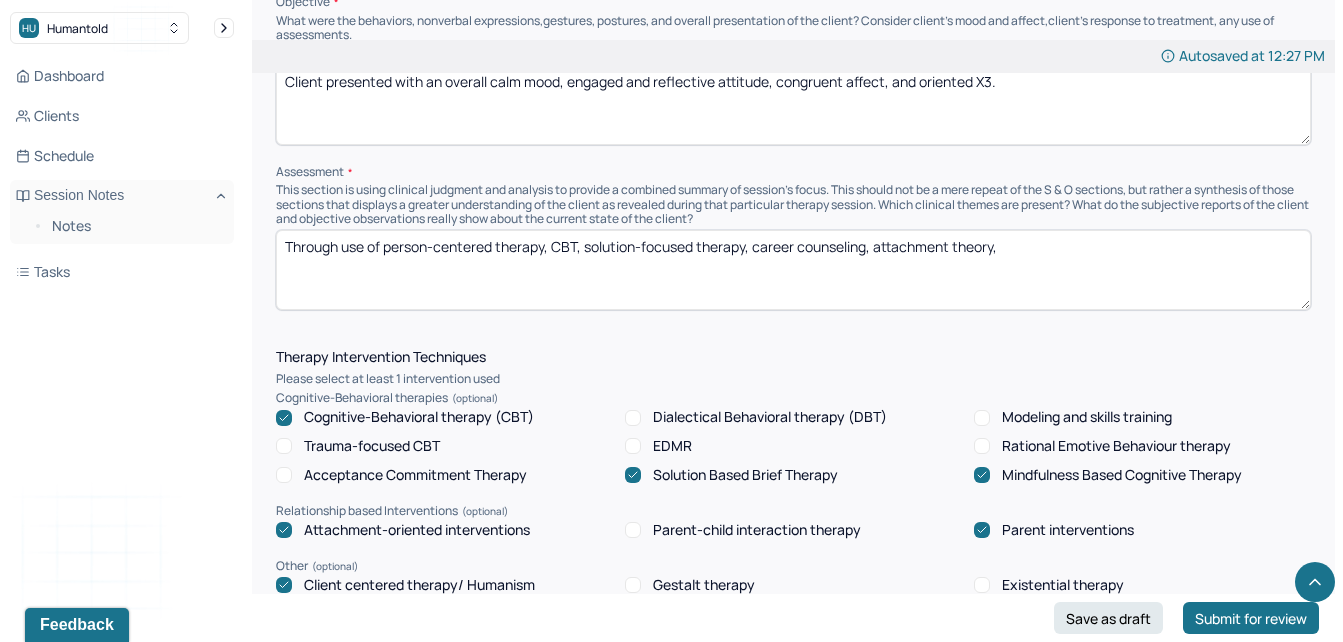 click on "Through use of person-centered therapy, CBT, solution-focused therapy, career counseling, atatchment theory," at bounding box center [793, 270] 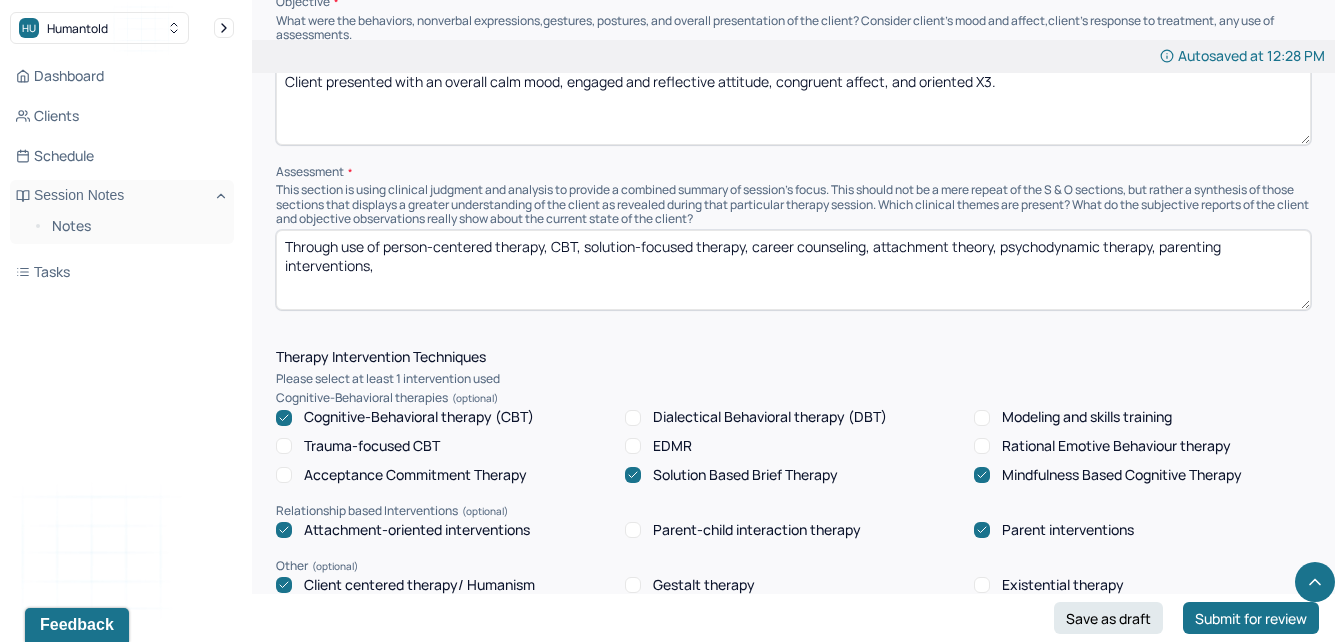 click on "Through use of person-centered therapy, CBT, solution-focused therapy, career counseling, attachment theory, psychodynamic therapy, parenting interventions," at bounding box center [793, 270] 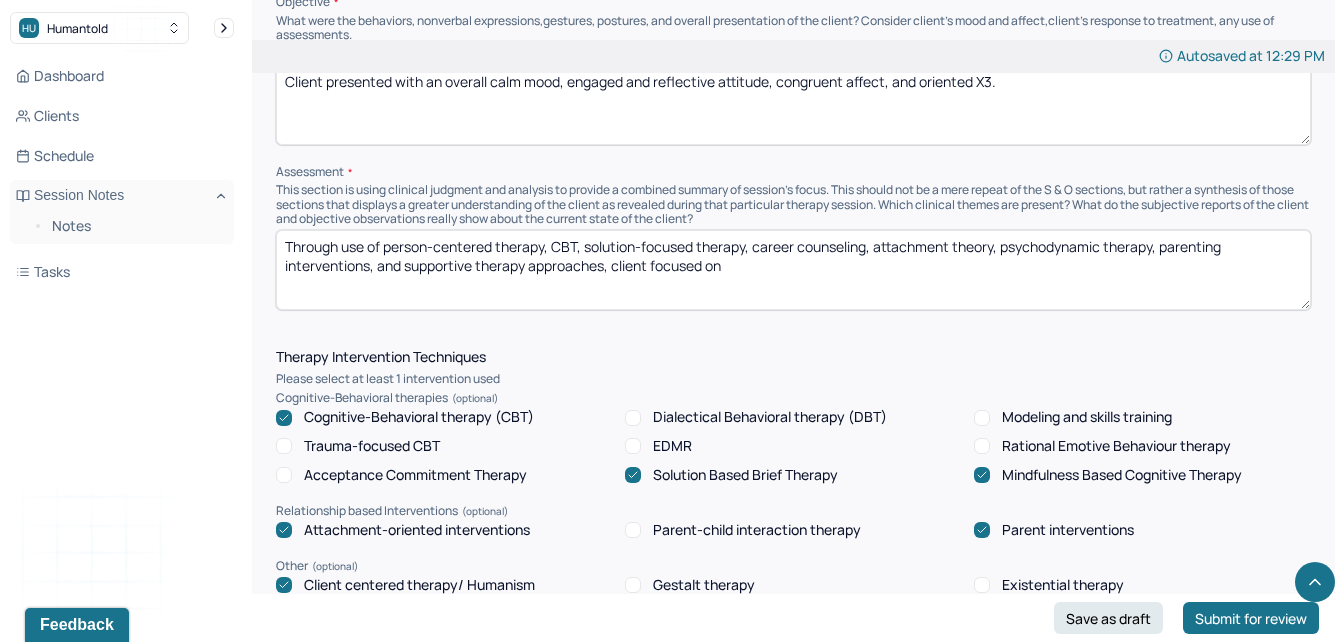 click on "Through use of person-centered therapy, CBT, solution-focused therapy, career counseling, attachment theory, psychodynamic therapy, parenting interventions, and supportive therapy appraochse, client focused on" at bounding box center (793, 270) 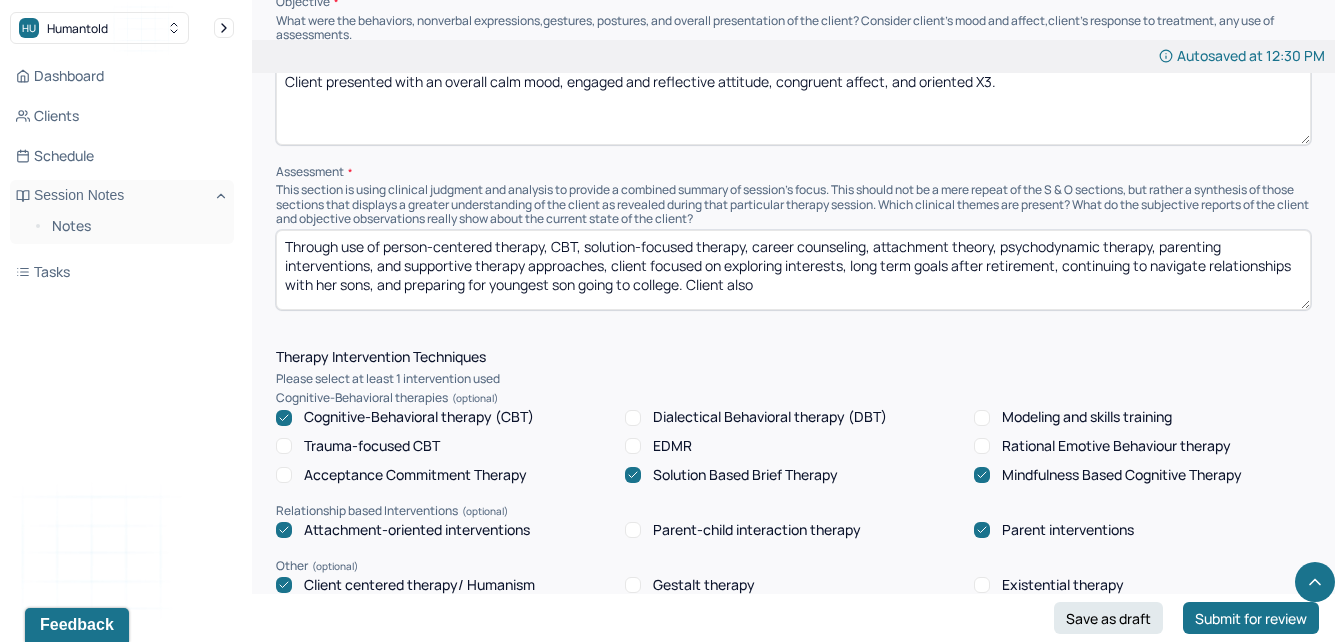 click on "Through use of person-centered therapy, CBT, solution-focused therapy, career counseling, attachment theory, psychodynamic therapy, parenting interventions, and supportive therapy approaches, client focused on exploring interests, long term goals after retirement, continuing to navigate relationships with her sons, and preparing for youngest son going to college. Client also" at bounding box center [793, 270] 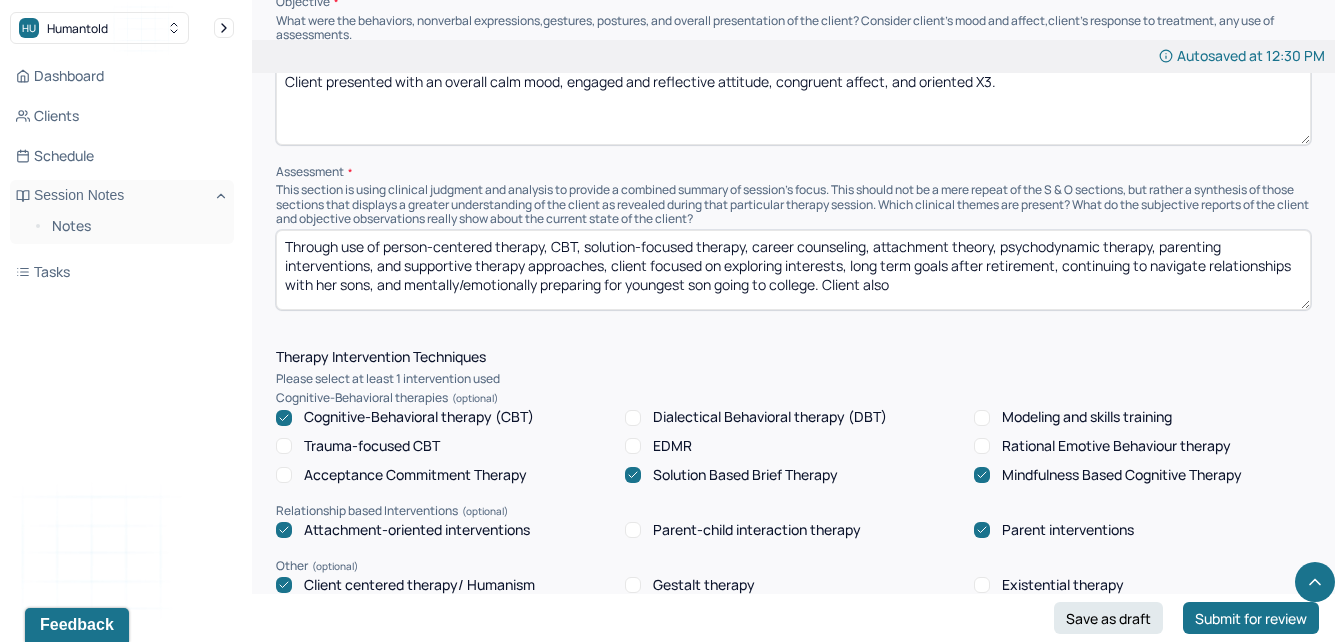 click on "Through use of person-centered therapy, CBT, solution-focused therapy, career counseling, attachment theory, psychodynamic therapy, parenting interventions, and supportive therapy approaches, client focused on exploring interests, long term goals after retirement, continuing to navigate relationships with her sons, and mentally/eotpreparing for youngest son going to college. Client also" at bounding box center [793, 270] 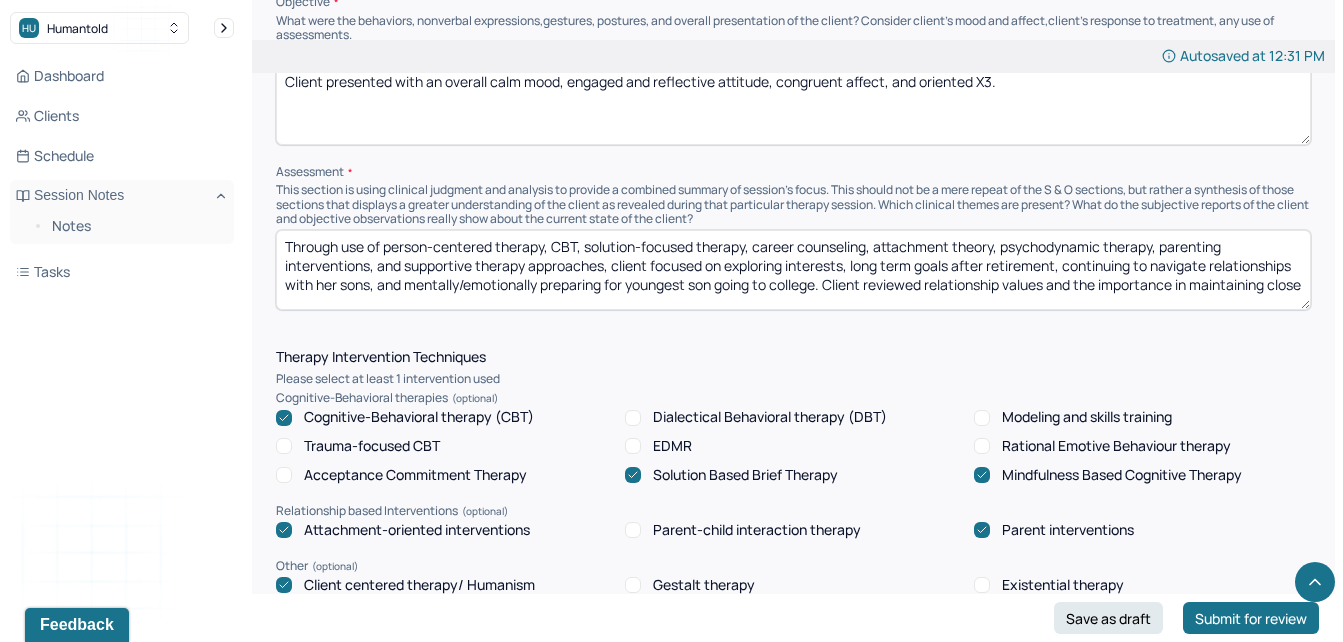 scroll, scrollTop: 4, scrollLeft: 0, axis: vertical 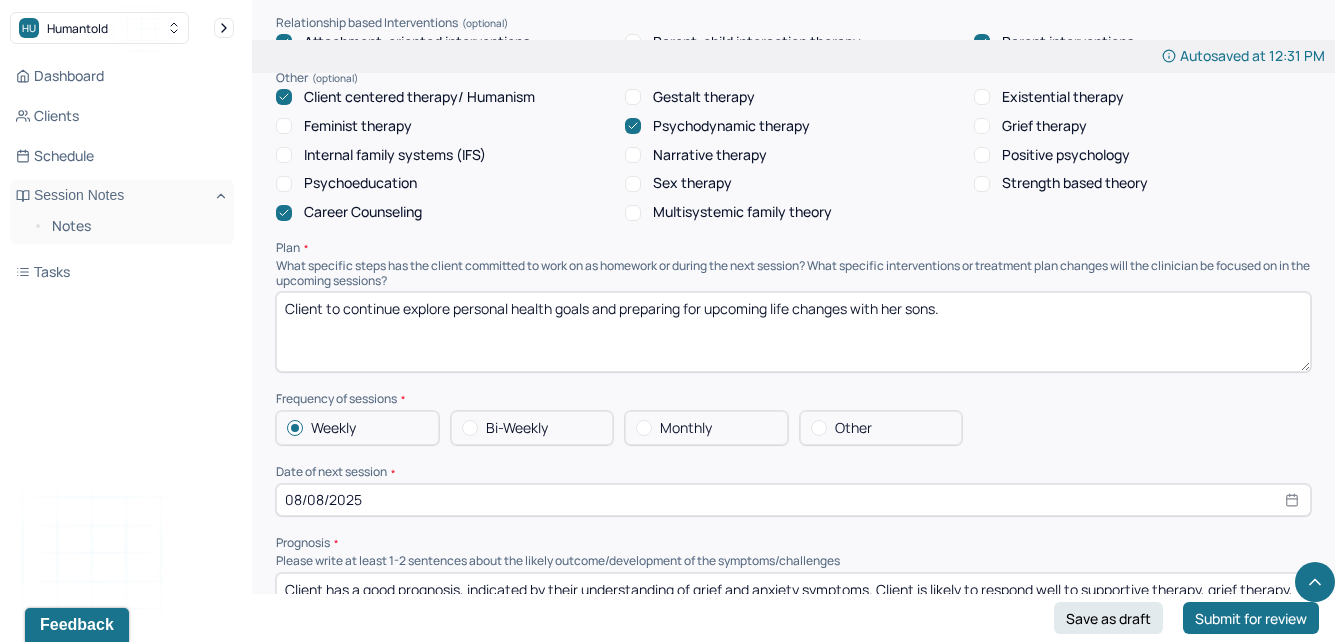 type on "Through use of person-centered therapy, CBT, solution-focused therapy, career counseling, attachment theory, psychodynamic therapy, parenting interventions, and supportive therapy approaches, client focused on exploring interests, long term goals after retirement, continuing to navigate relationships with her sons, and mentally/emotionally preparing for youngest son going to college. Client reviewed relationship values and the importance in maintaining close relationships with her sons as they navigate upcoming life changes." 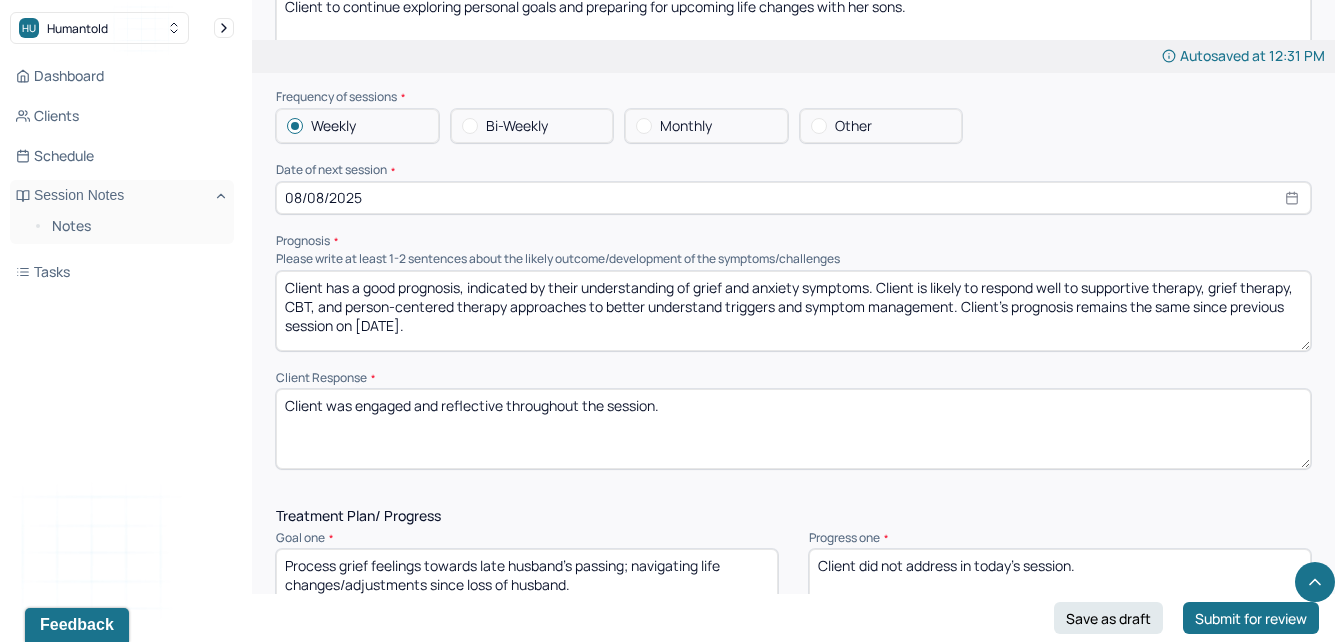 scroll, scrollTop: 2206, scrollLeft: 0, axis: vertical 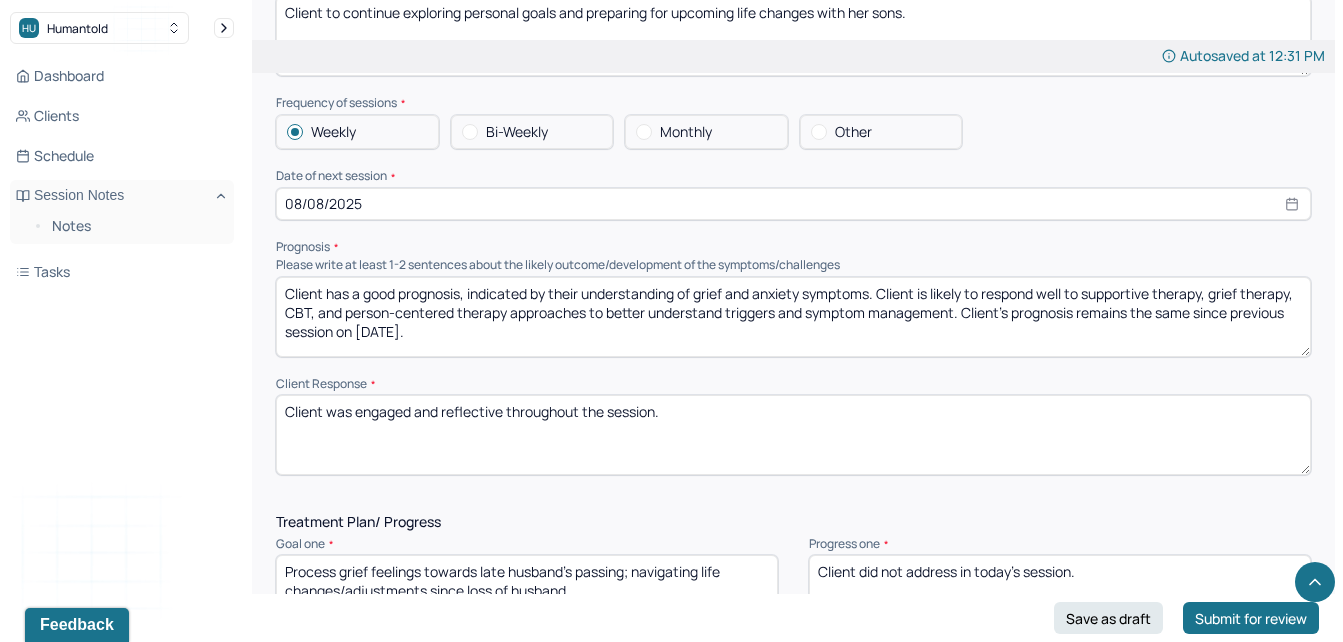 type on "Client to continue exploring personal goals and preparing for upcoming life changes with her sons." 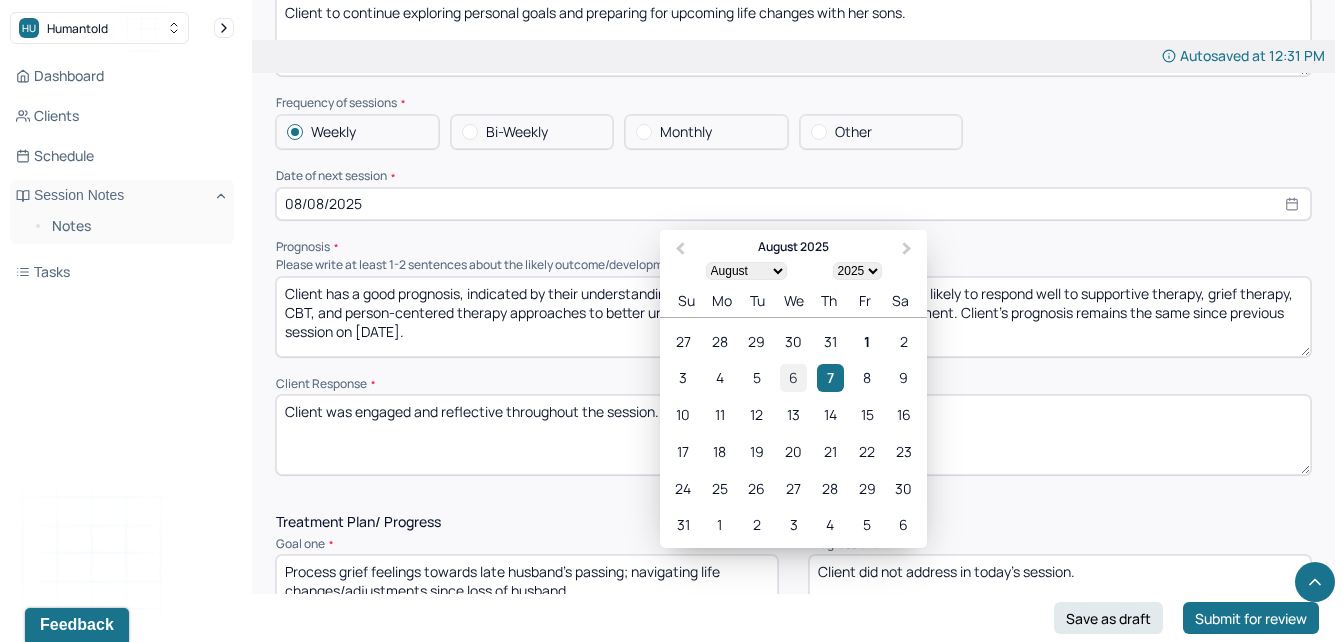 click on "6" at bounding box center [793, 377] 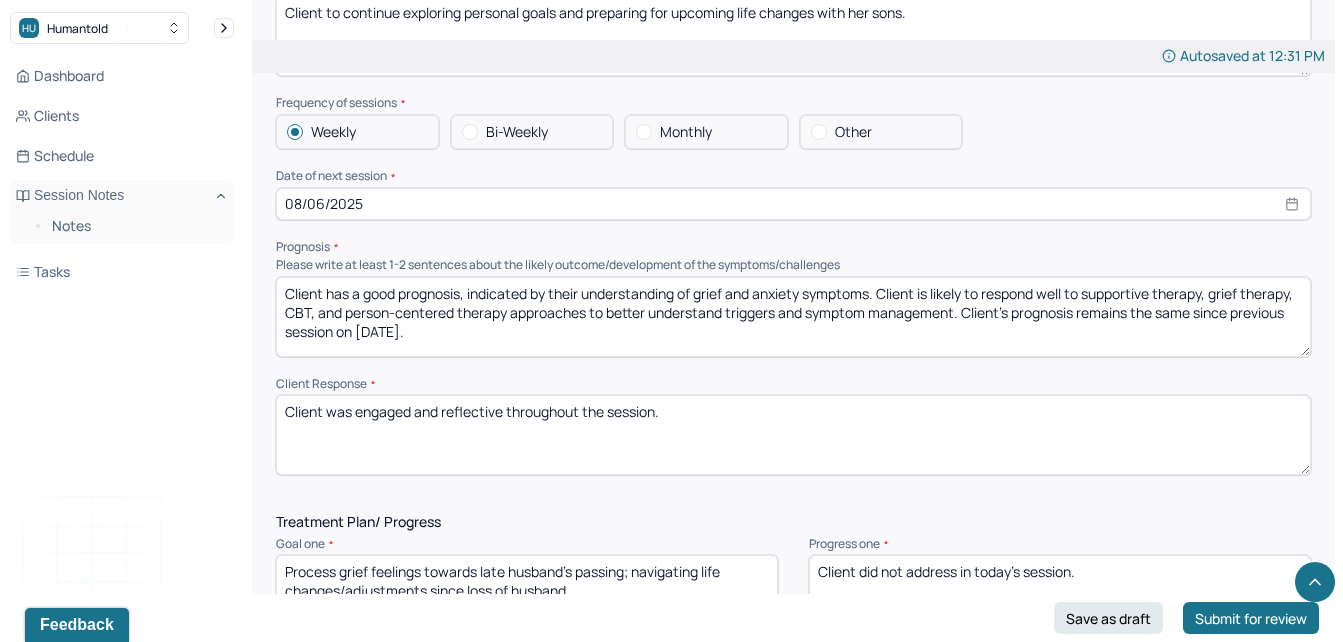 click on "Client has a good prognosis, indicated by their understanding of grief and anxiety symptoms. Client is likely to respond well to supportive therapy, grief therapy, CBT, and person-centered therapy approaches to better understand triggers and symptom management. Client’s prognosis remains the same since previous session on [DATE]." at bounding box center (793, 317) 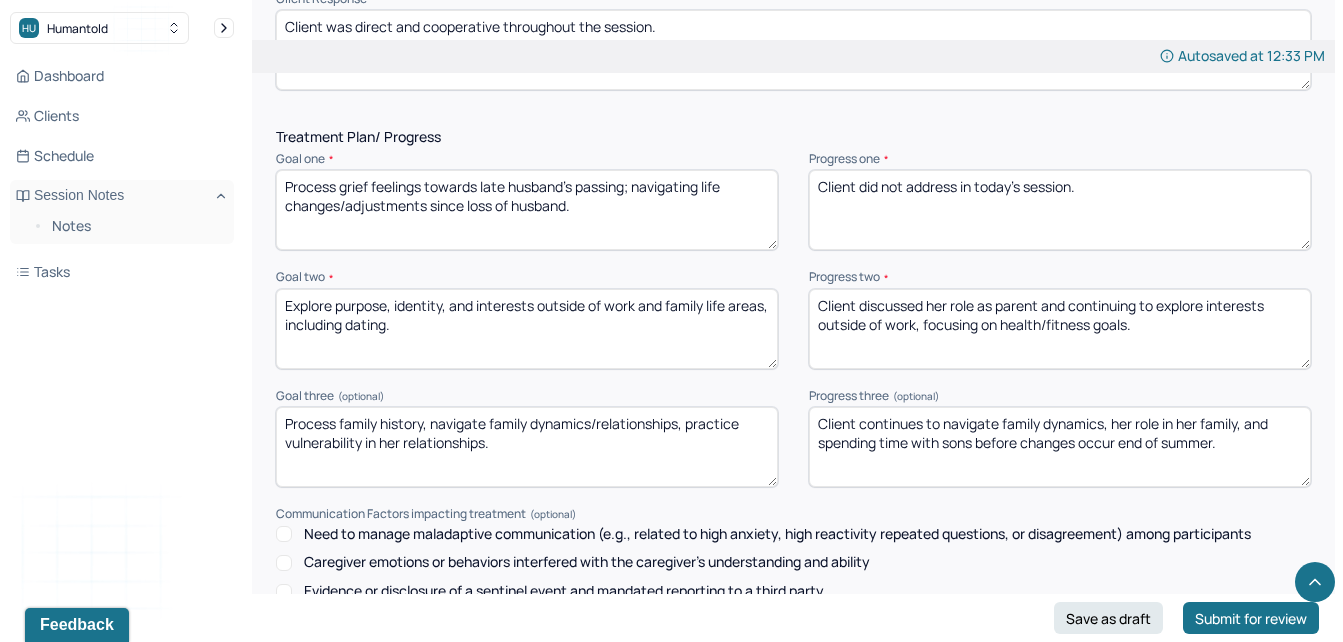 scroll, scrollTop: 2609, scrollLeft: 0, axis: vertical 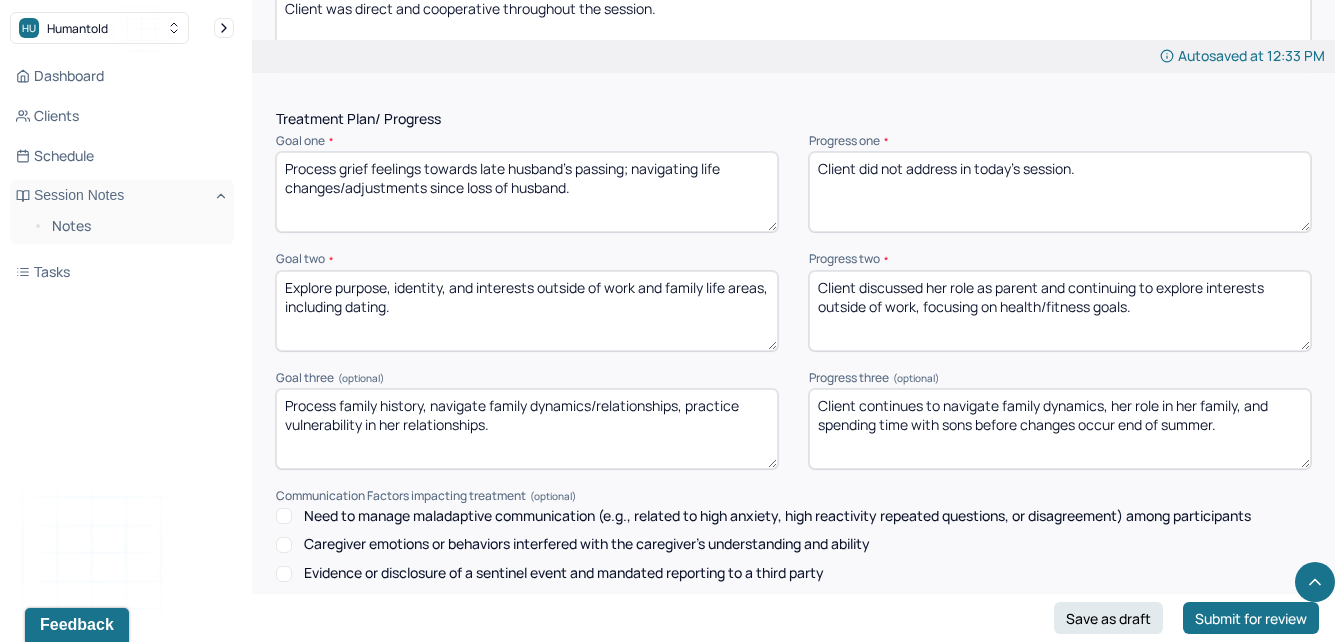 type on "Client was direct and cooperative throughout the session." 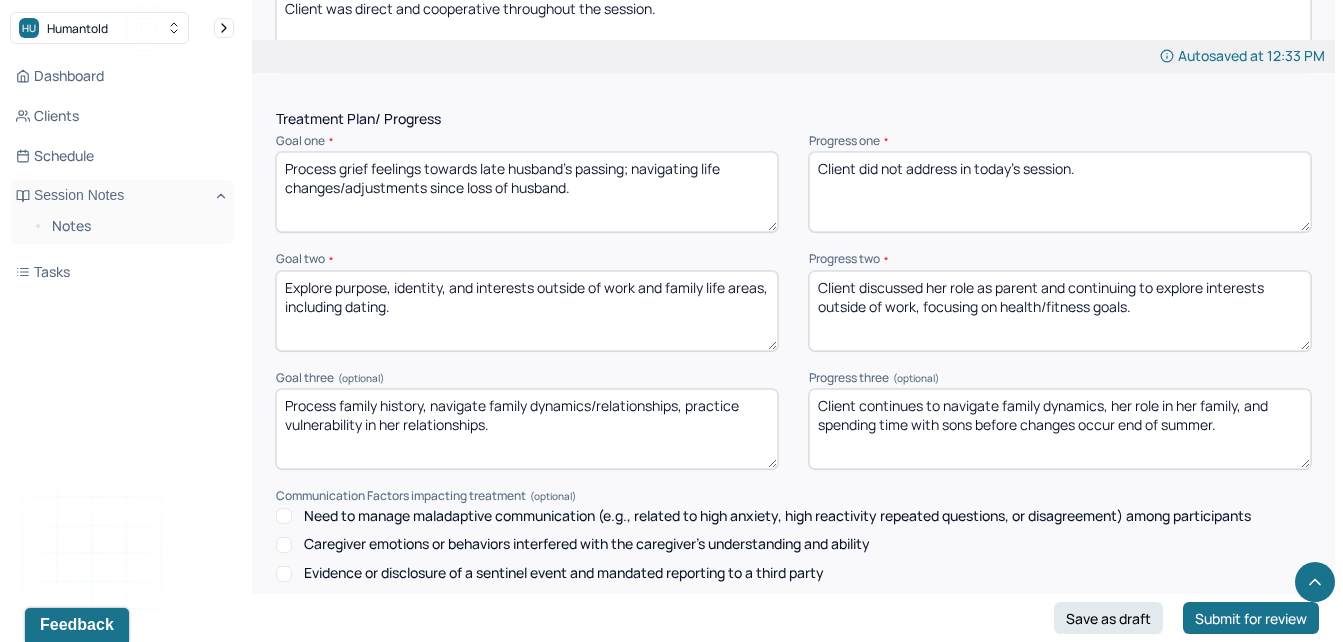 drag, startPoint x: 1159, startPoint y: 266, endPoint x: 863, endPoint y: 279, distance: 296.28534 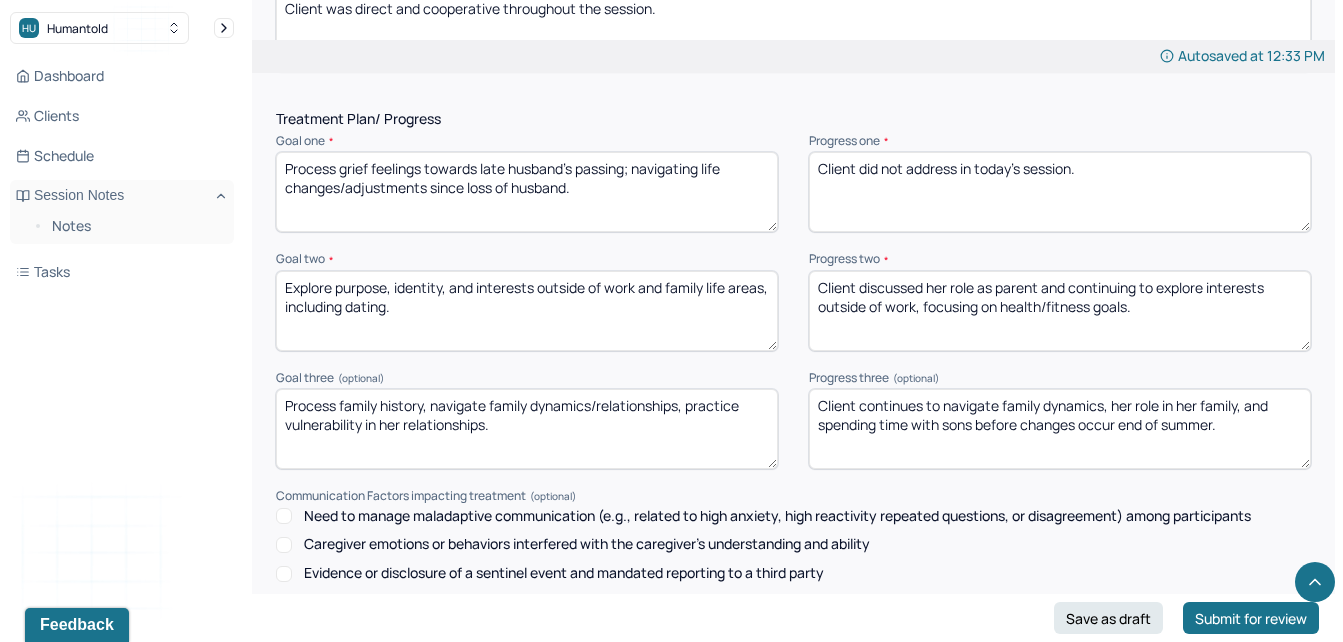 click on "Client discussed her role as parent and continuing to explore interests outside of work, focusing on health/fitness goals." at bounding box center (1060, 311) 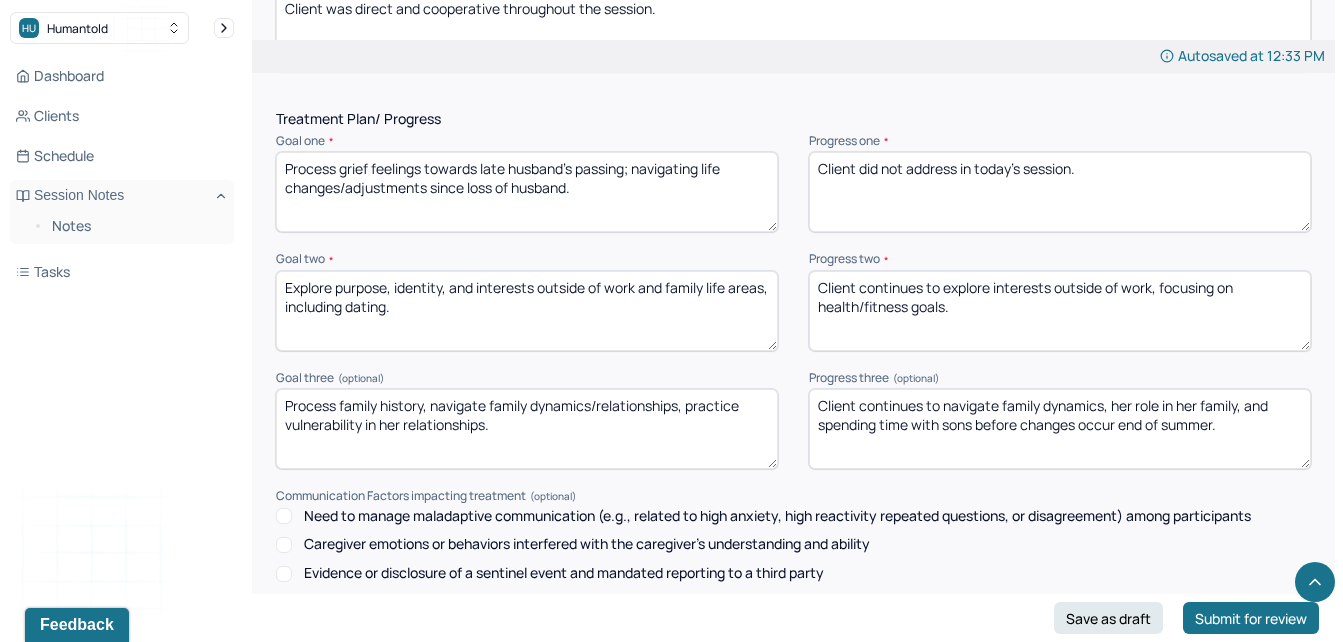 type on "Client continues to explore interests outside of work, focusing on health/fitness goals." 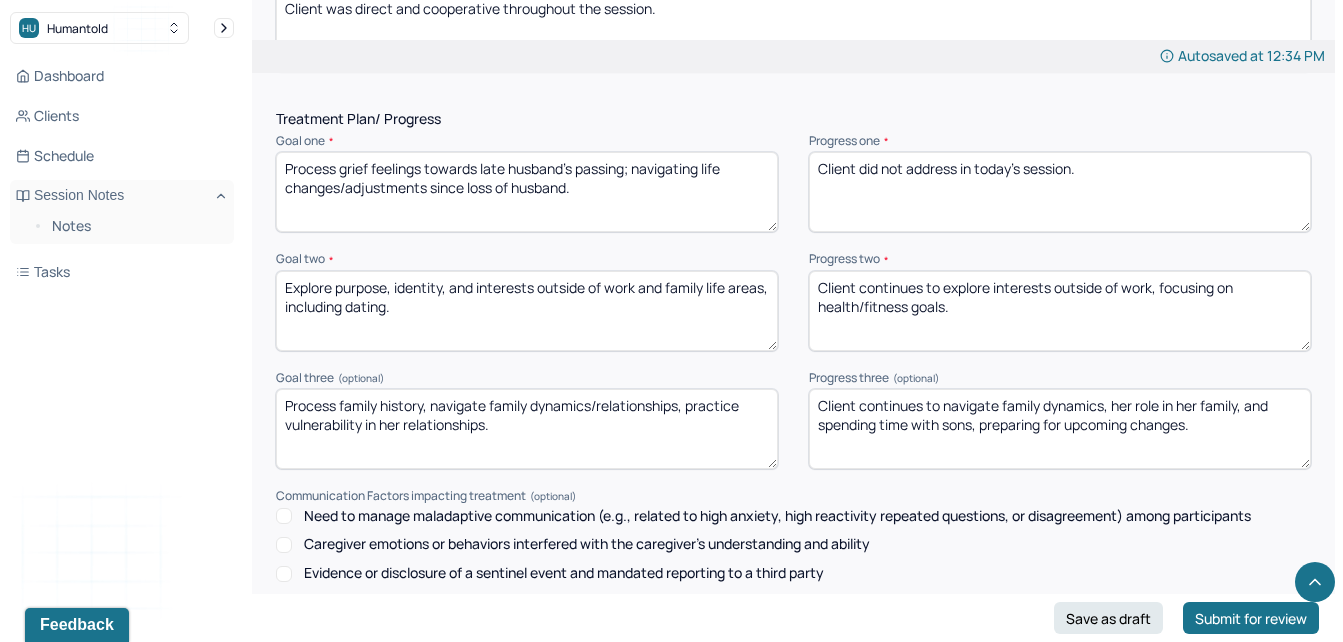 scroll, scrollTop: 2953, scrollLeft: 0, axis: vertical 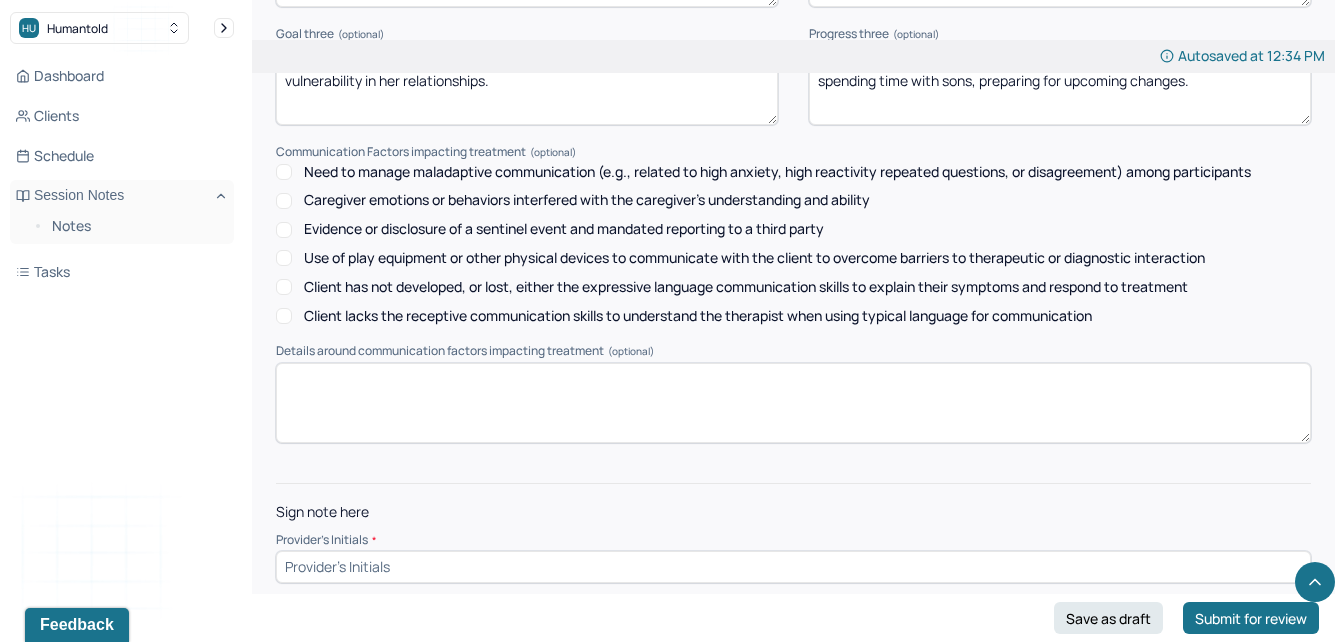 type on "Client continues to navigate family dynamics, her role in her family, and spending time with sons, preparing for upcoming changes." 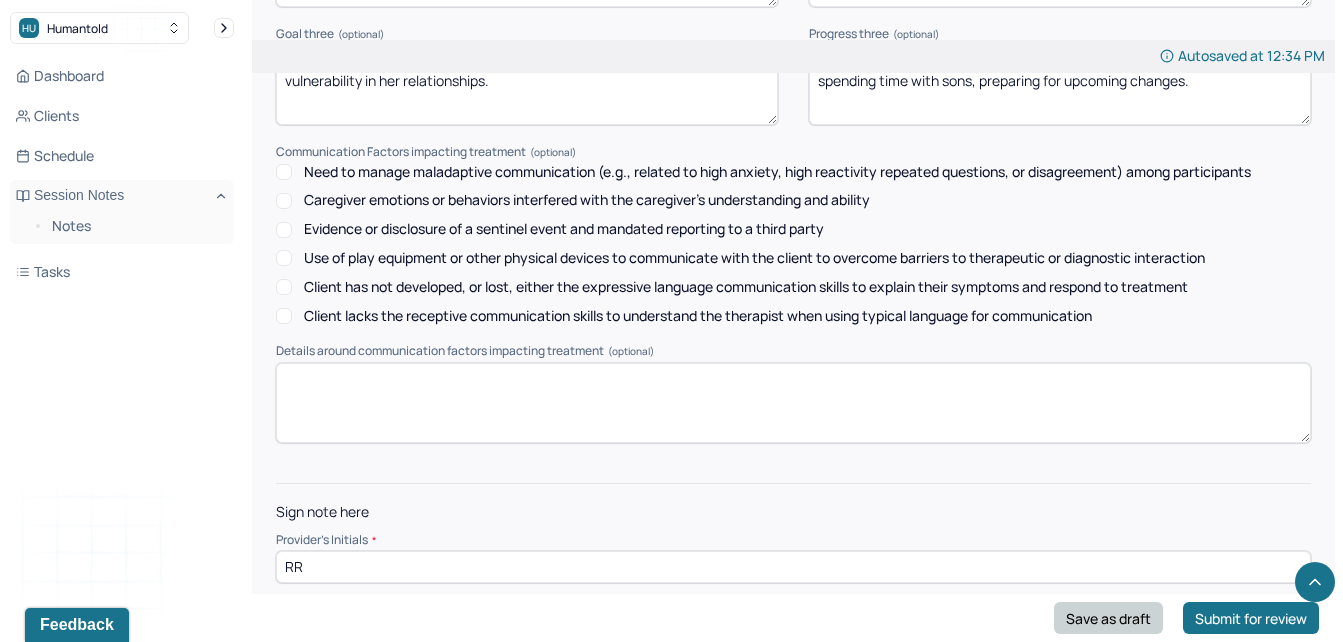 type on "RR" 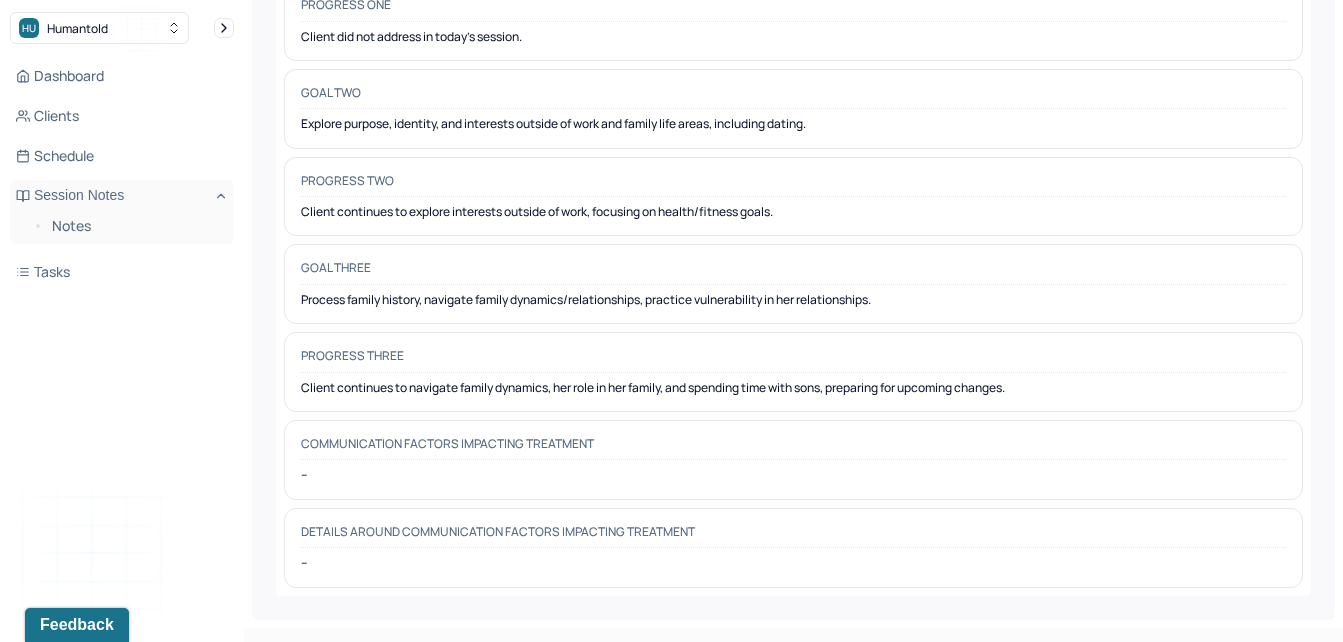 scroll, scrollTop: 0, scrollLeft: 0, axis: both 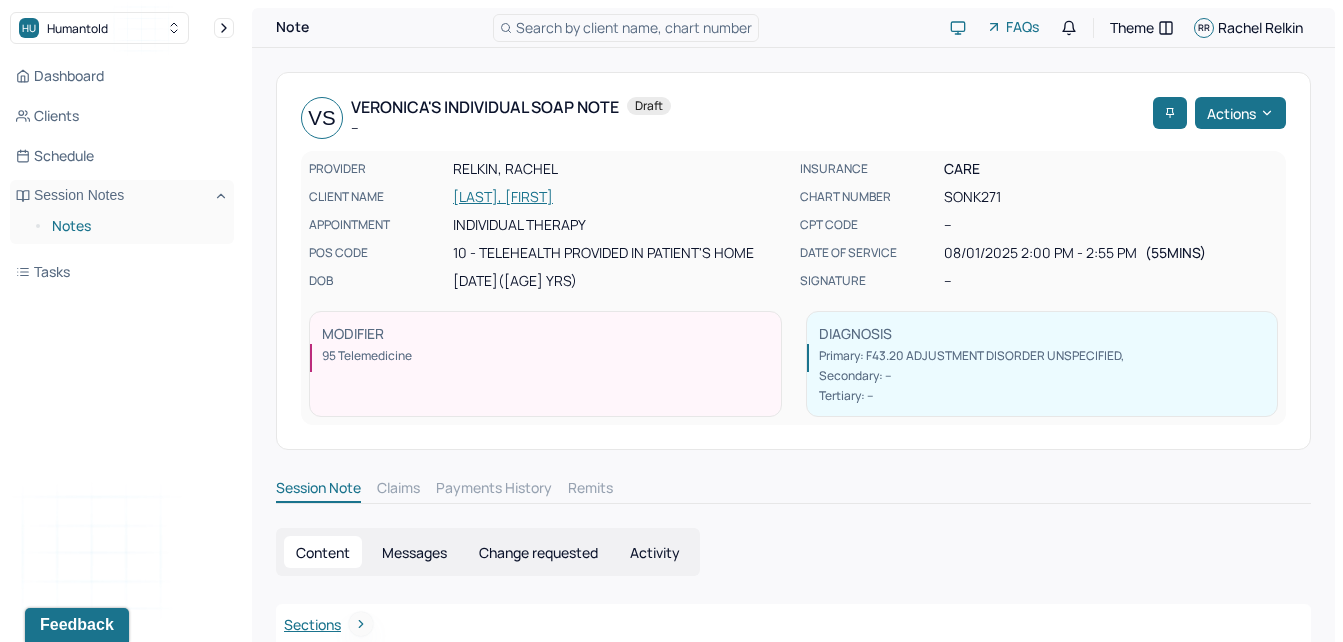 click on "Notes" at bounding box center (135, 226) 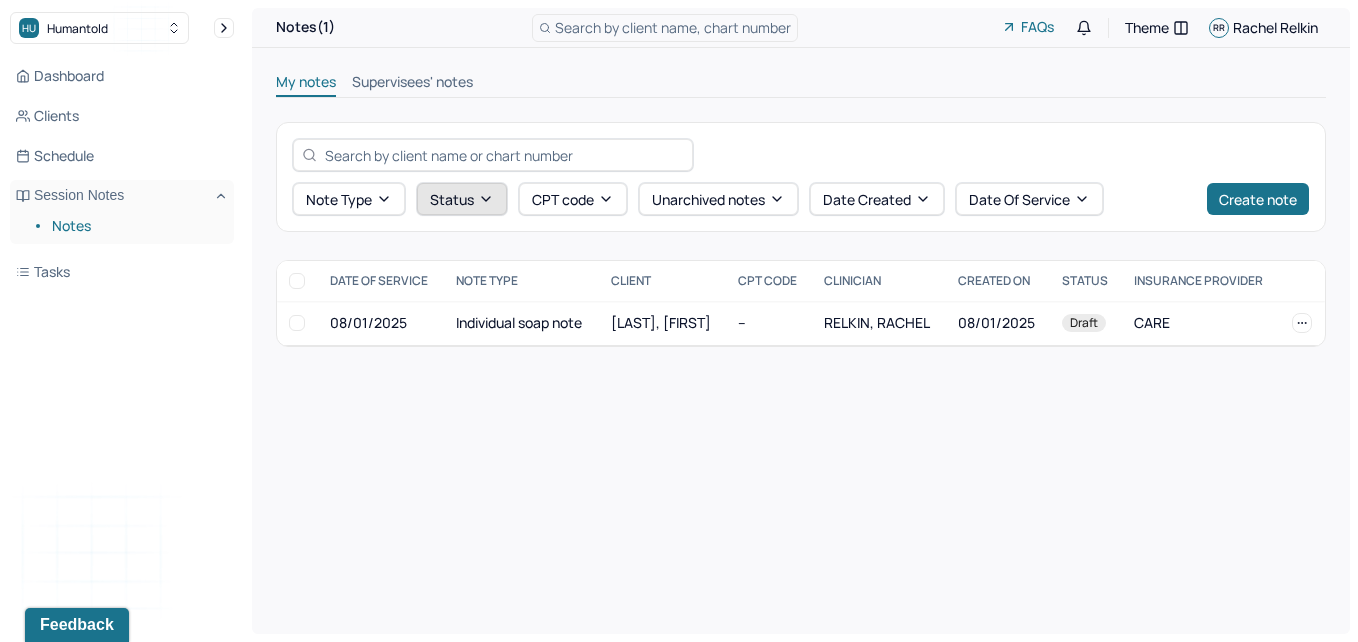 click on "Status" at bounding box center (462, 199) 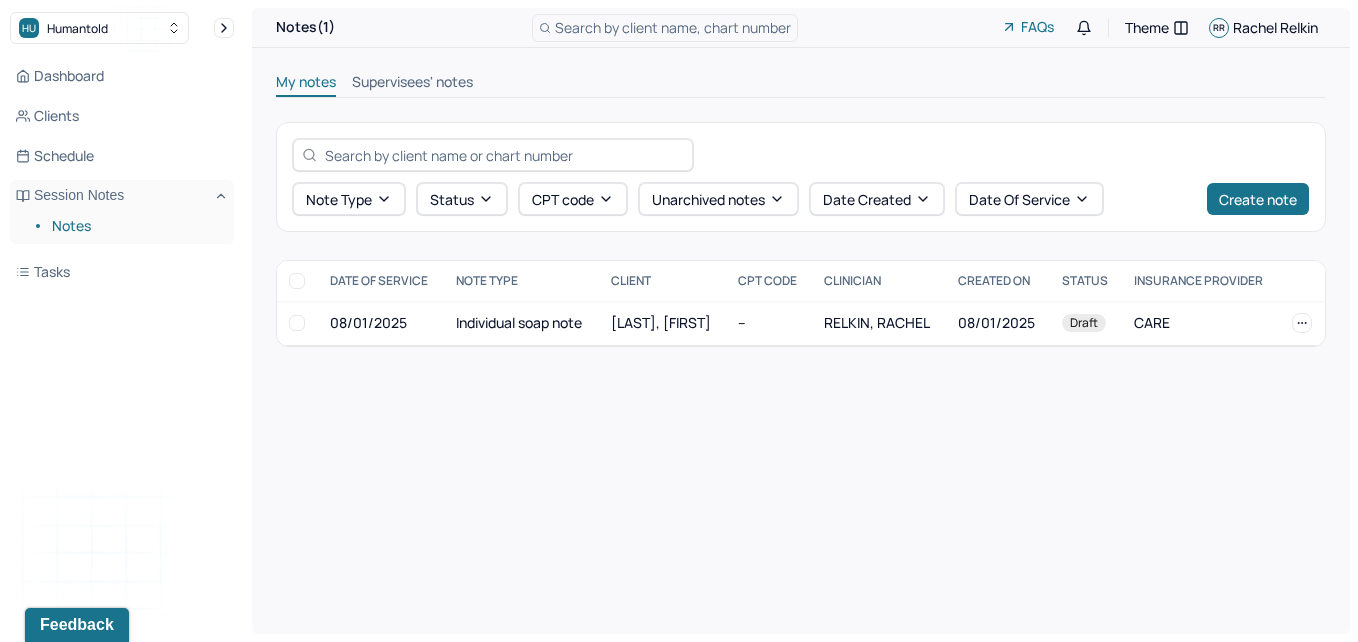 click on "Supervisees' notes" at bounding box center (412, 84) 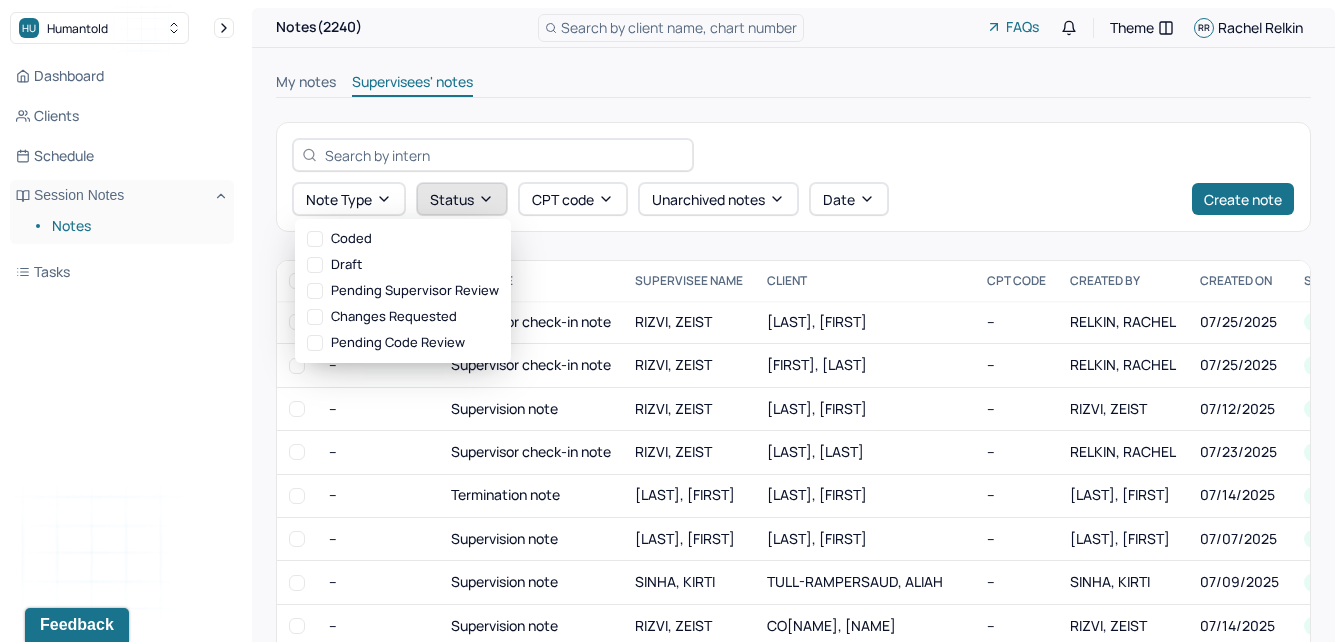 click on "Status" at bounding box center (462, 199) 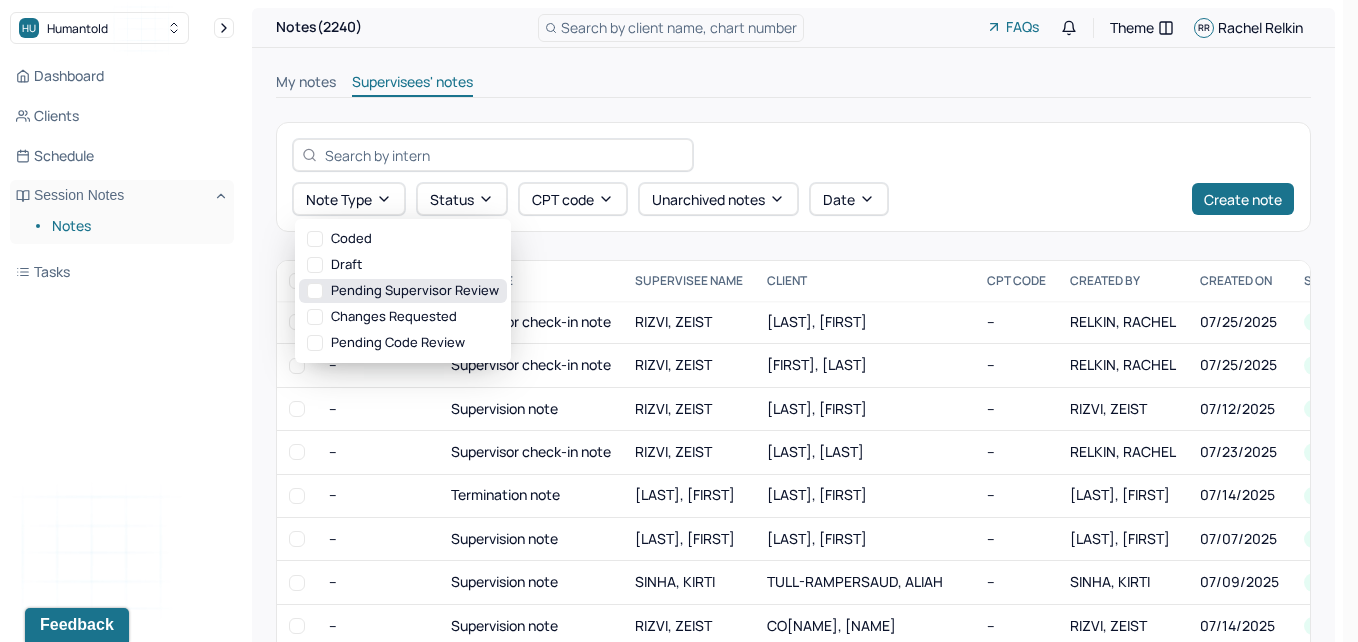 click on "Pending supervisor review" at bounding box center (403, 291) 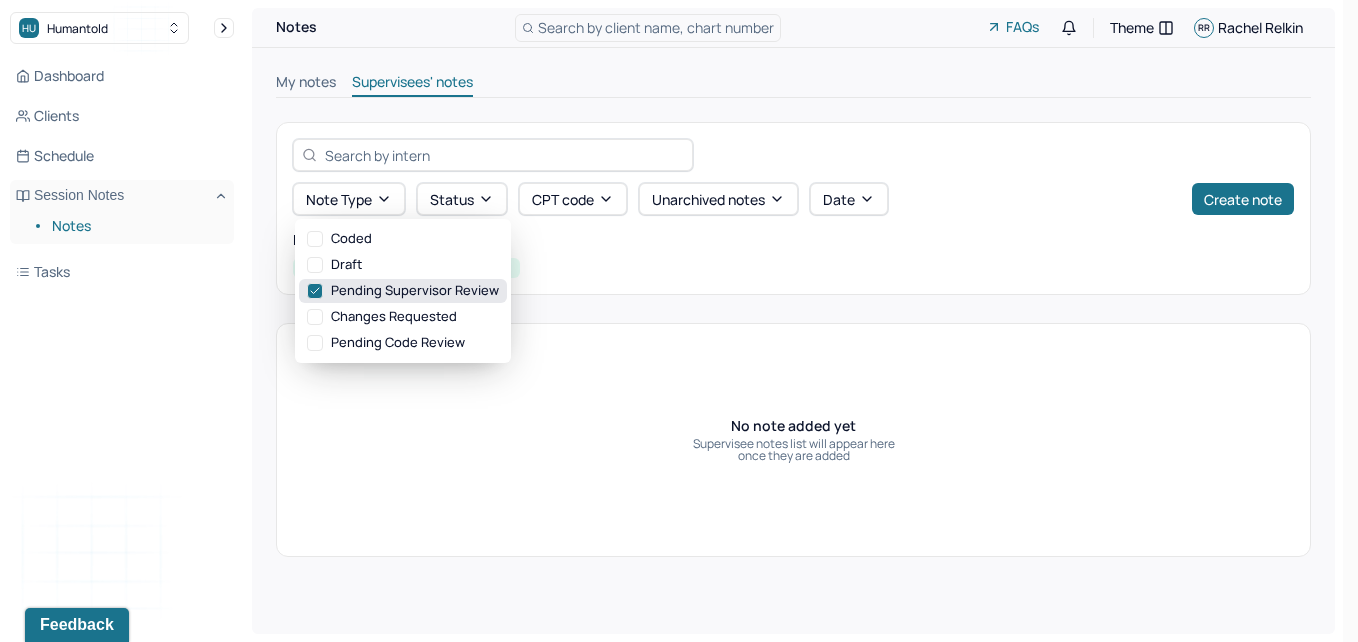 click on "Pending supervisor review" at bounding box center (403, 291) 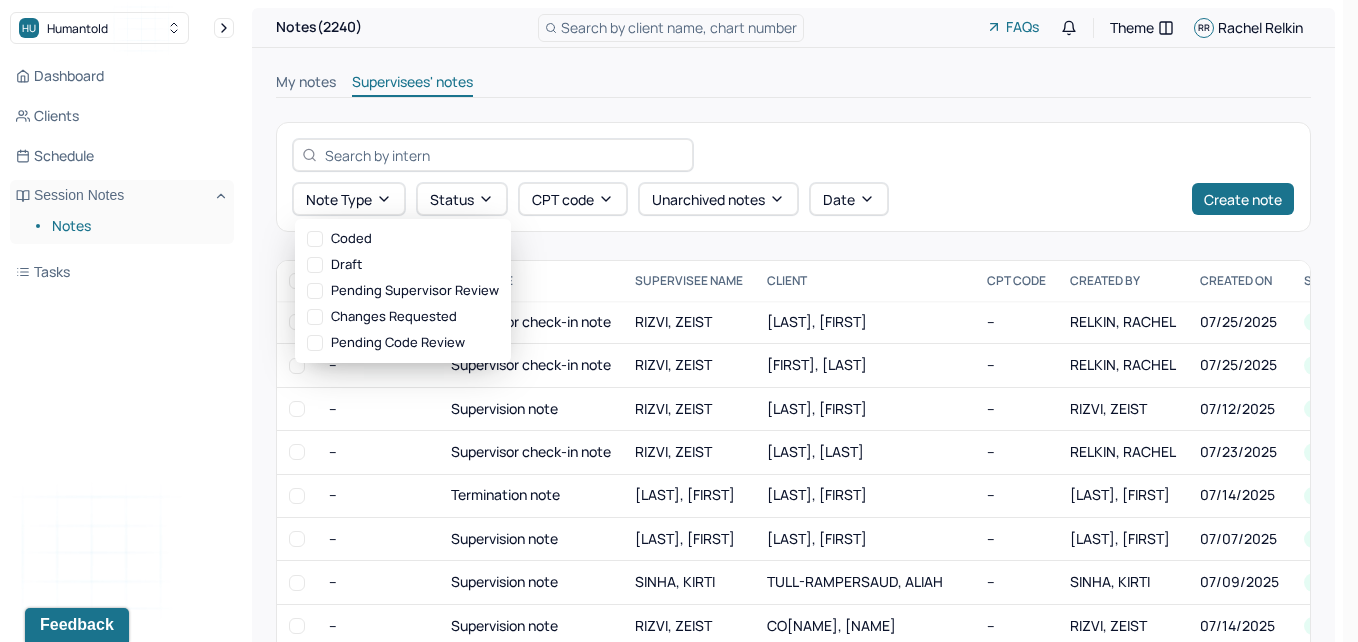 click on "My notes" at bounding box center [306, 84] 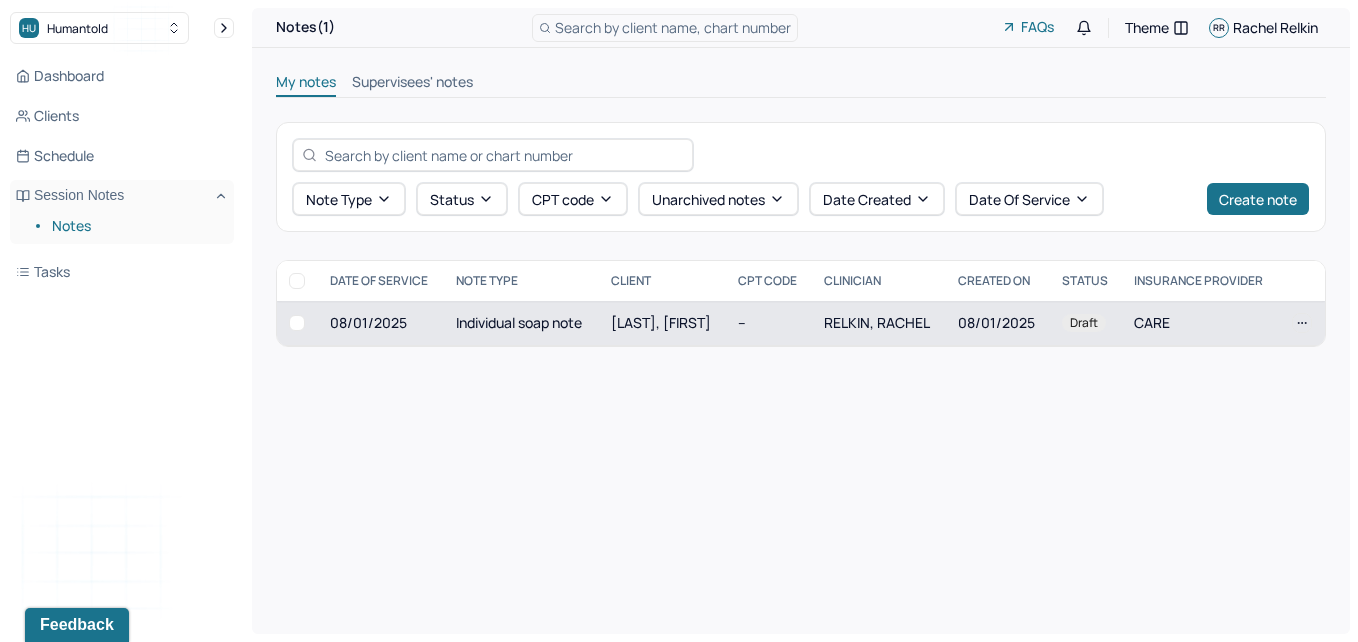 click on "[LAST], [FIRST]" at bounding box center [663, 323] 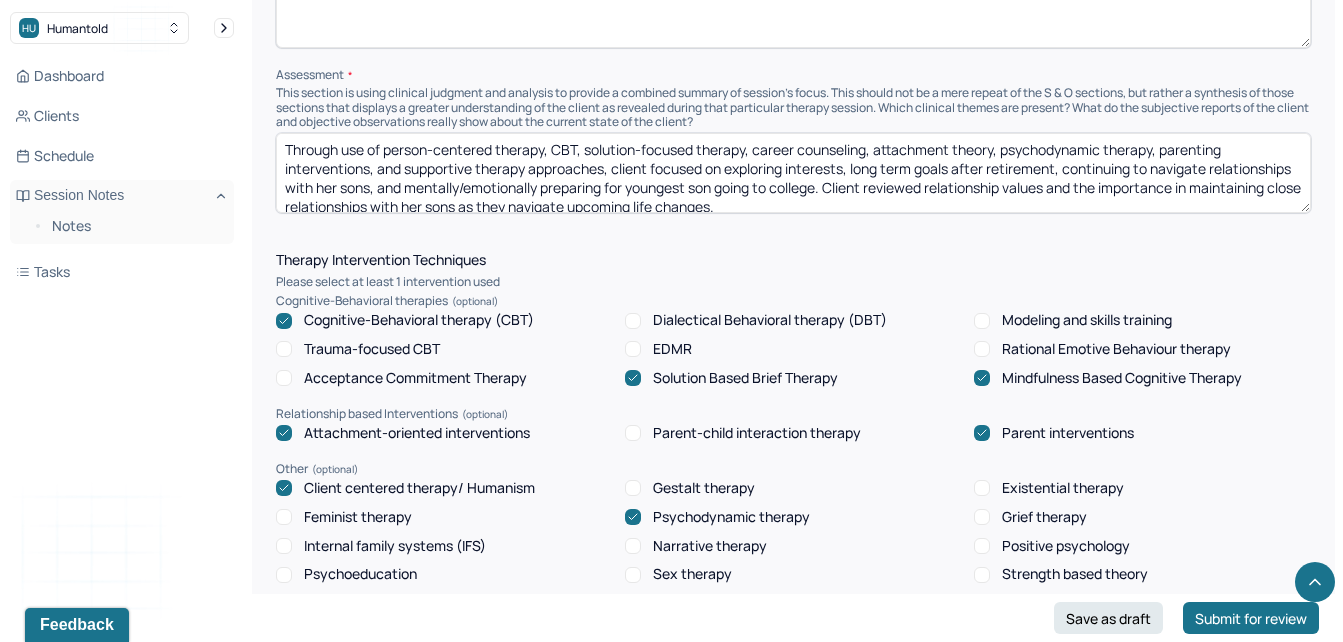 scroll, scrollTop: 1495, scrollLeft: 0, axis: vertical 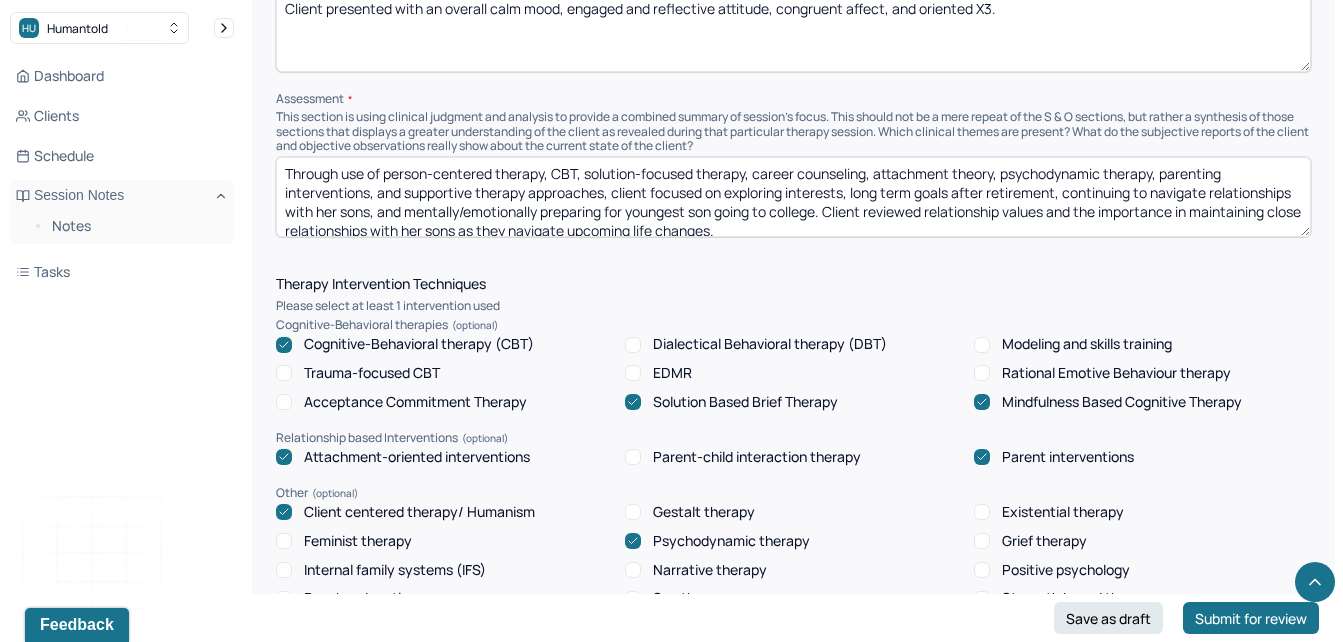 click on "Through use of person-centered therapy, CBT, solution-focused therapy, career counseling, attachment theory, psychodynamic therapy, parenting interventions, and supportive therapy approaches, client focused on exploring interests, long term goals after retirement, continuing to navigate relationships with her sons, and mentally/emotionally preparing for youngest son going to college. Client reviewed relationship values and the importance in maintaining close relationships with her sons as they navigate upcoming life changes." at bounding box center [793, 197] 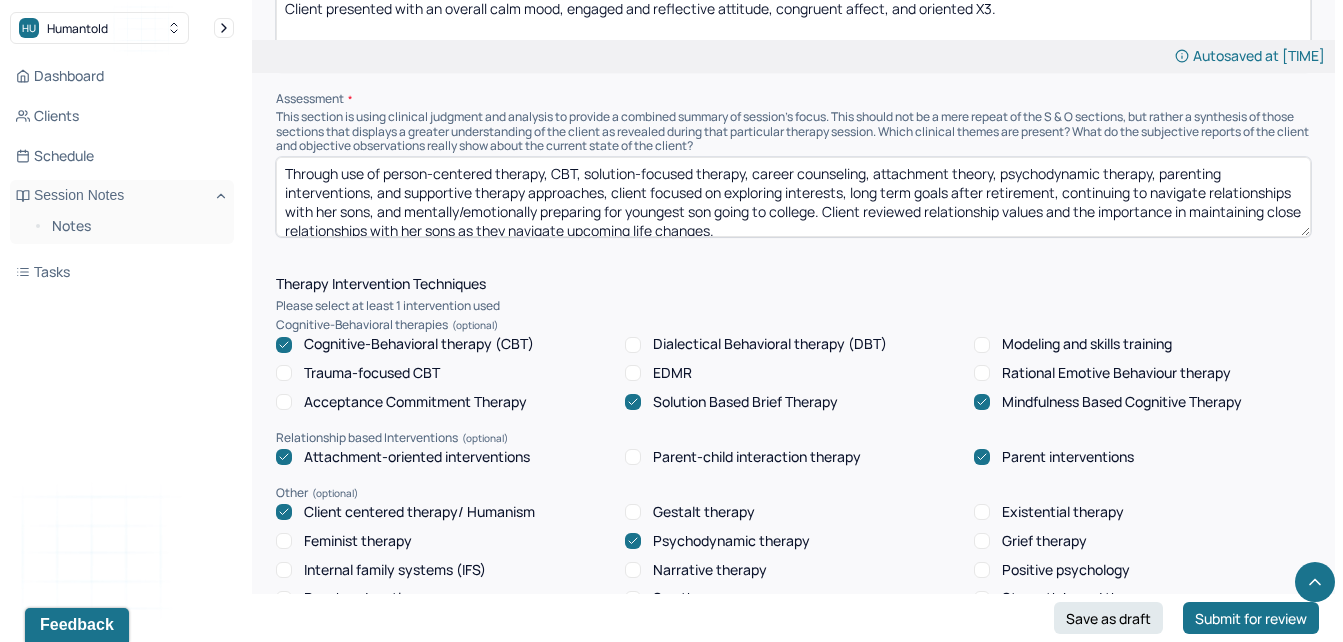 click on "Through use of person-centered therapy, CBT, solution-focused therapy, career counseling, attachment theory, psychodynamic therapy, parenting interventions, and supportive therapy approaches, client focused on exploring interests, long term goals after retirement, continuing to navigate relationships with her sons, and mentally/emotionally preparing for youngest son going to college. Client reviewed relationship values and the importance in maintaining close relationships with her sons as they navigate upcoming life changes." at bounding box center [793, 197] 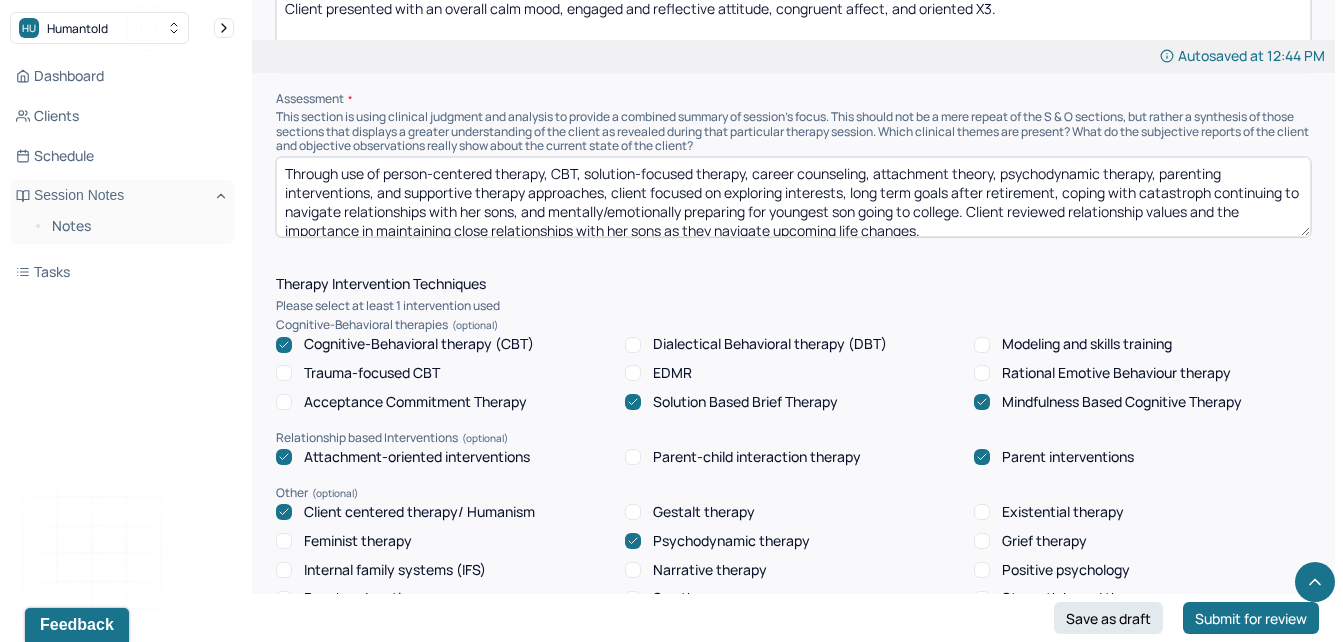 click on "Through use of person-centered therapy, CBT, solution-focused therapy, career counseling, attachment theory, psychodynamic therapy, parenting interventions, and supportive therapy approaches, client focused on exploring interests, long term goals after retirement, coping with catastroph continuing to navigate relationships with her sons, and mentally/emotionally preparing for youngest son going to college. Client reviewed relationship values and the importance in maintaining close relationships with her sons as they navigate upcoming life changes." at bounding box center (793, 197) 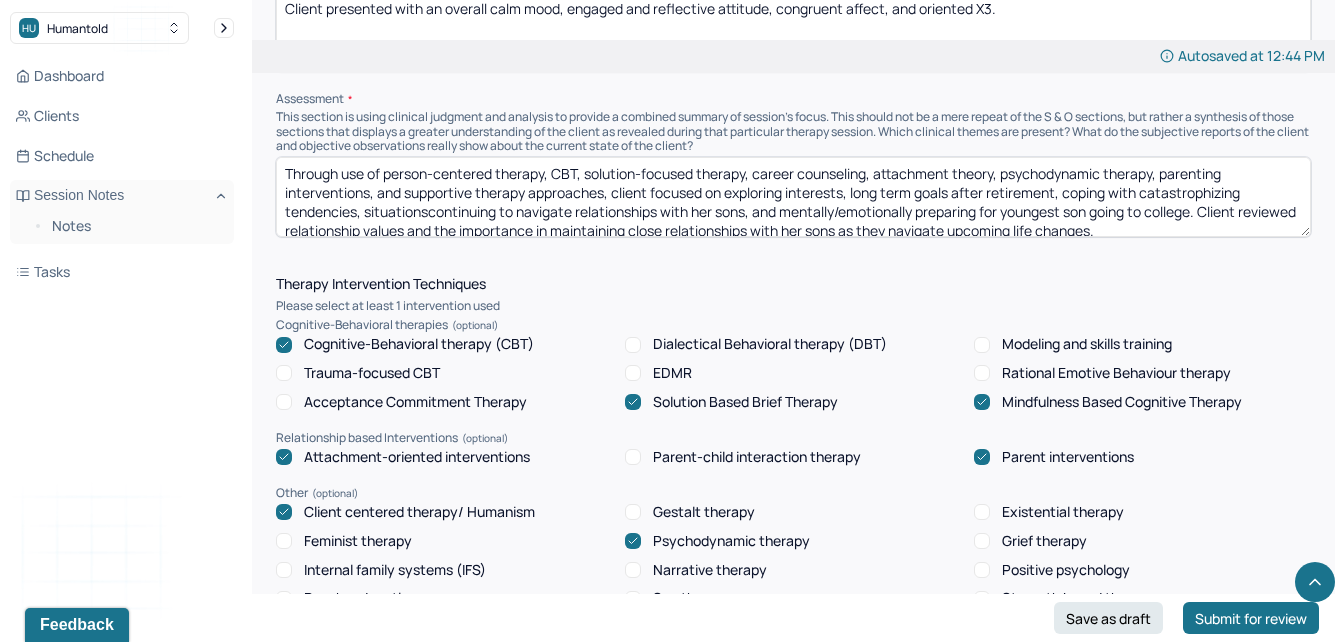 type on "Through use of person-centered therapy, CBT, solution-focused therapy, career counseling, attachment theory, psychodynamic therapy, parenting interventions, and supportive therapy approaches, client focused on exploring interests, long term goals after retirement, coping with catastrophizing tendencies, situations continuing to navigate relationships with her sons, and mentally/emotionally preparing for youngest son going to college. Client reviewed relationship values and the importance in maintaining close relationships with her sons as they navigate upcoming life changes." 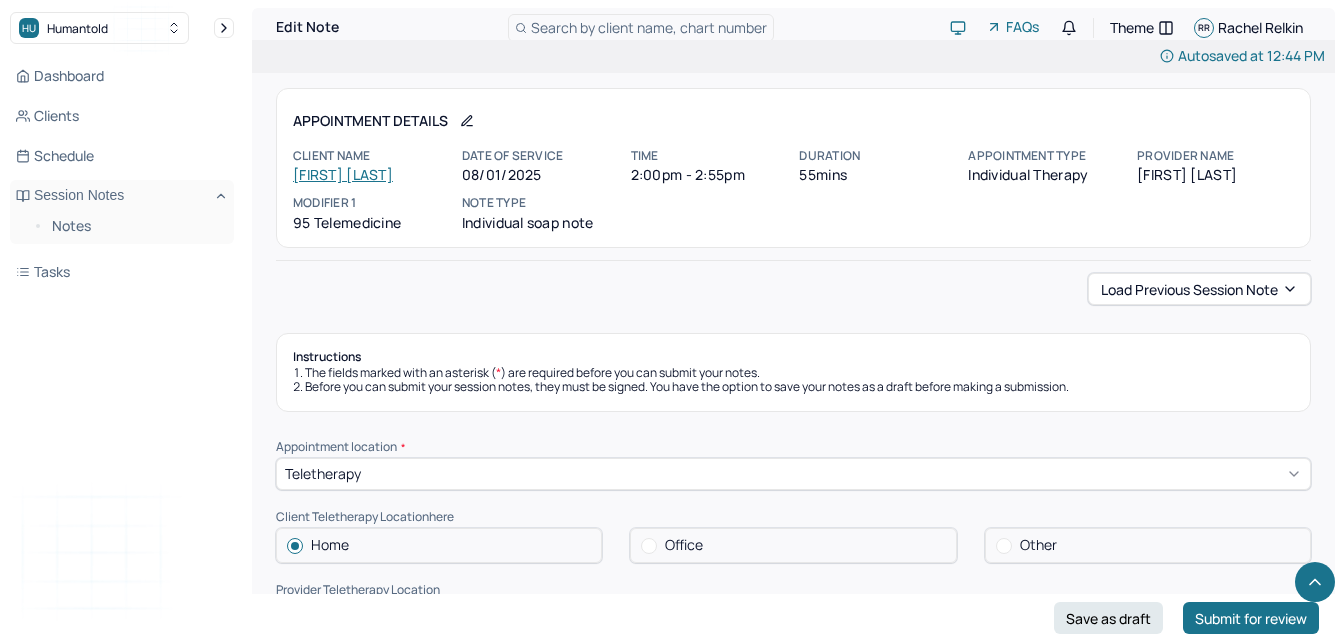 scroll, scrollTop: 1495, scrollLeft: 0, axis: vertical 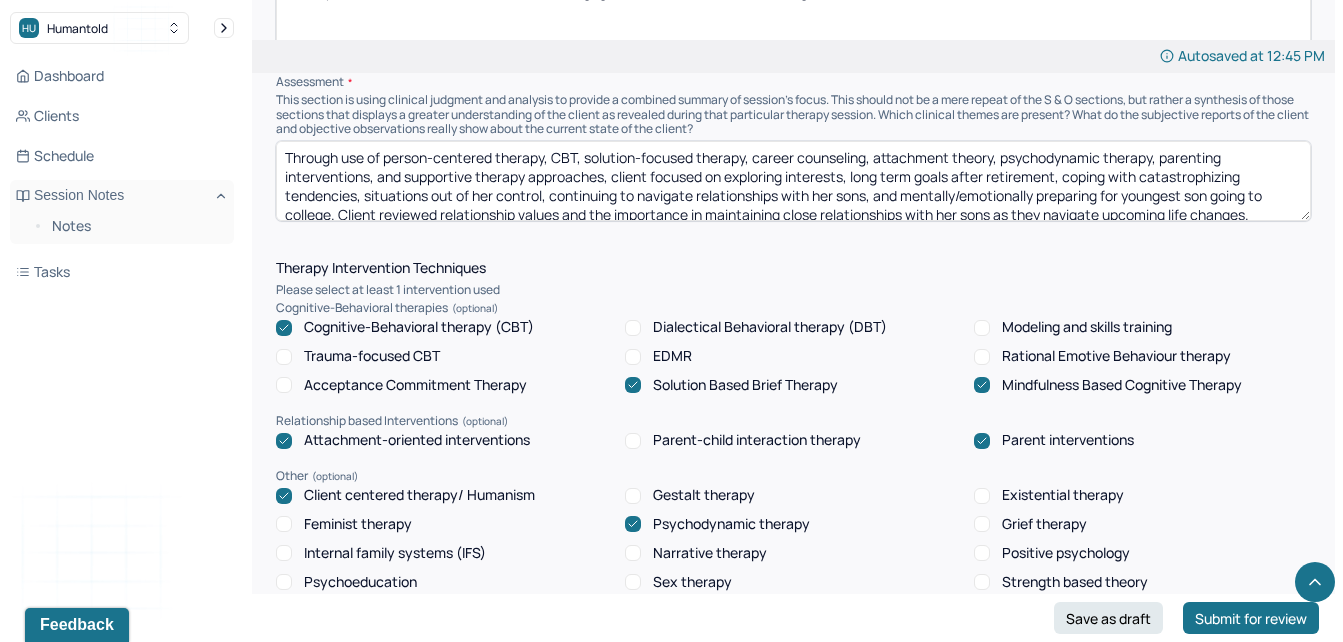 click on "Through use of person-centered therapy, CBT, solution-focused therapy, career counseling, attachment theory, psychodynamic therapy, parenting interventions, and supportive therapy approaches, client focused on exploring interests, long term goals after retirement, coping with catastrophizing tendencies, situations out of her control, continuing to navigate relationships with her sons, and mentally/emotionally preparing for youngest son going to college. Client reviewed relationship values and the importance in maintaining close relationships with her sons as they navigate upcoming life changes." at bounding box center (793, 181) 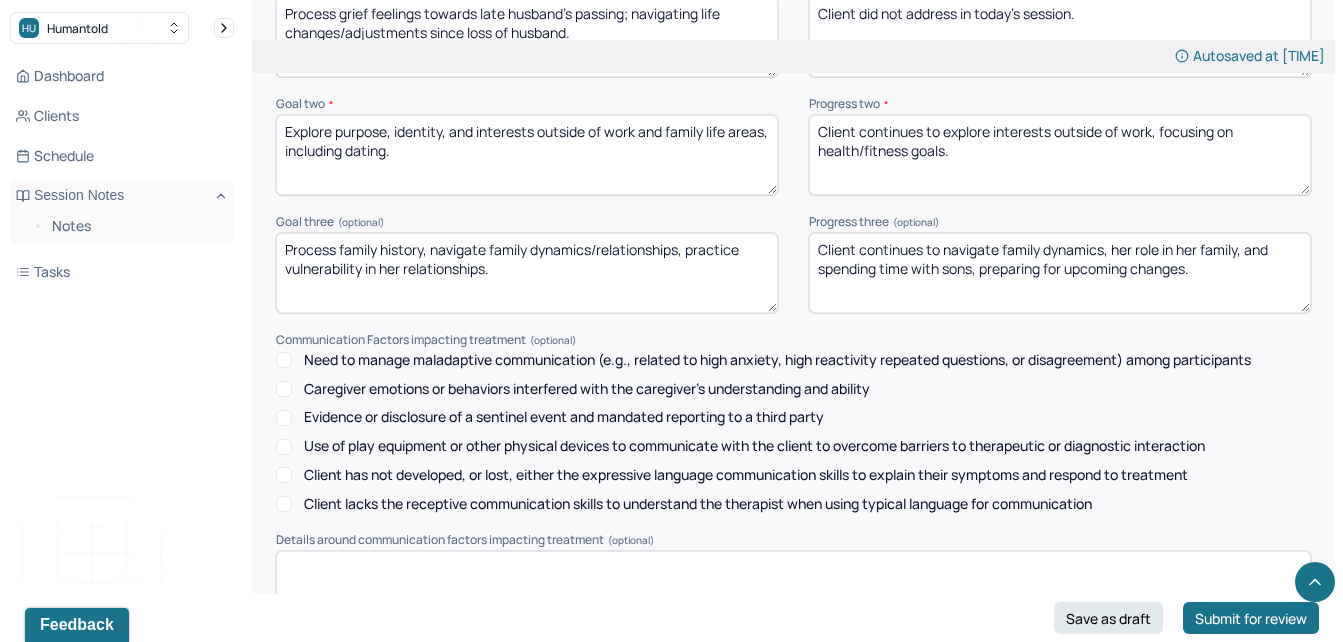 scroll, scrollTop: 2953, scrollLeft: 0, axis: vertical 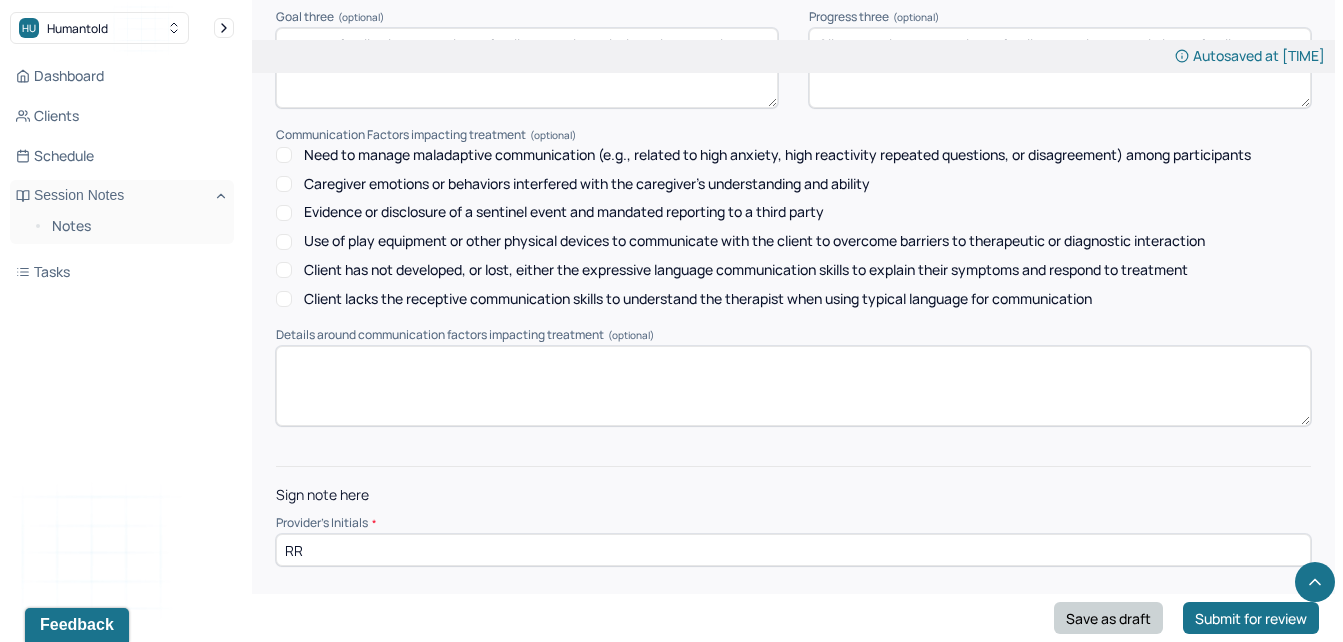 type on "Through use of person-centered therapy, CBT, solution-focused therapy, career counseling, attachment theory, psychodynamic therapy, parenting interventions, and supportive therapy approaches, client focused on exploring interests, long term goals after retirement, coping with catastrophizing tendencies, situations out of her control, continuing to navigate relationships with her sons, and mentally/emotionally preparing for youngest son going to college. Client reviewed relationship values and the importance in maintaining close relationships with her sons as they navigate upcoming life changes." 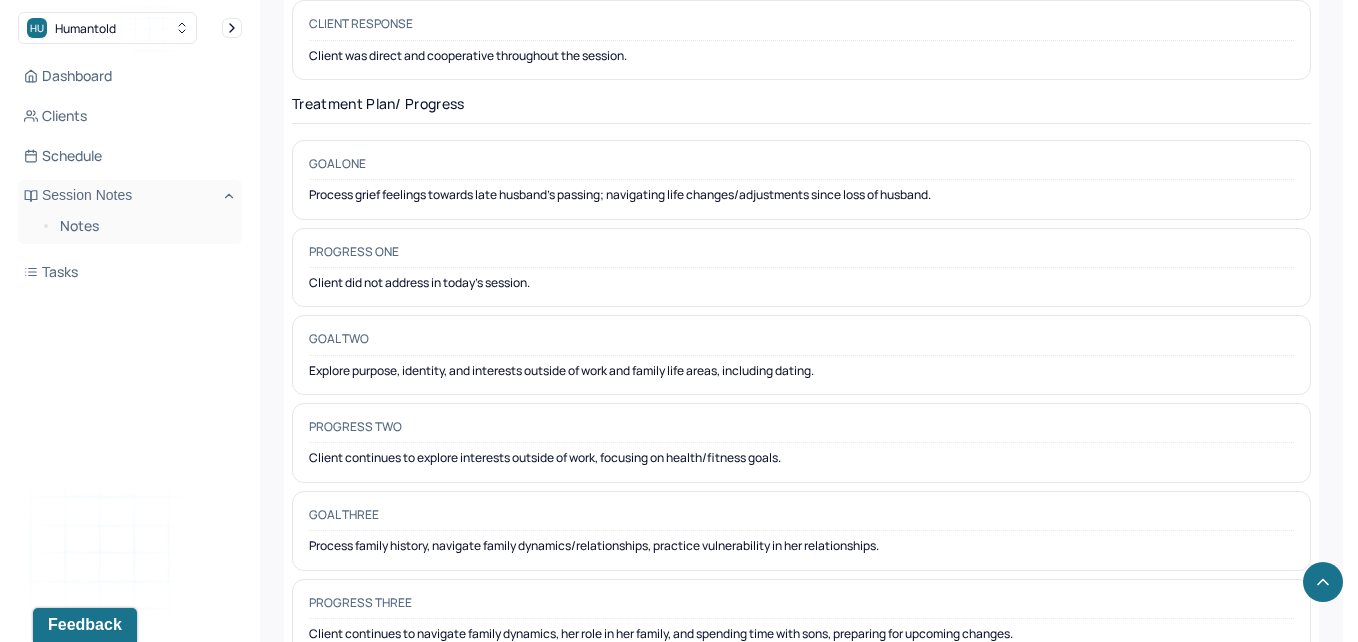 scroll, scrollTop: 0, scrollLeft: 0, axis: both 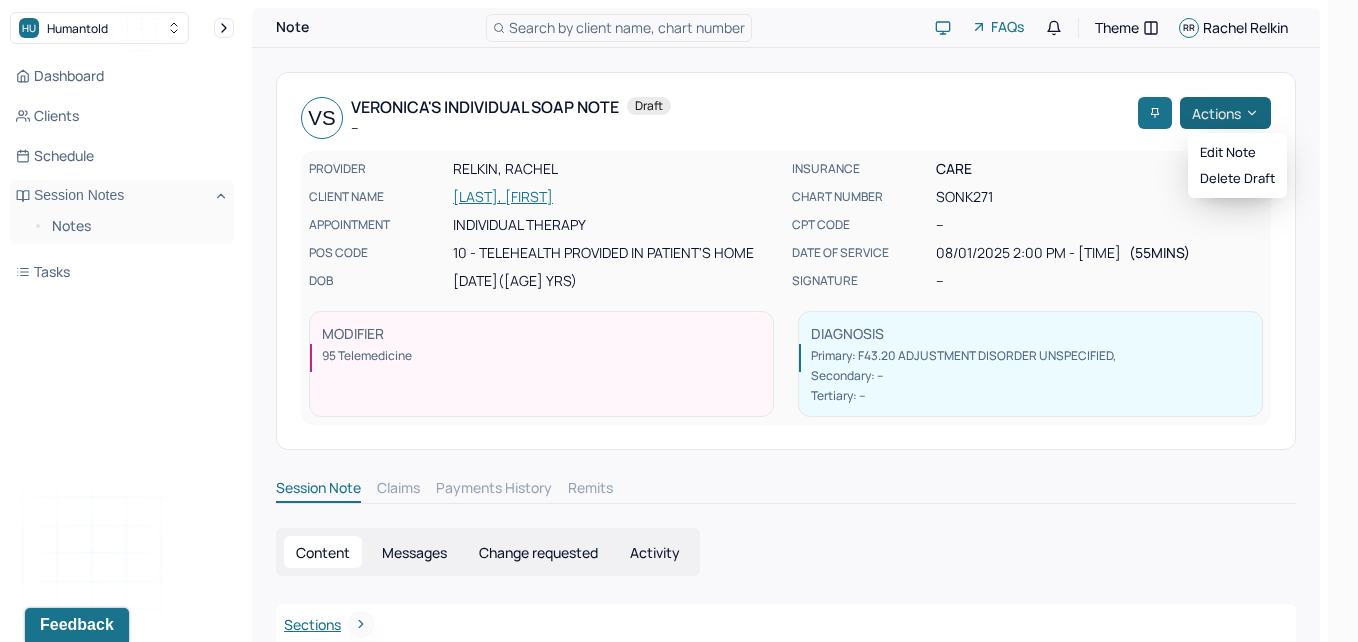 click on "Actions" at bounding box center (1225, 113) 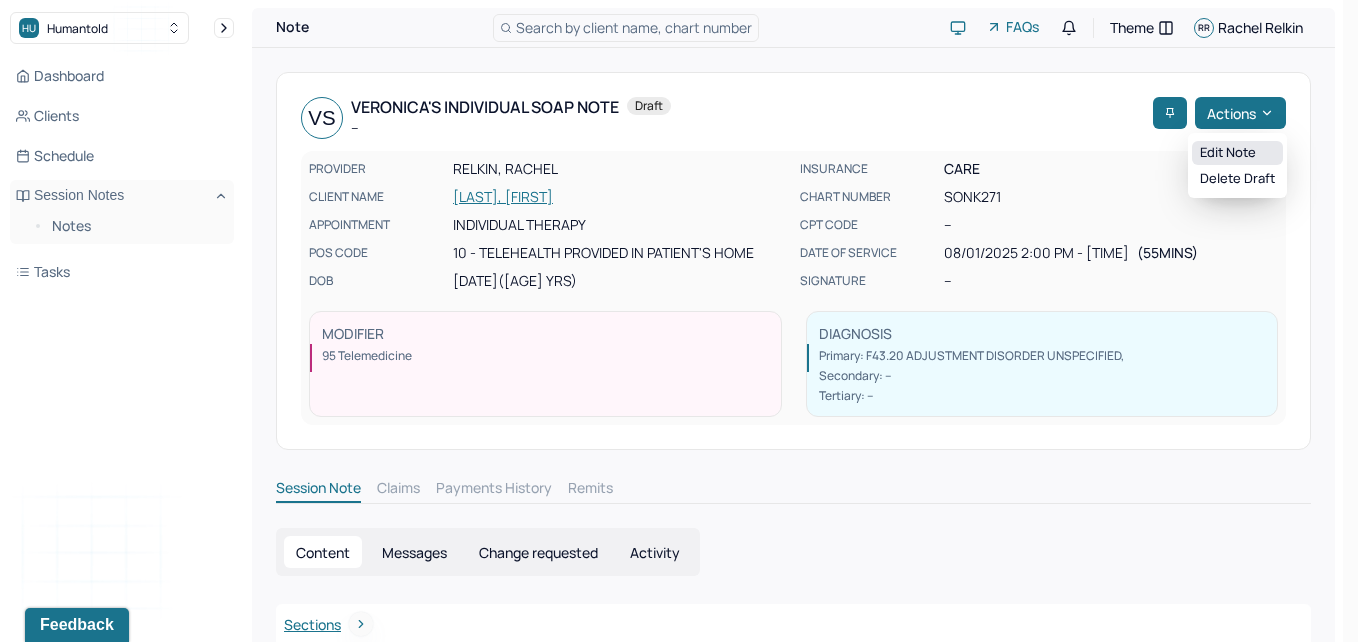 click on "Edit note" at bounding box center (1237, 153) 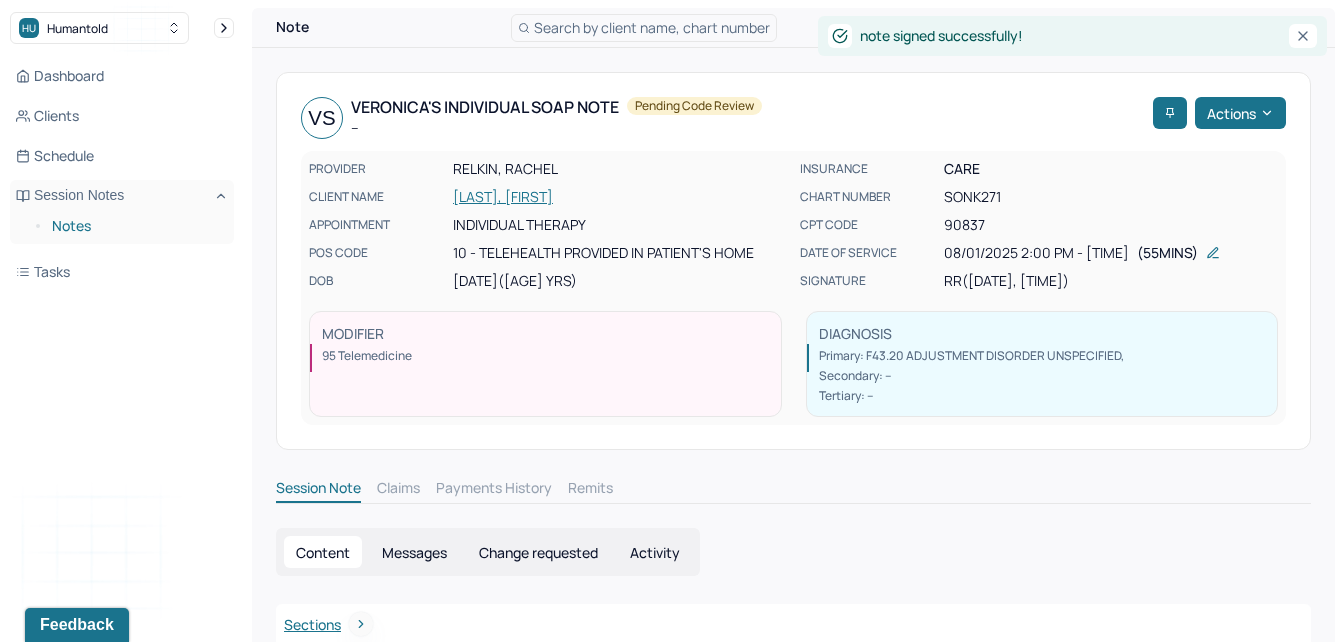 click on "Notes" at bounding box center (135, 226) 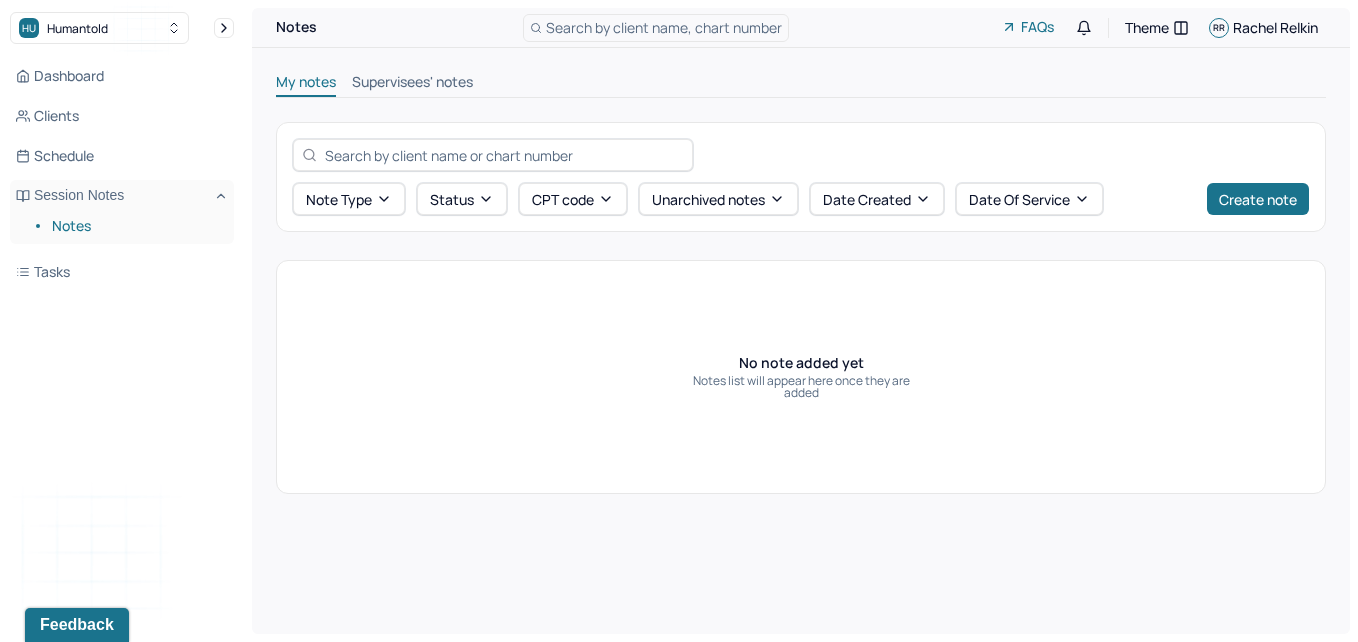 click on "Supervisees' notes" at bounding box center [412, 84] 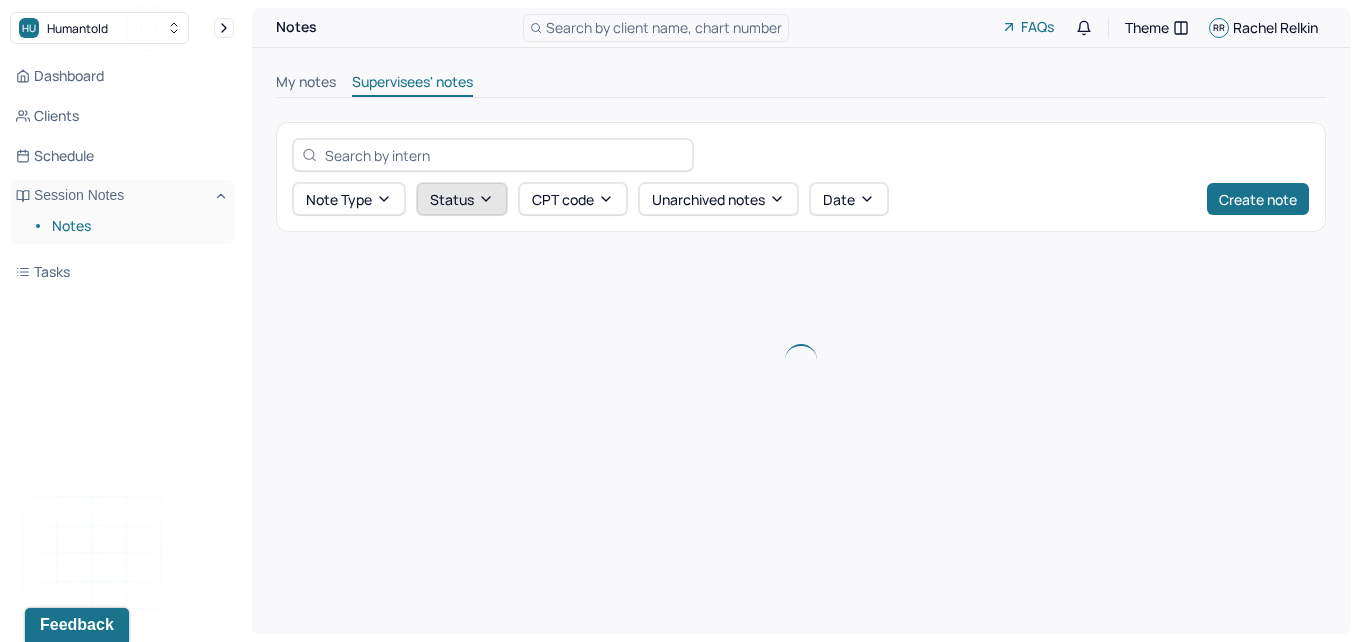 click on "Status" at bounding box center [462, 199] 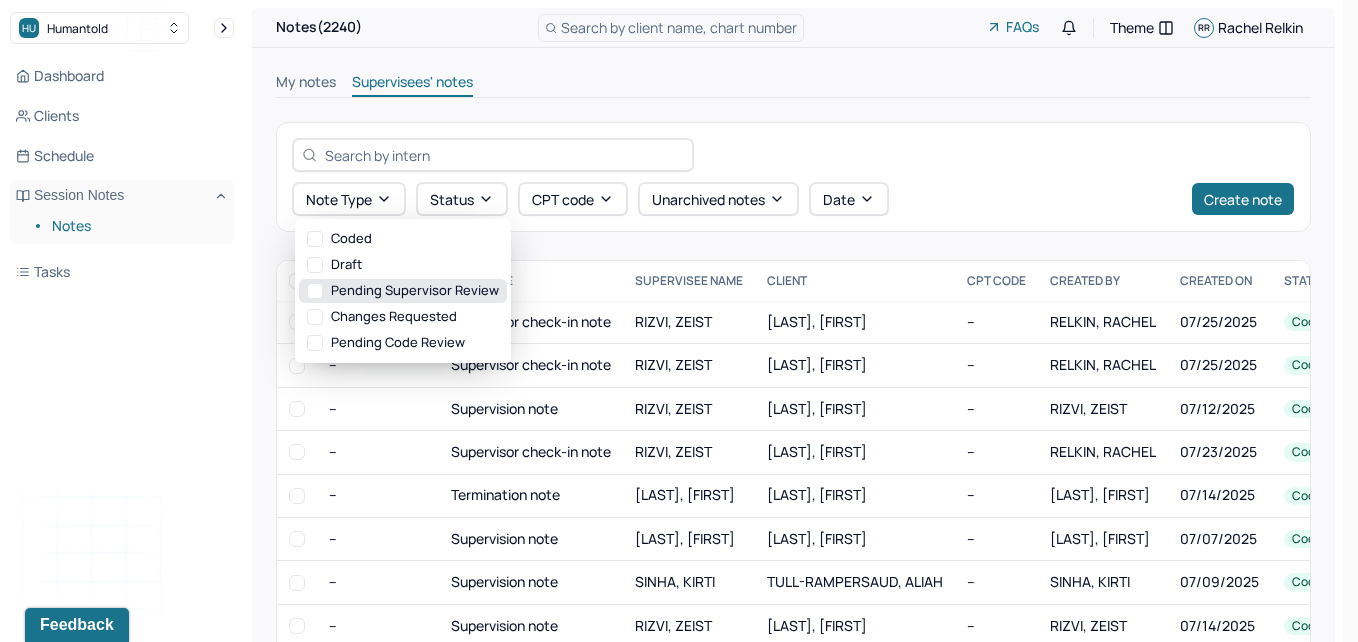 click on "Pending supervisor review" at bounding box center [403, 291] 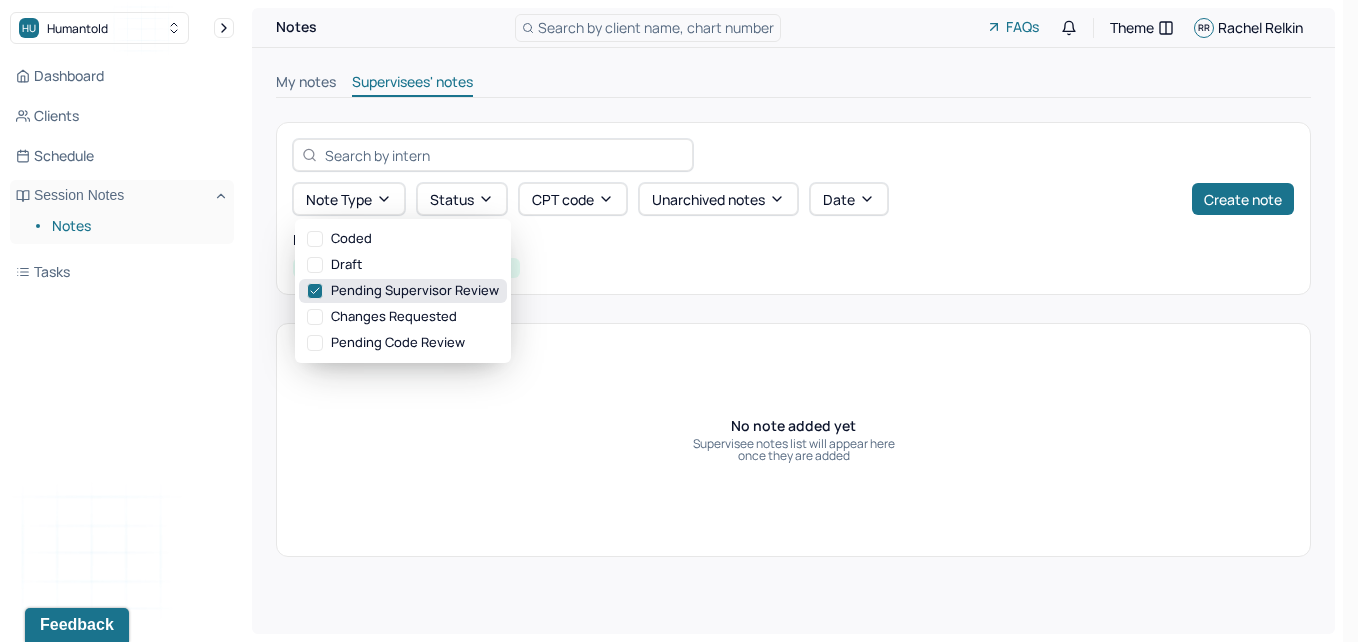 click on "Pending supervisor review" at bounding box center [403, 291] 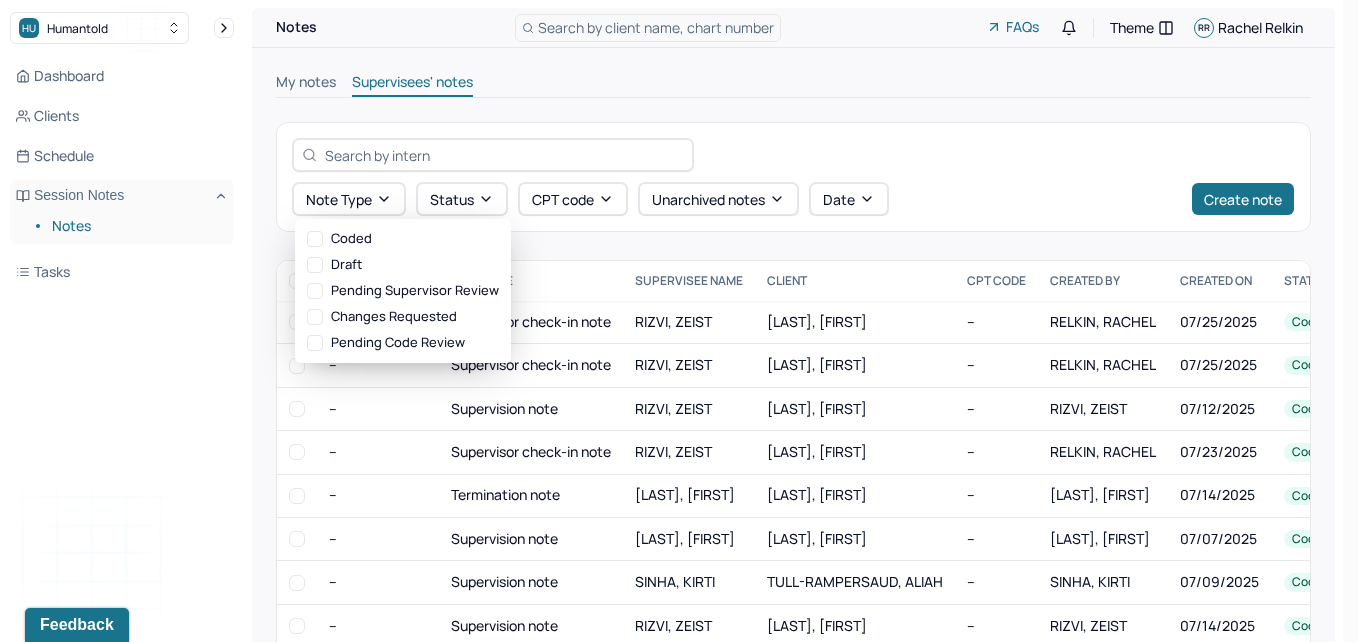 click on "My notes" at bounding box center [306, 84] 